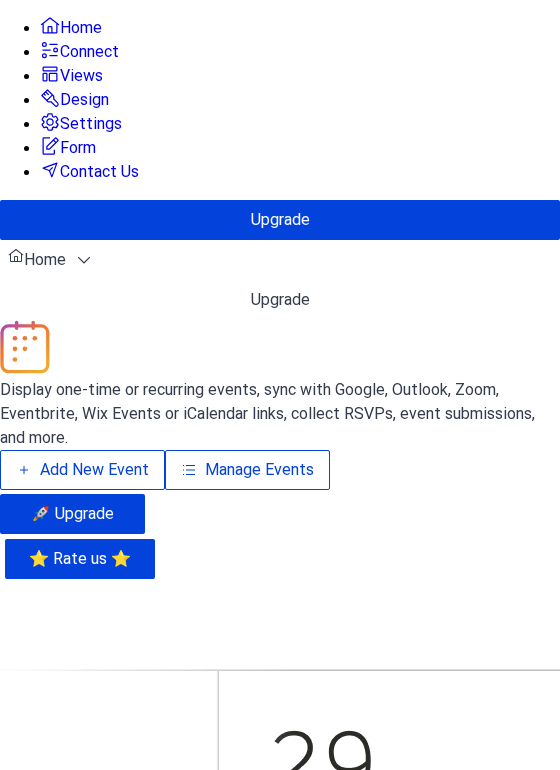 scroll, scrollTop: 0, scrollLeft: 0, axis: both 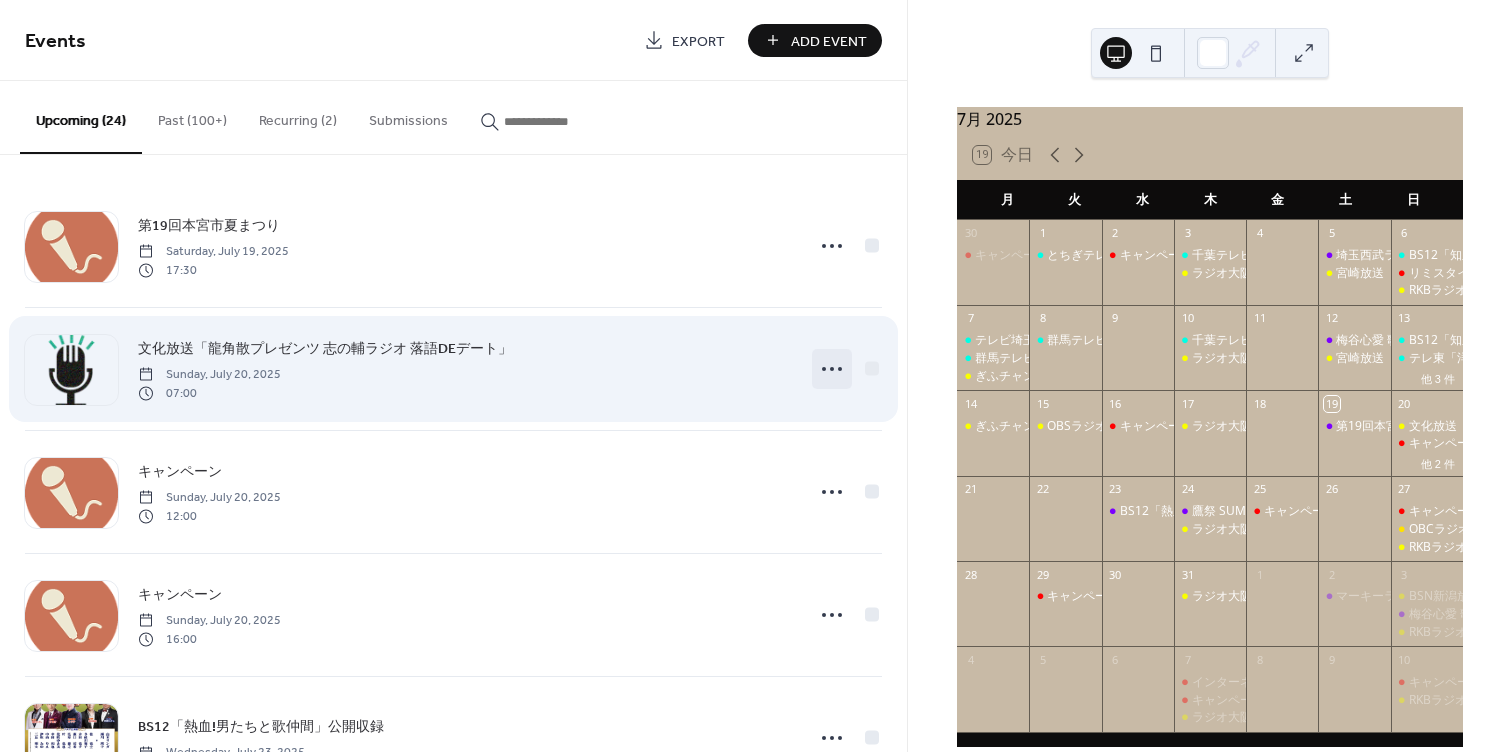 click 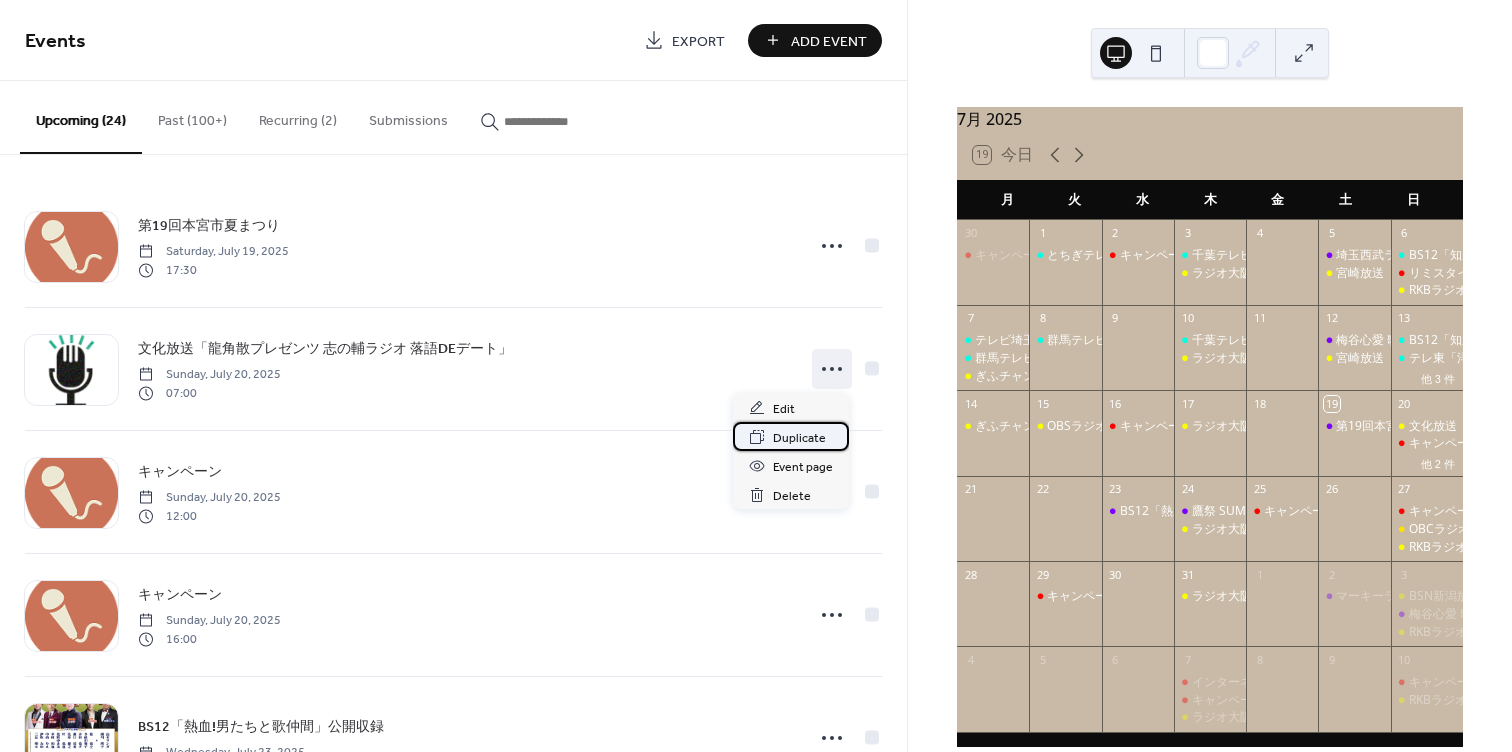 click on "Duplicate" at bounding box center (799, 438) 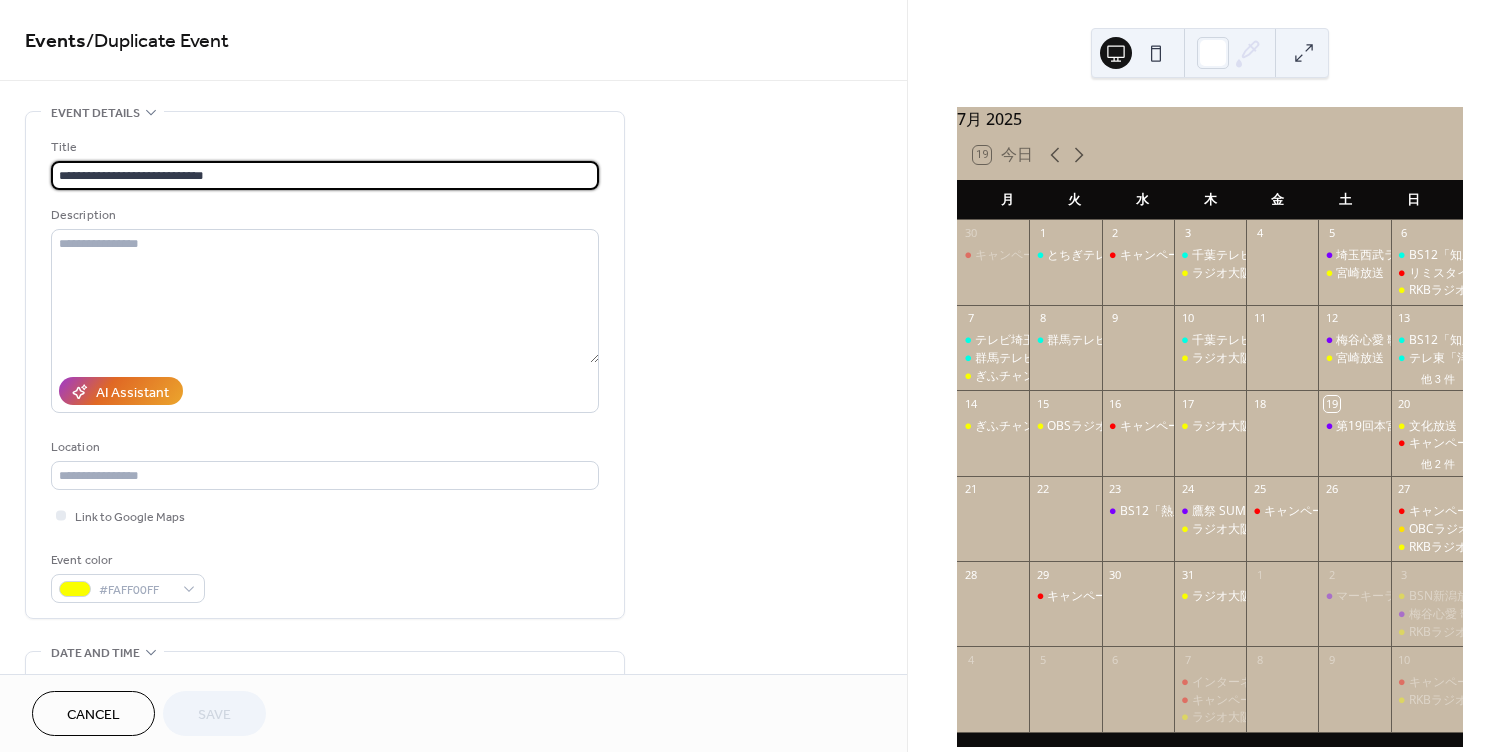 drag, startPoint x: 107, startPoint y: 174, endPoint x: 53, endPoint y: 174, distance: 54 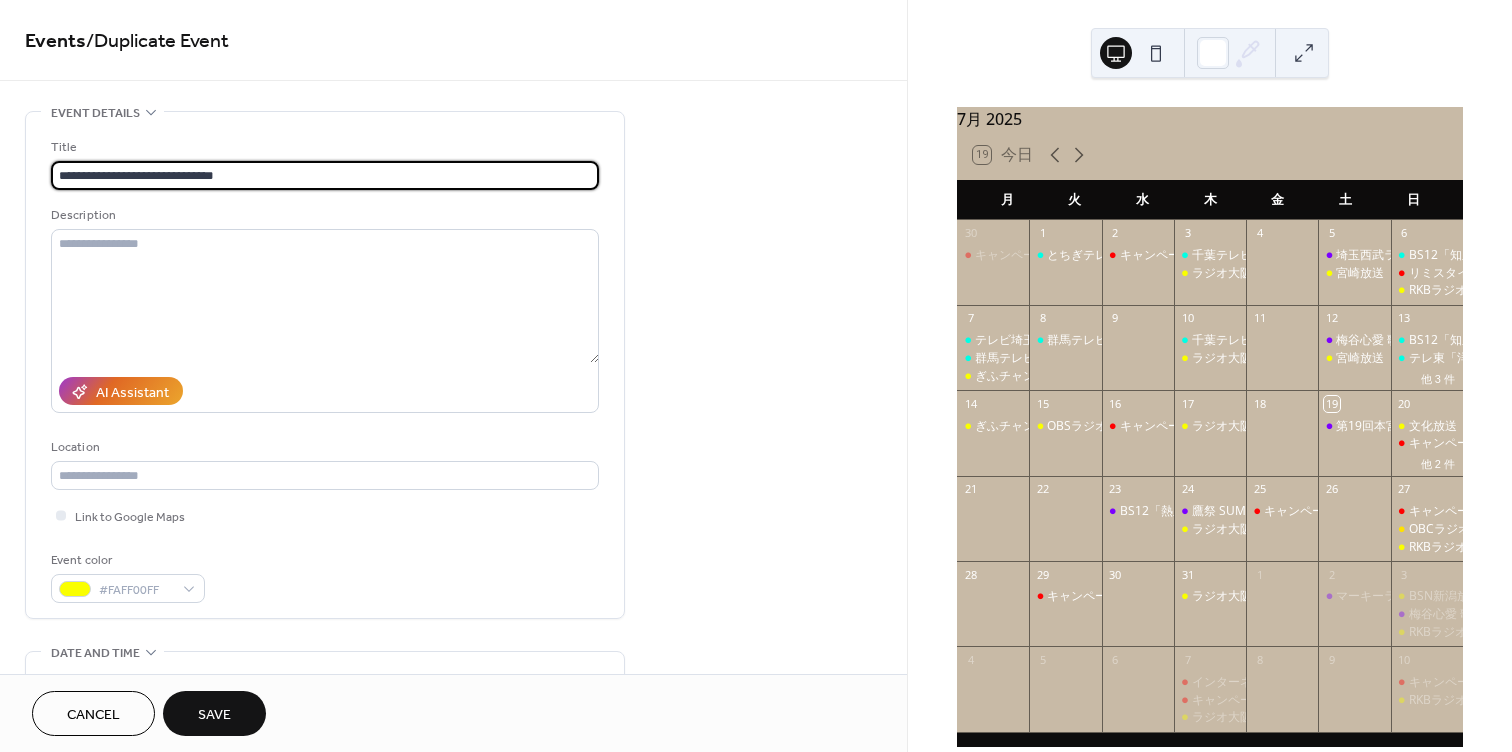 drag, startPoint x: 130, startPoint y: 175, endPoint x: 382, endPoint y: 182, distance: 252.0972 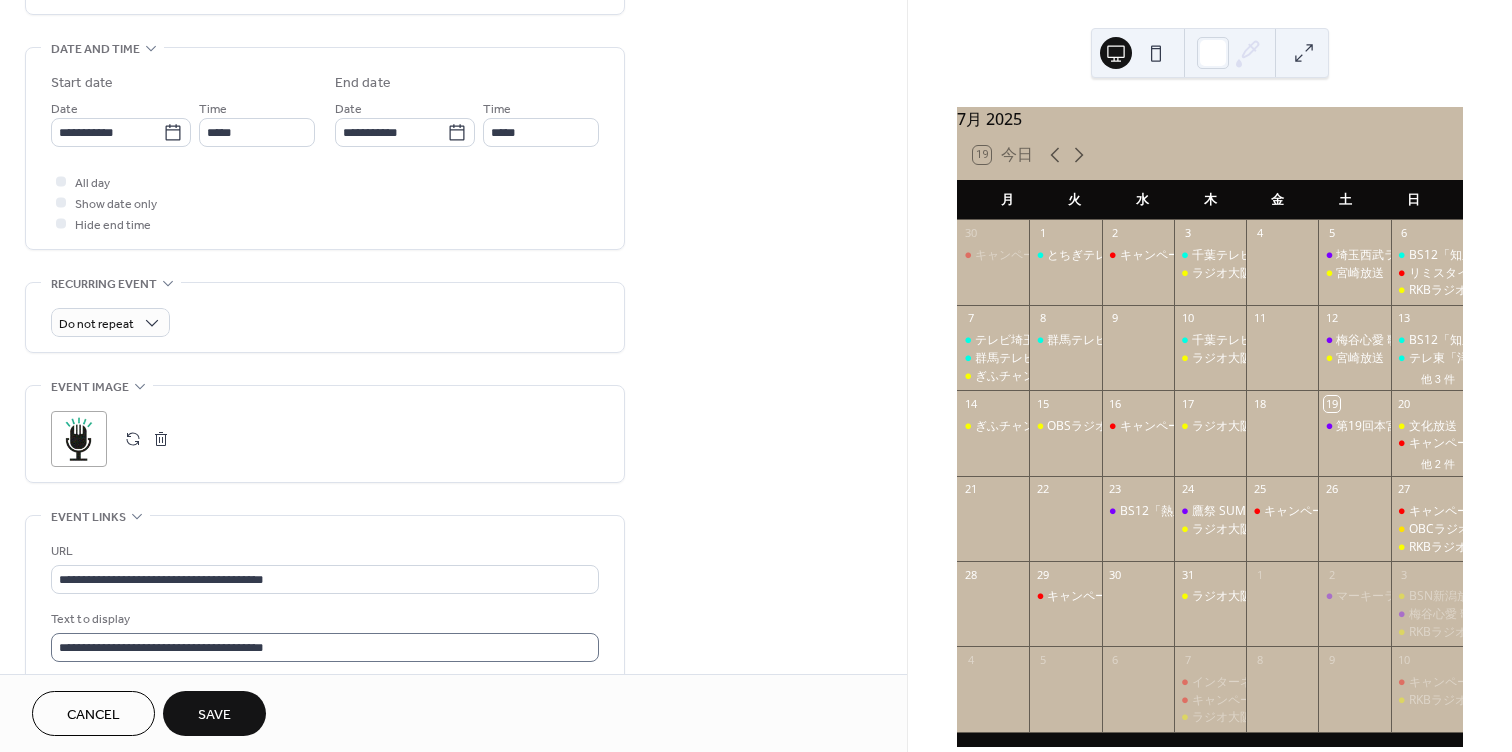 scroll, scrollTop: 806, scrollLeft: 0, axis: vertical 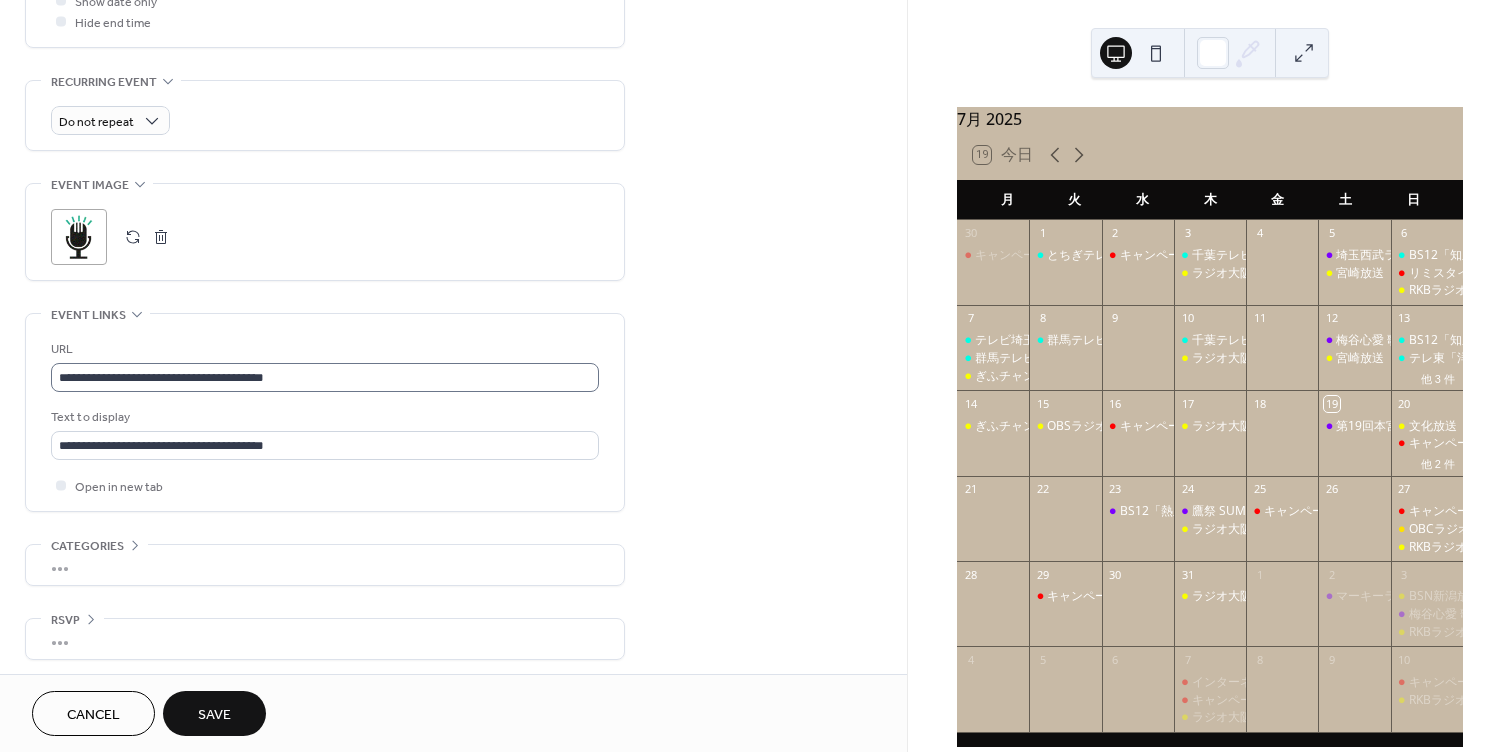 type on "**********" 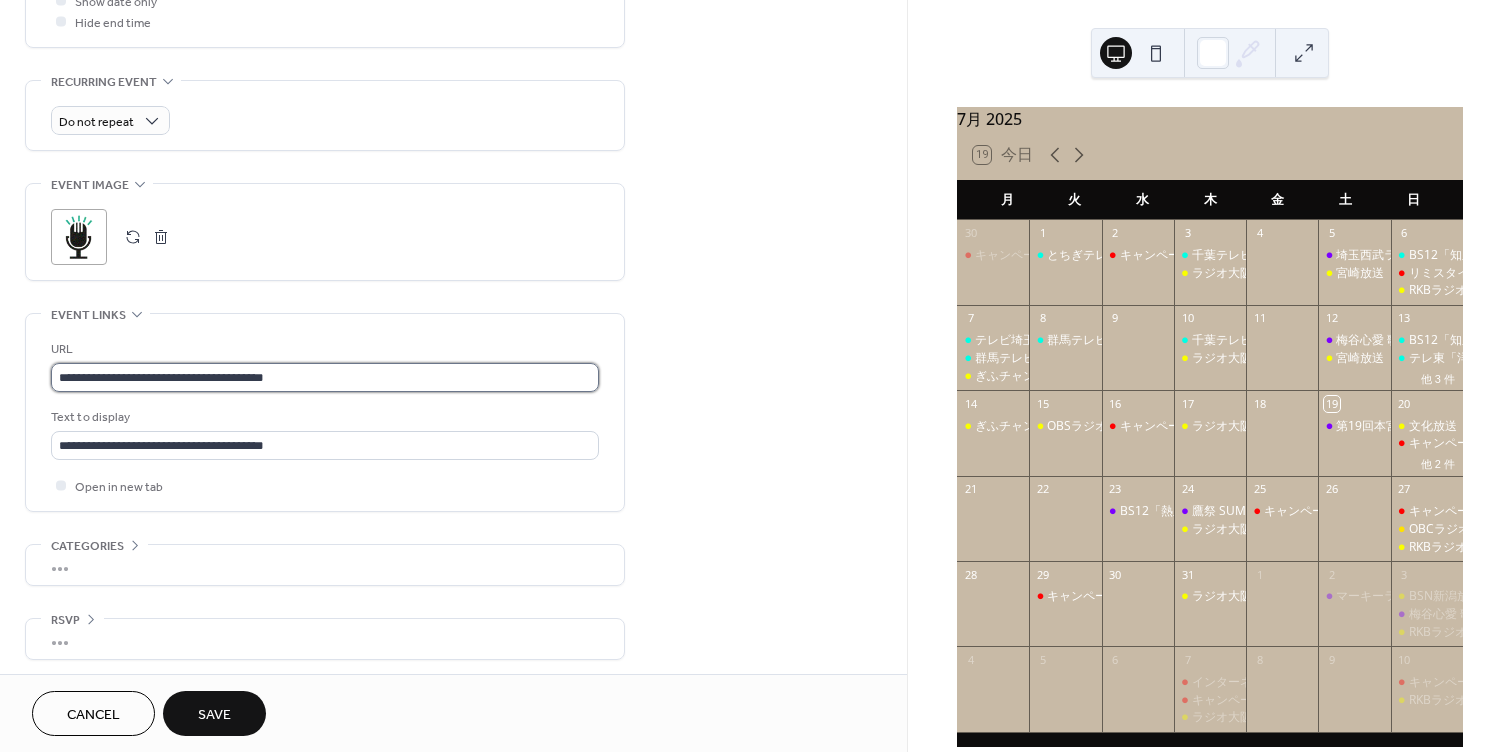 click on "**********" at bounding box center [325, 377] 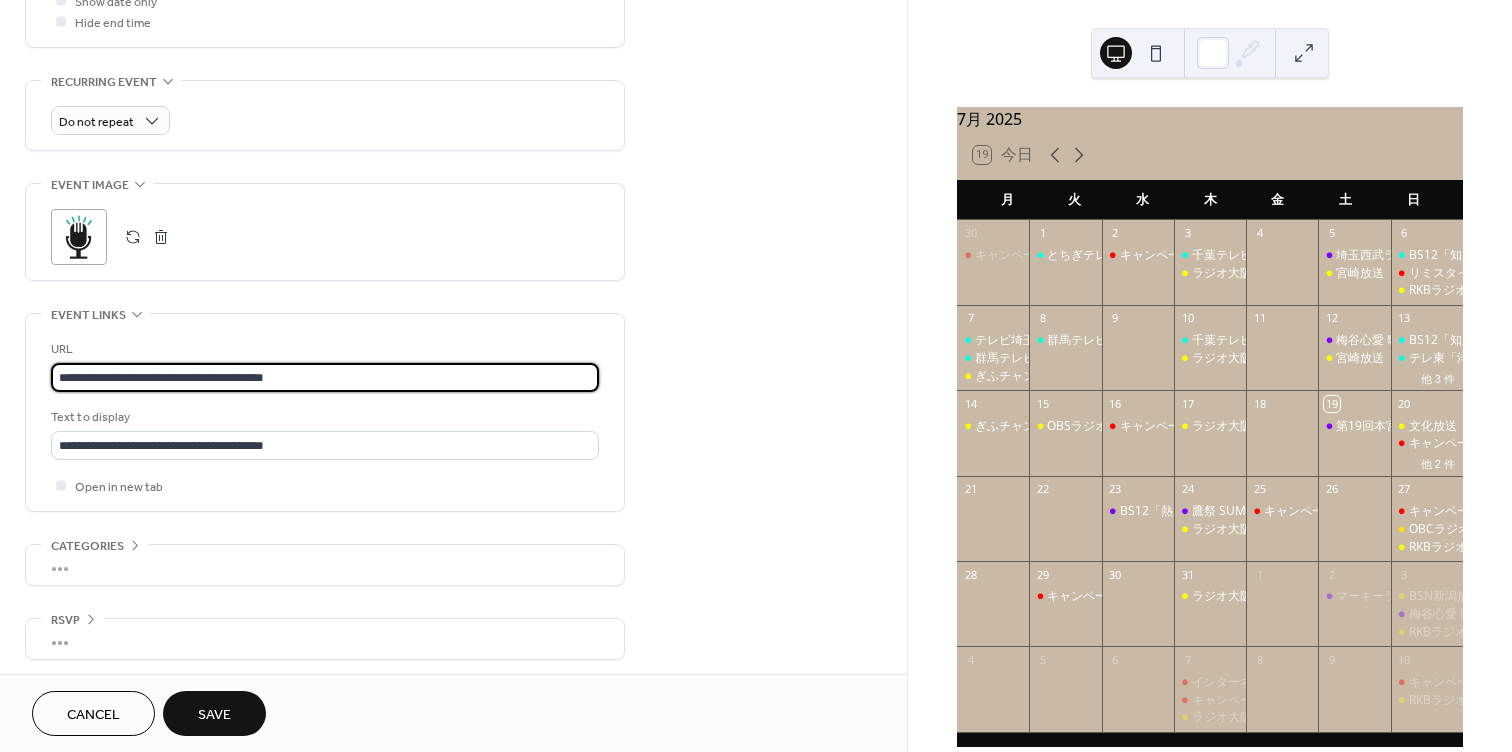 paste 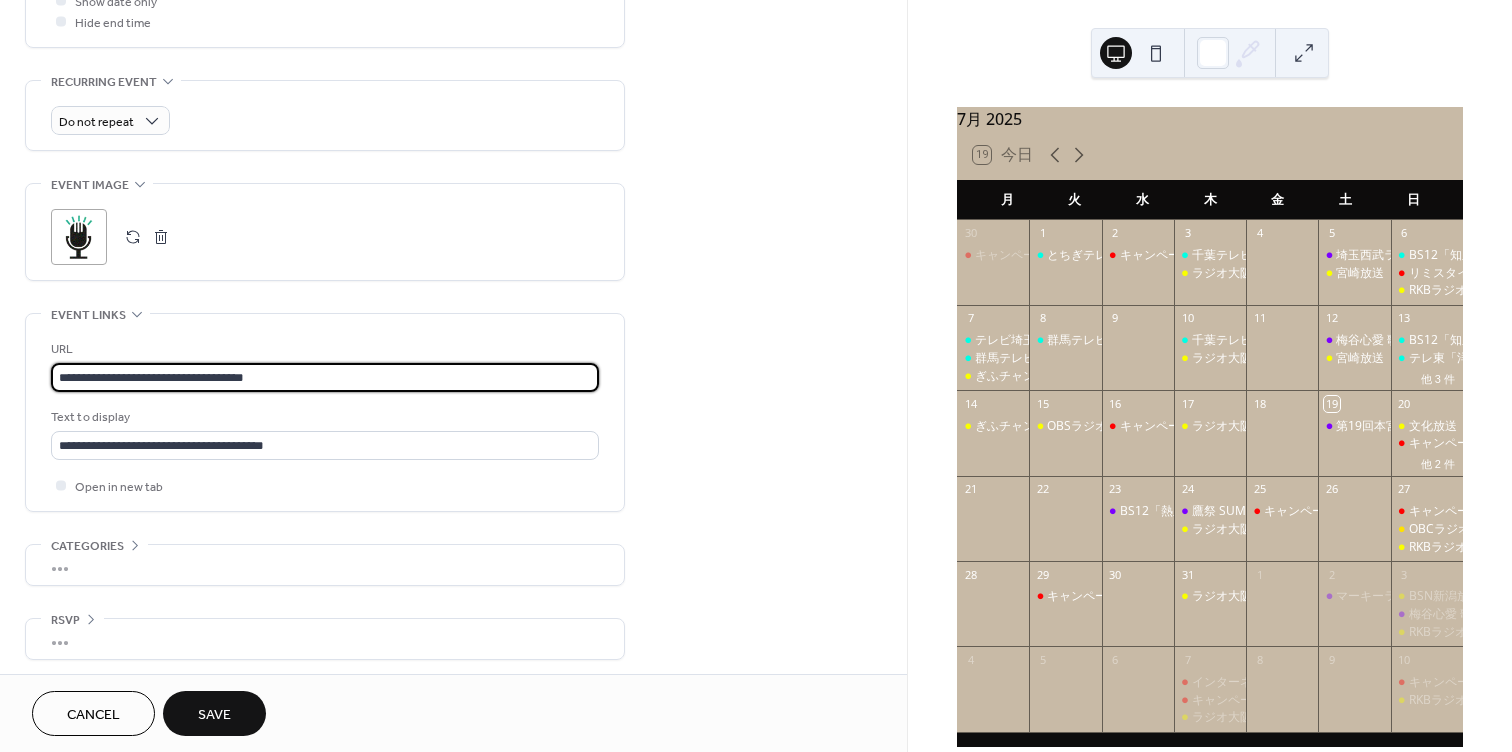 type on "**********" 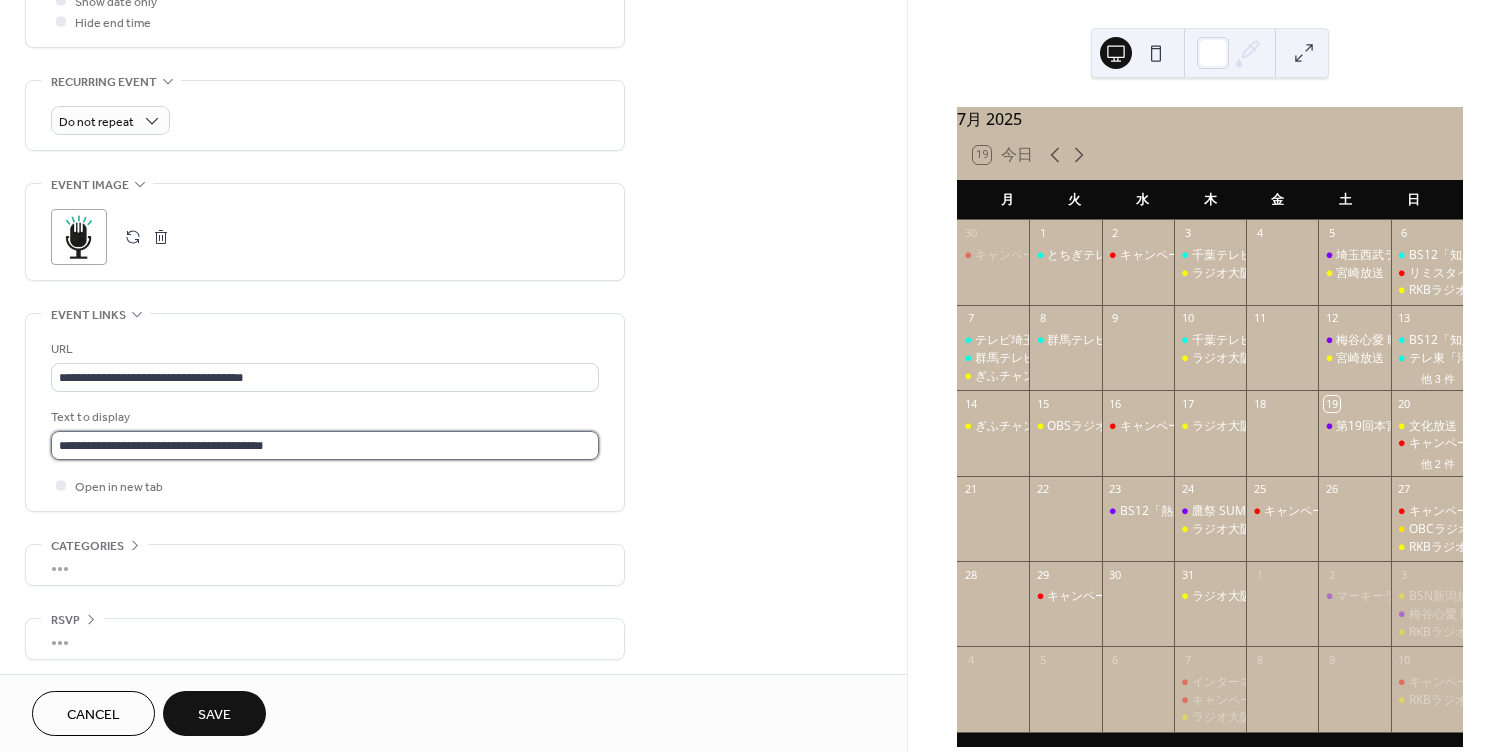 click on "**********" at bounding box center [325, 445] 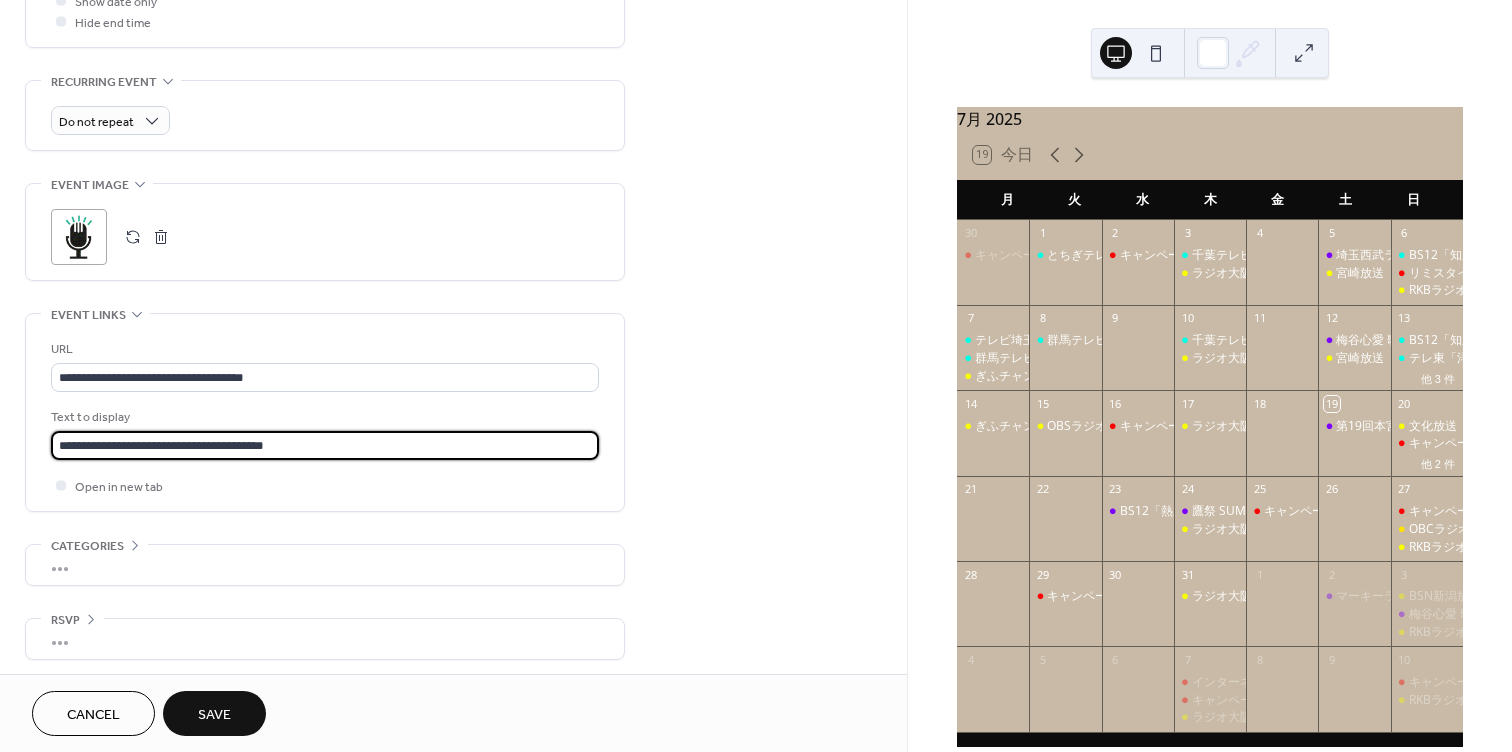 paste 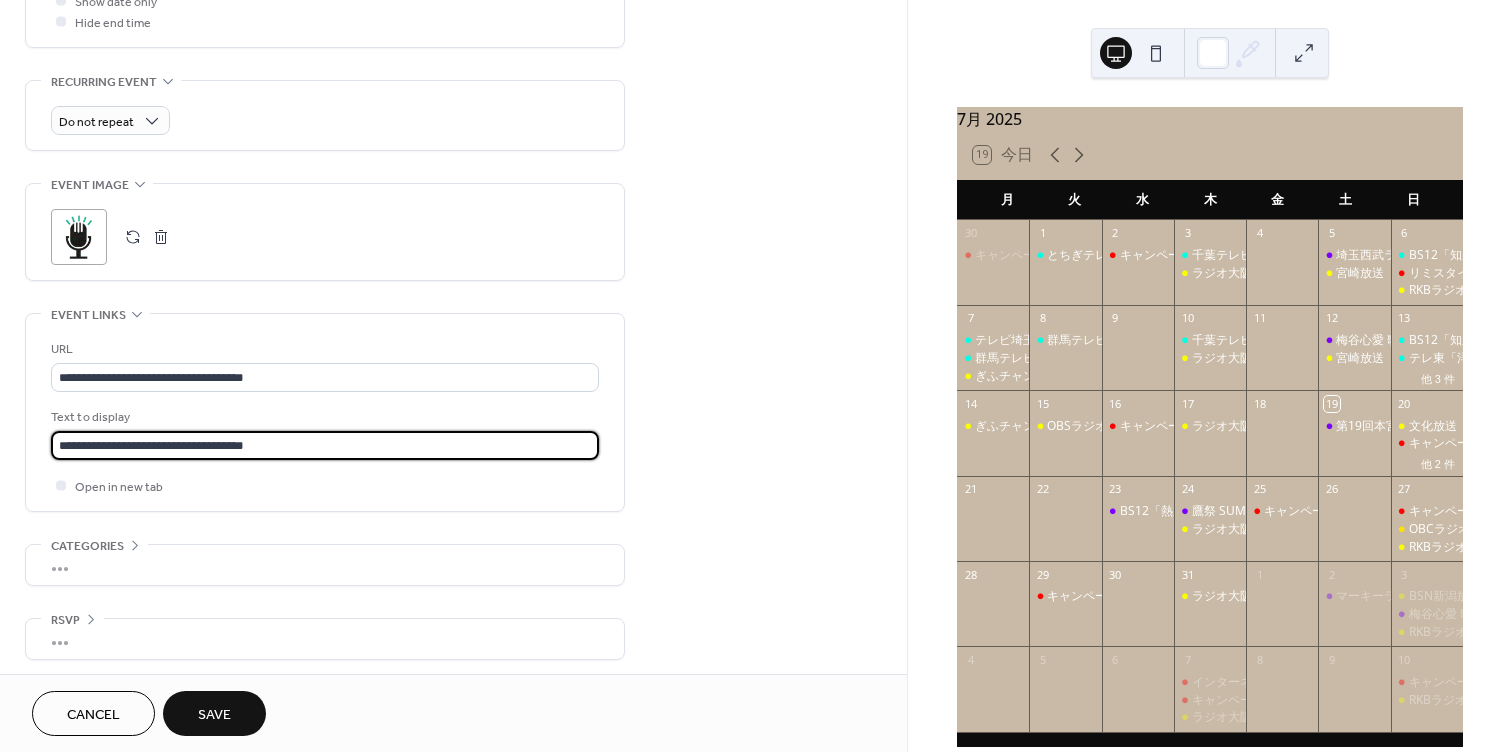 type on "**********" 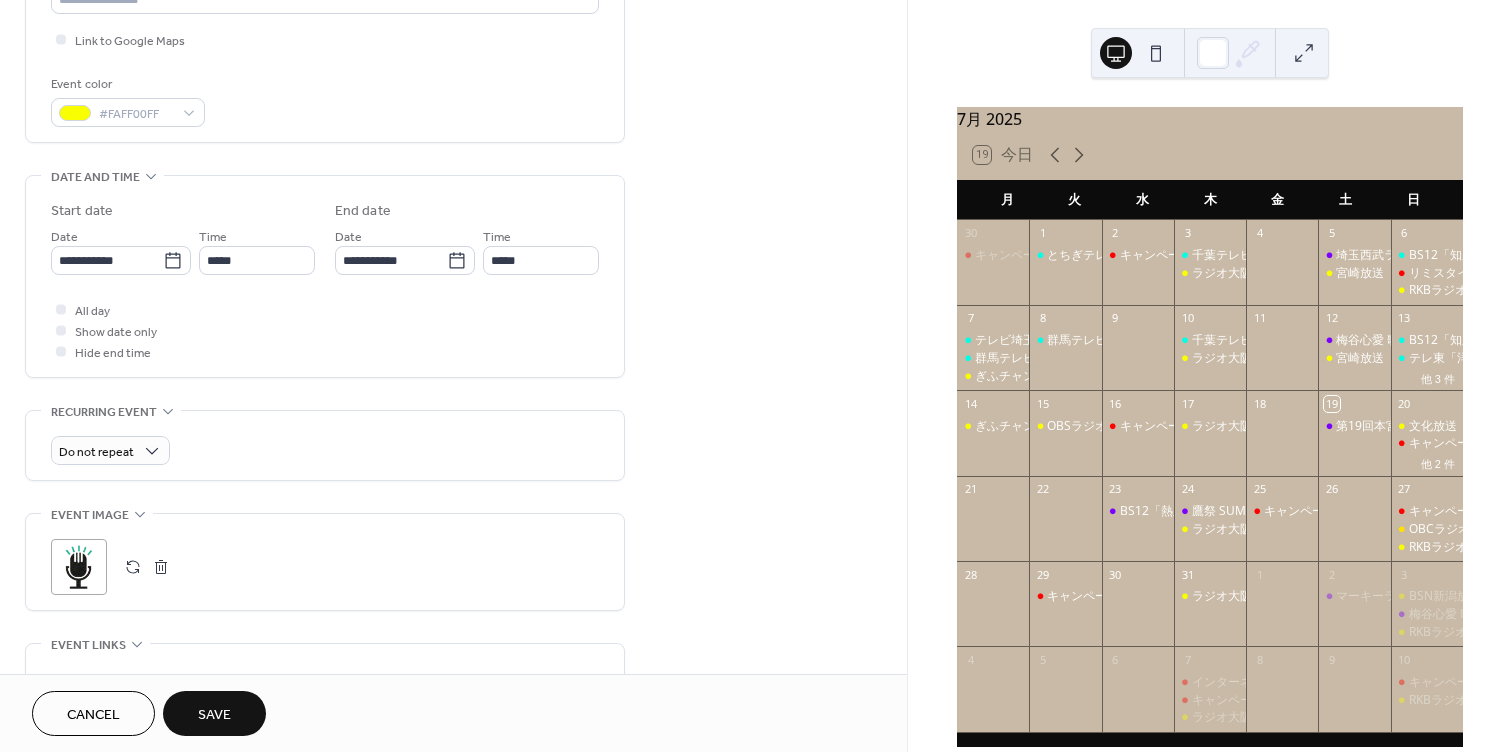 scroll, scrollTop: 481, scrollLeft: 0, axis: vertical 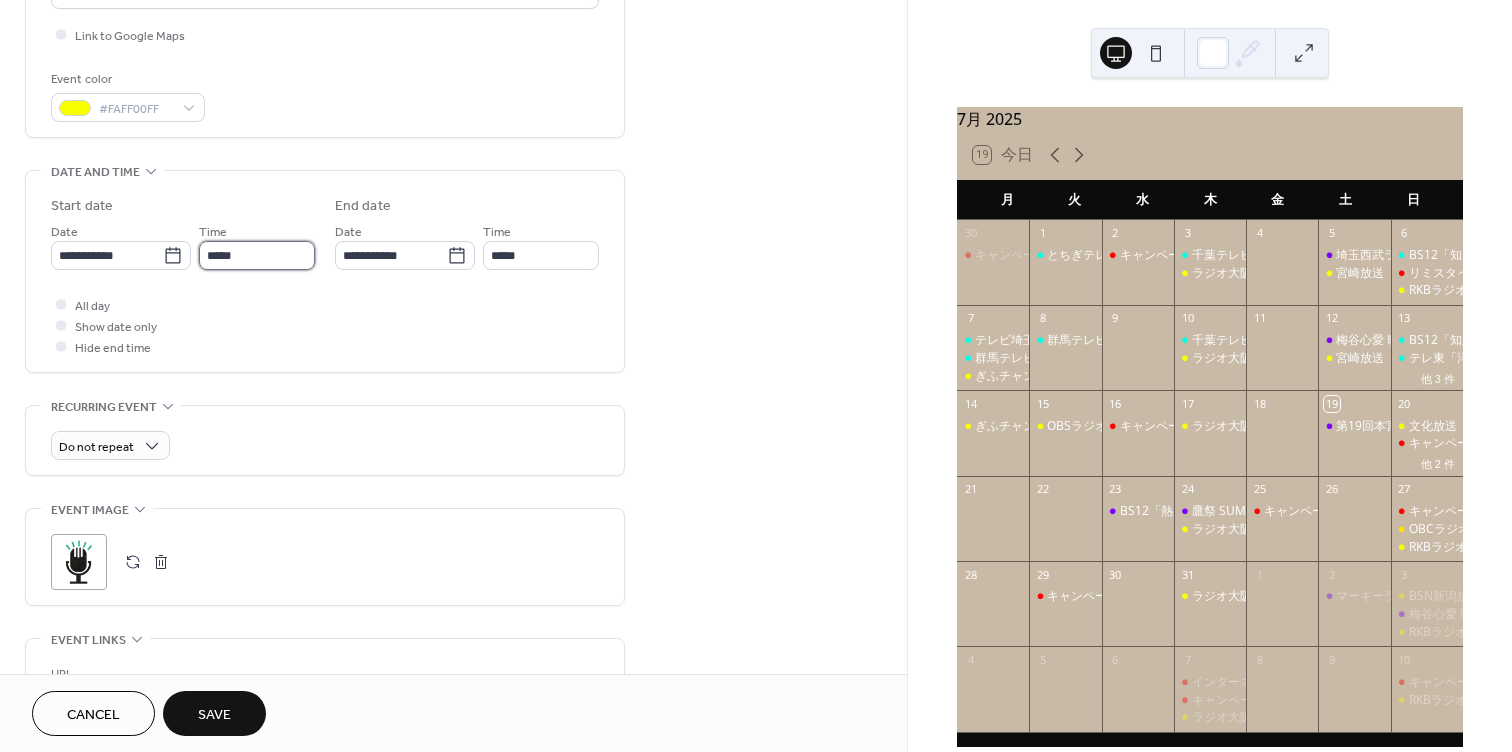 click on "*****" at bounding box center [257, 255] 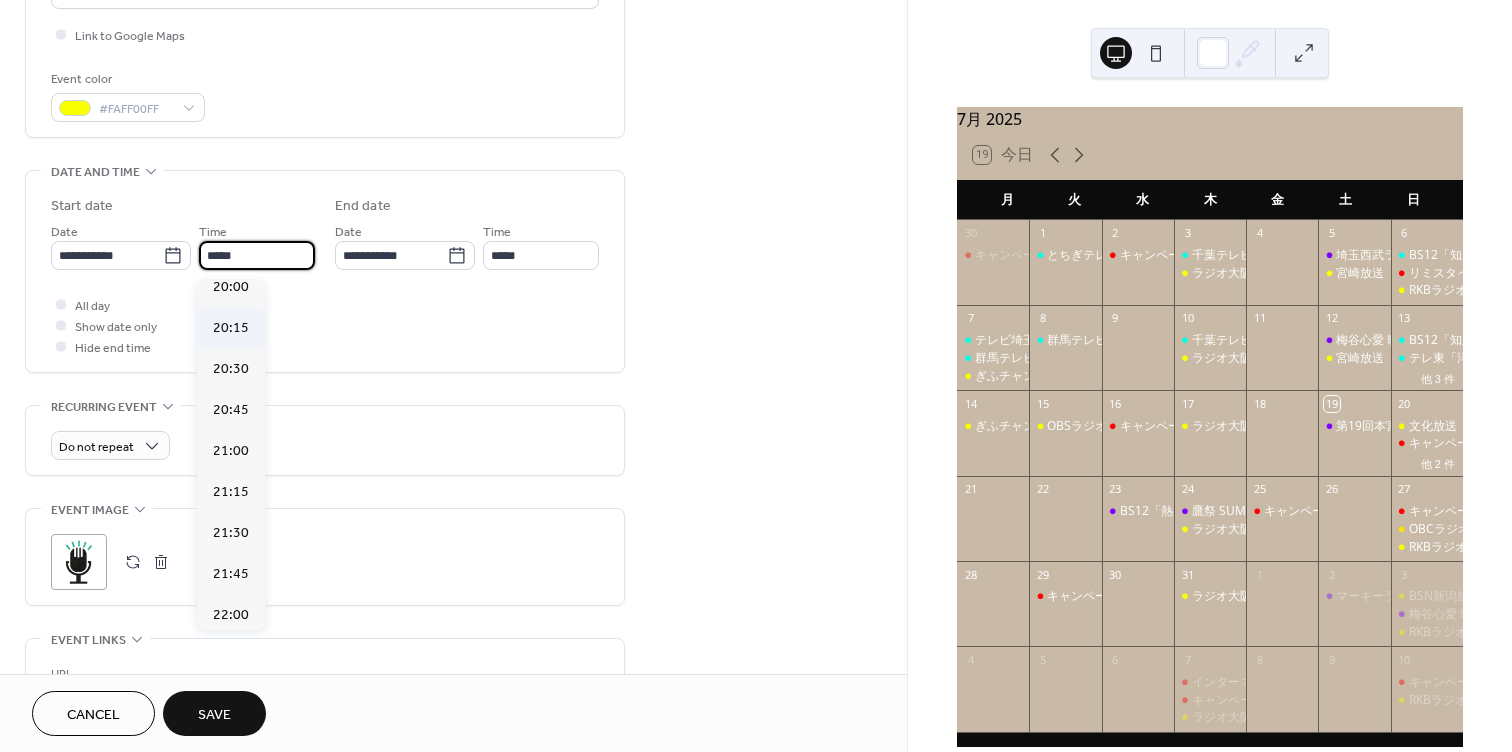 scroll, scrollTop: 3289, scrollLeft: 0, axis: vertical 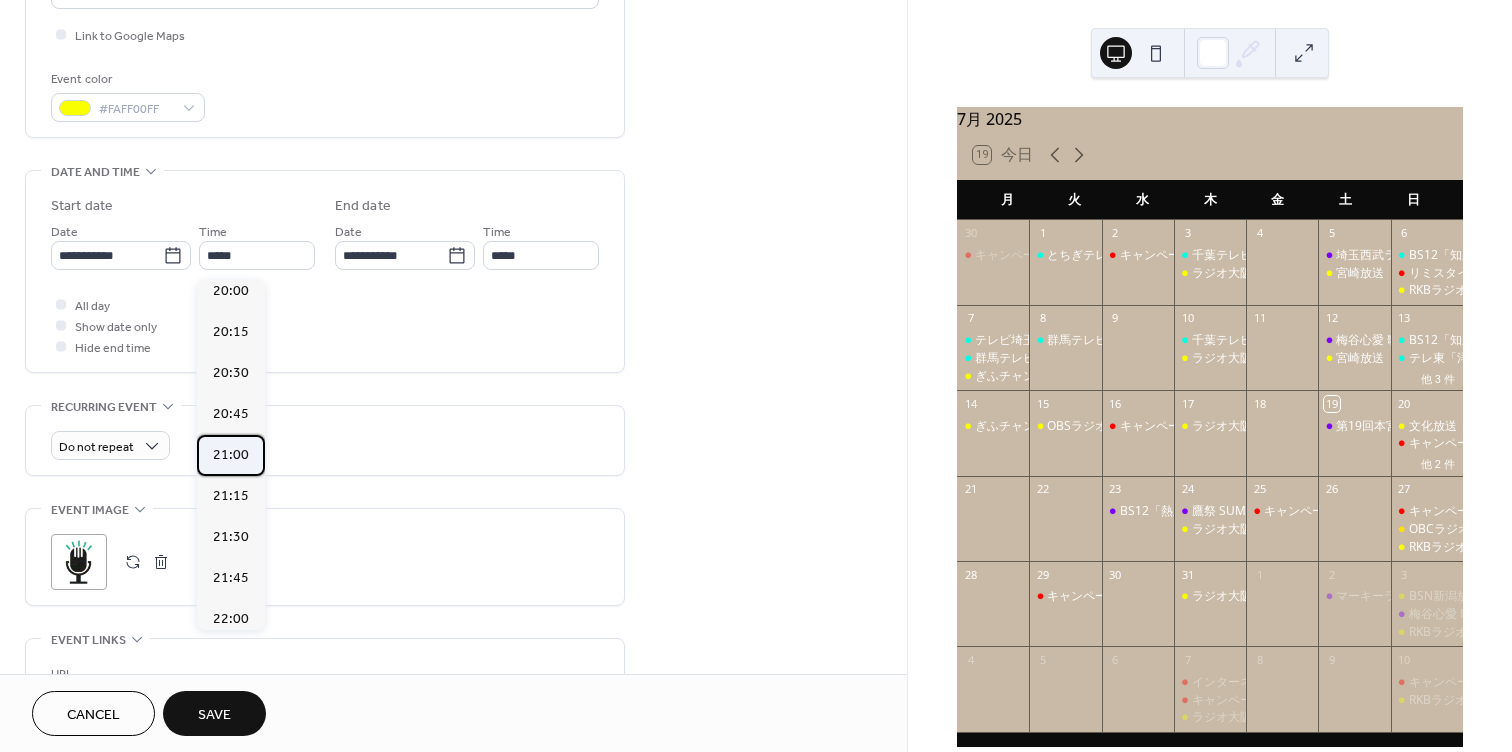 click on "21:00" at bounding box center [231, 455] 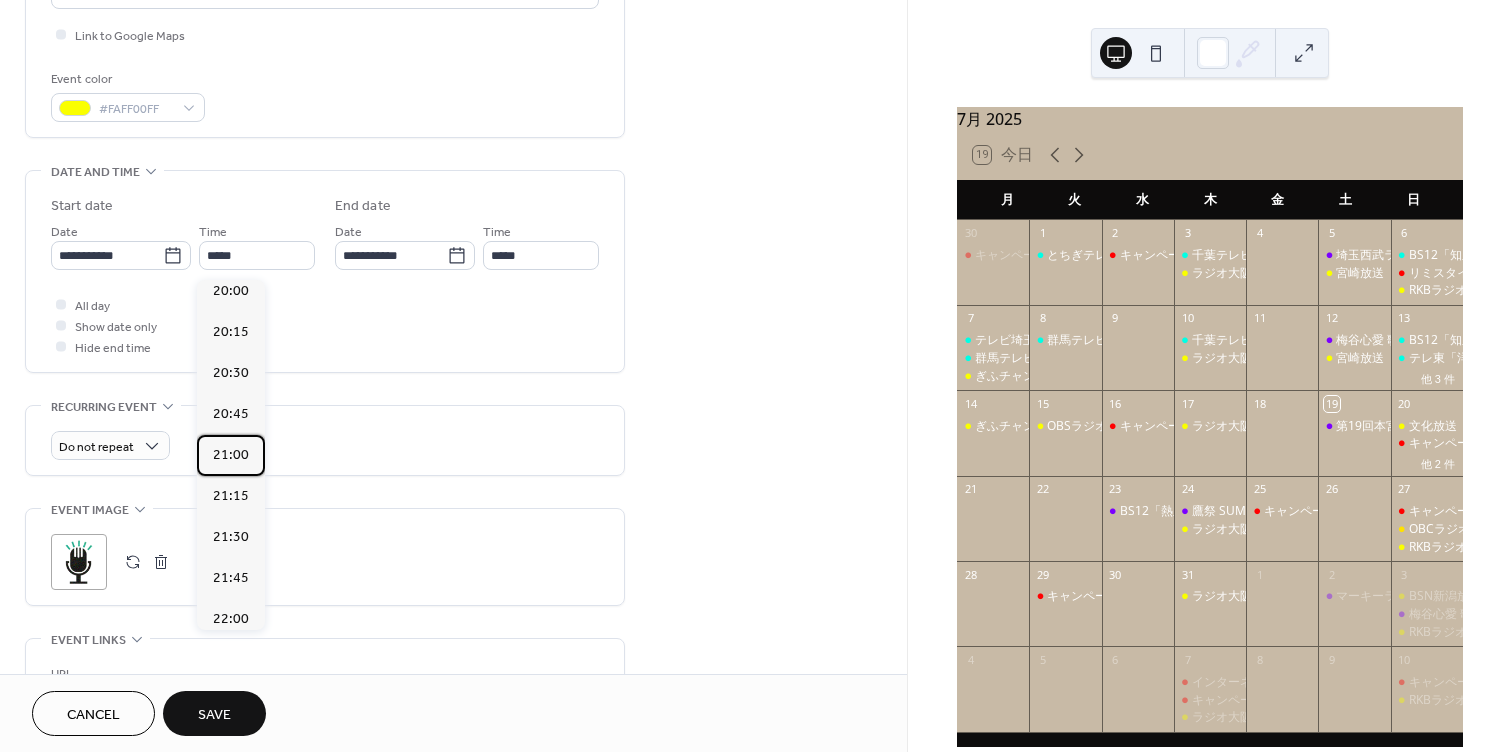 type on "*****" 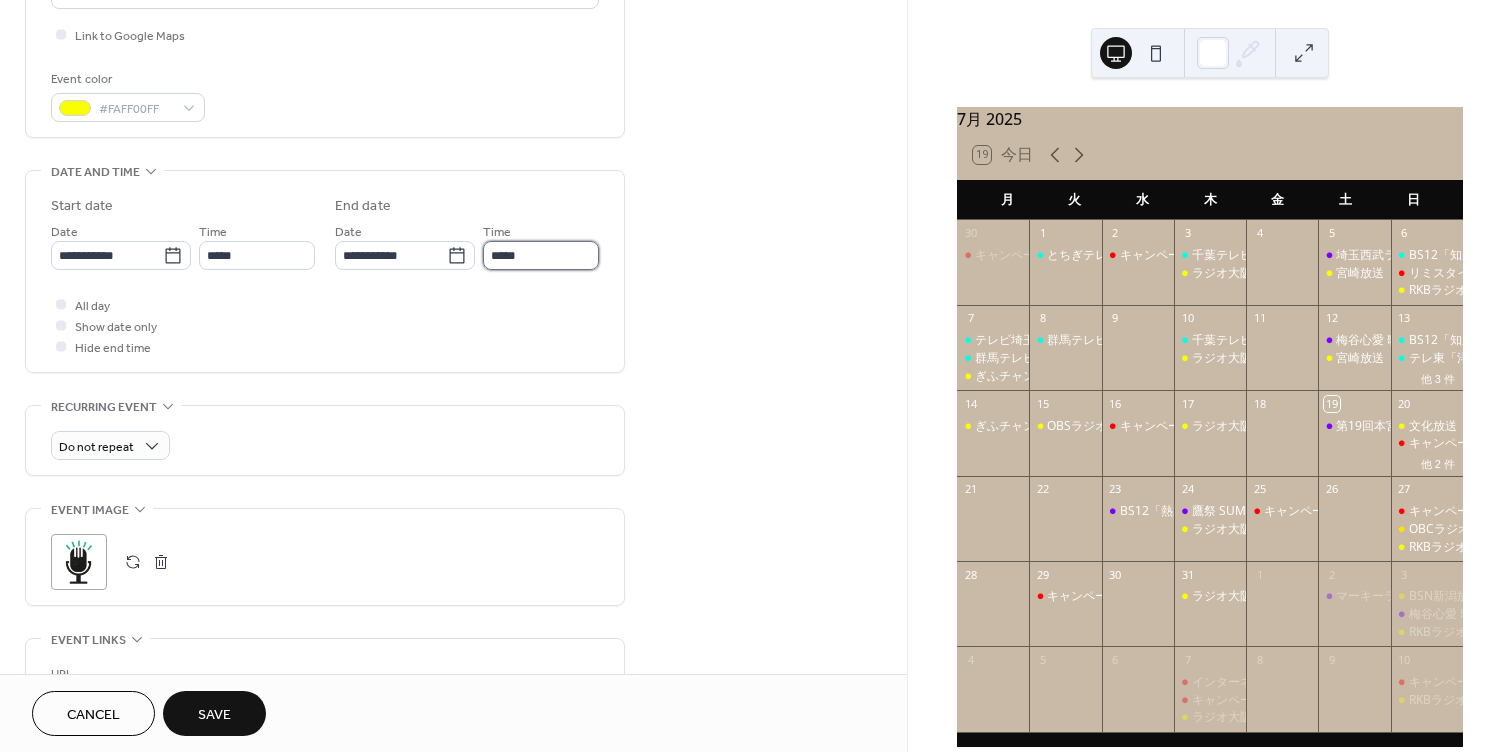 click on "*****" at bounding box center (541, 255) 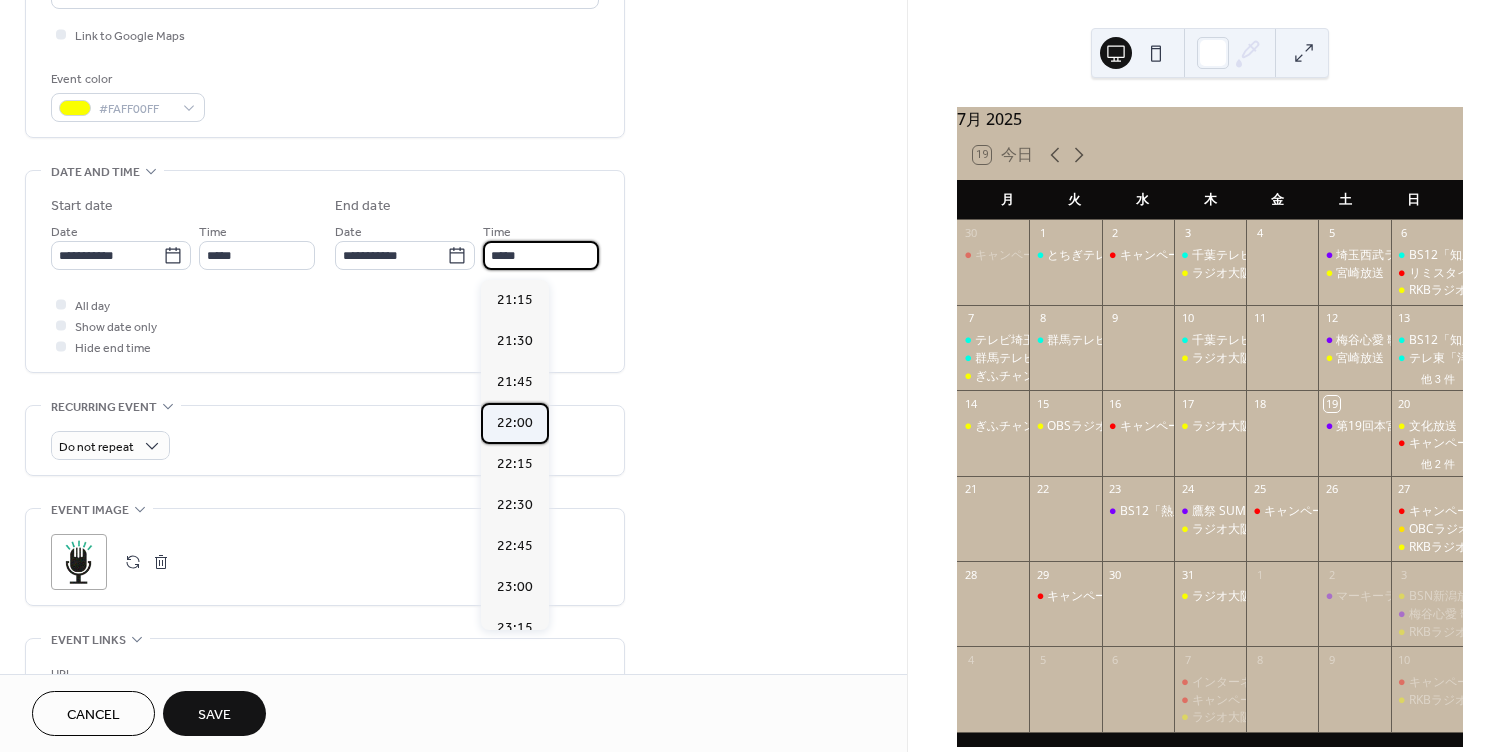 click on "22:00" at bounding box center [515, 423] 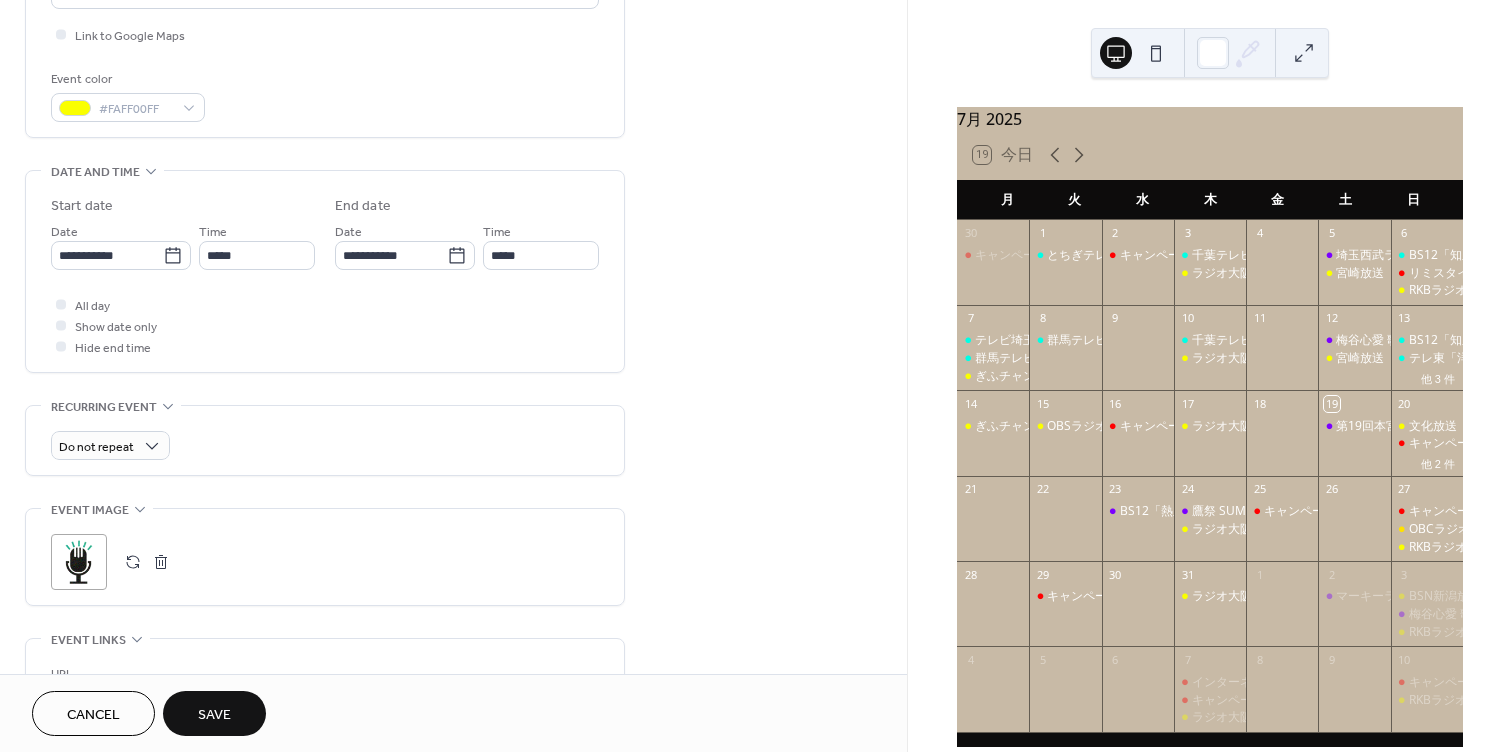 type on "*****" 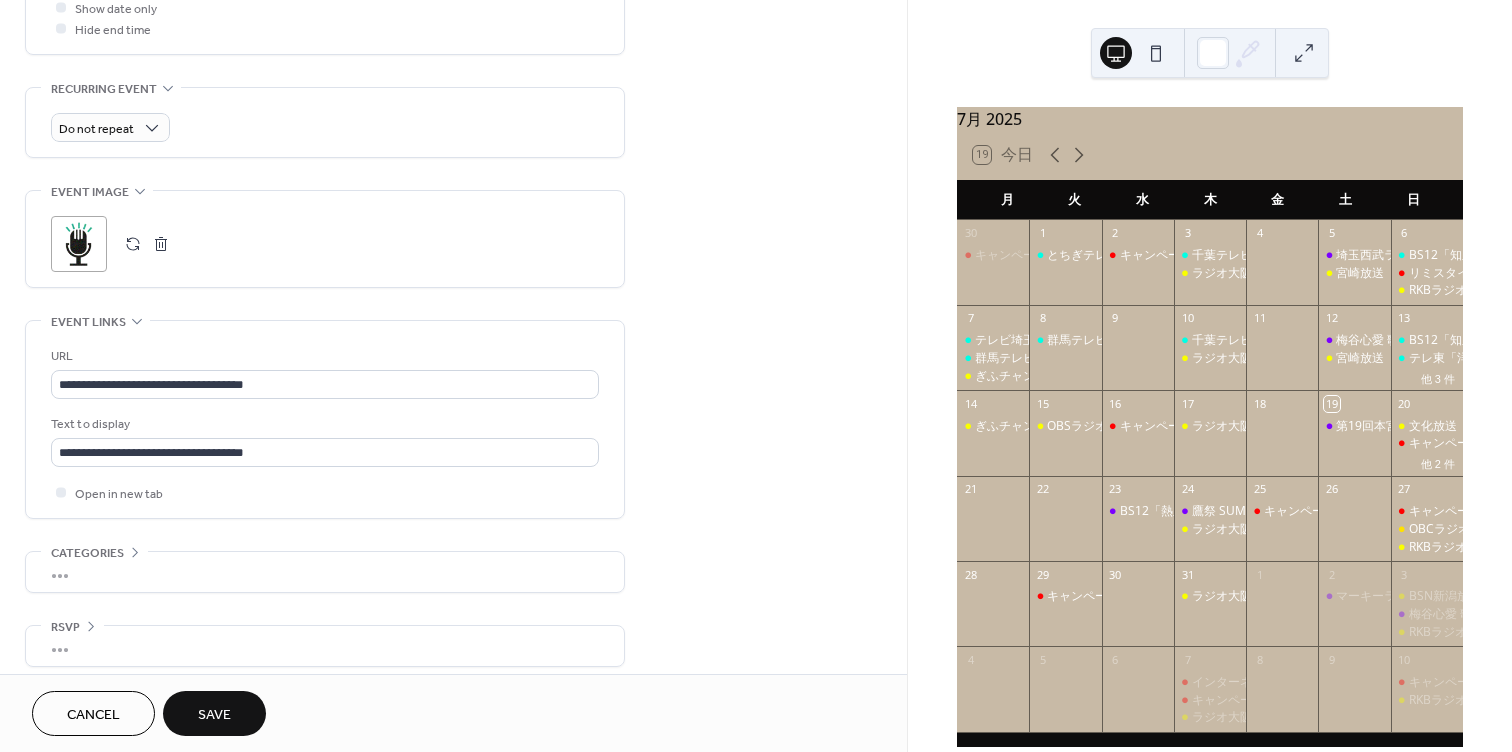 scroll, scrollTop: 822, scrollLeft: 0, axis: vertical 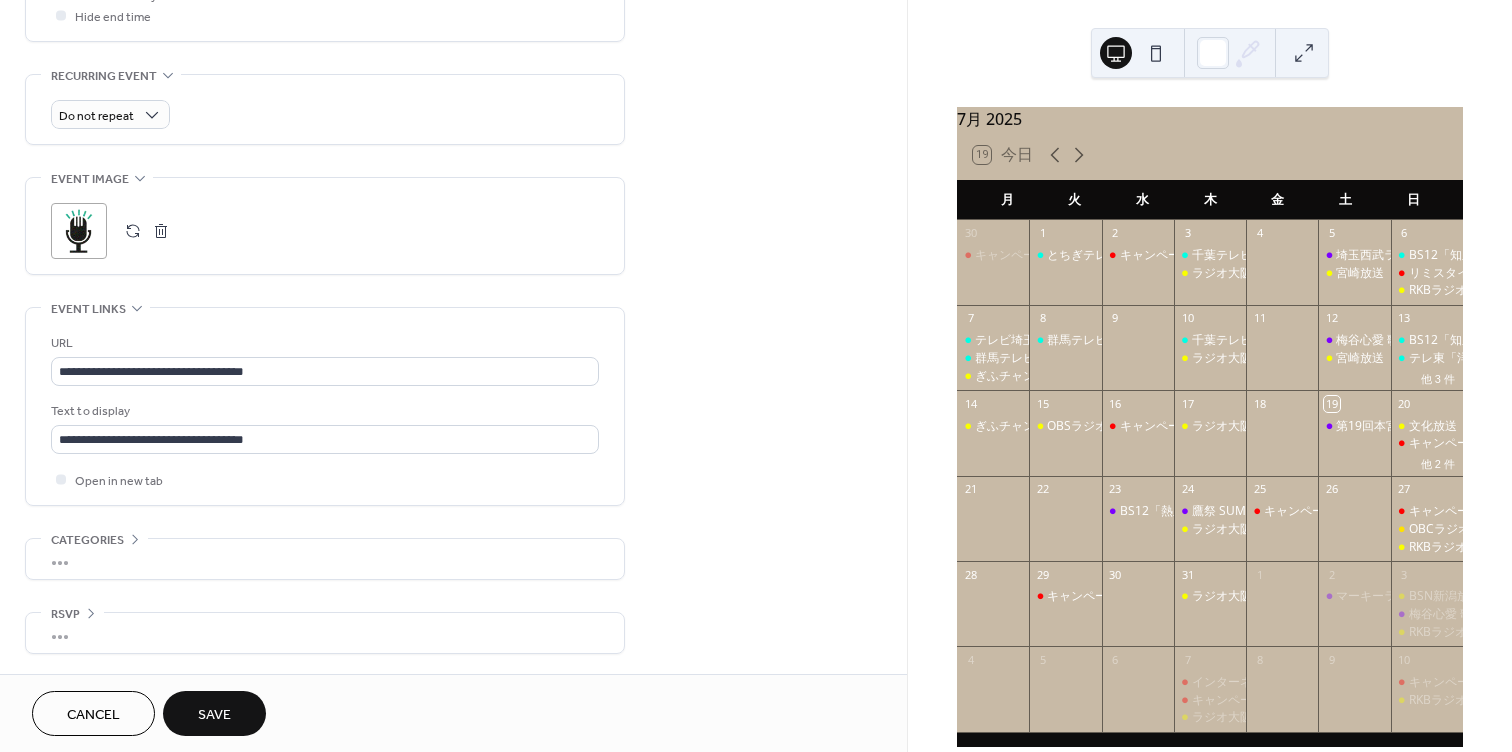 click on "Save" at bounding box center [214, 713] 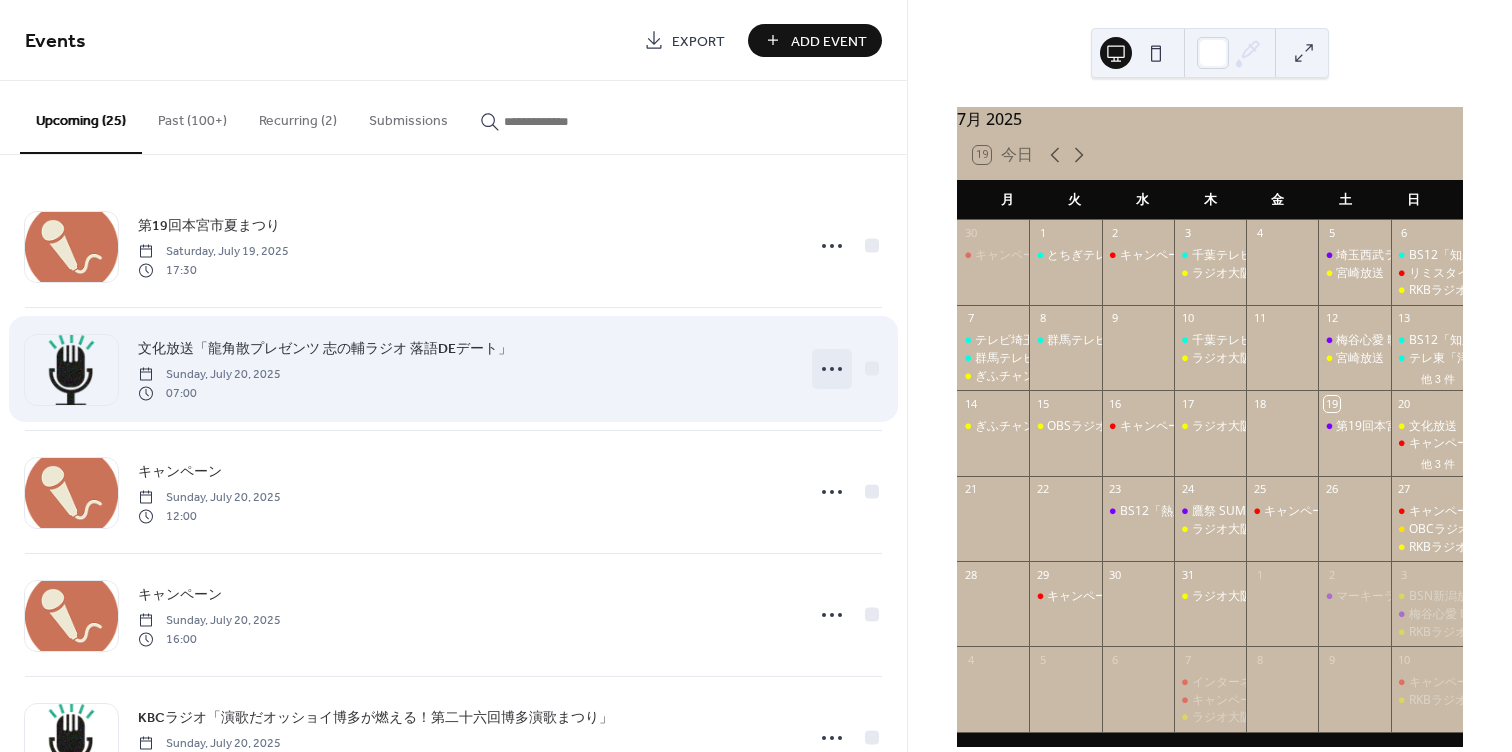 click 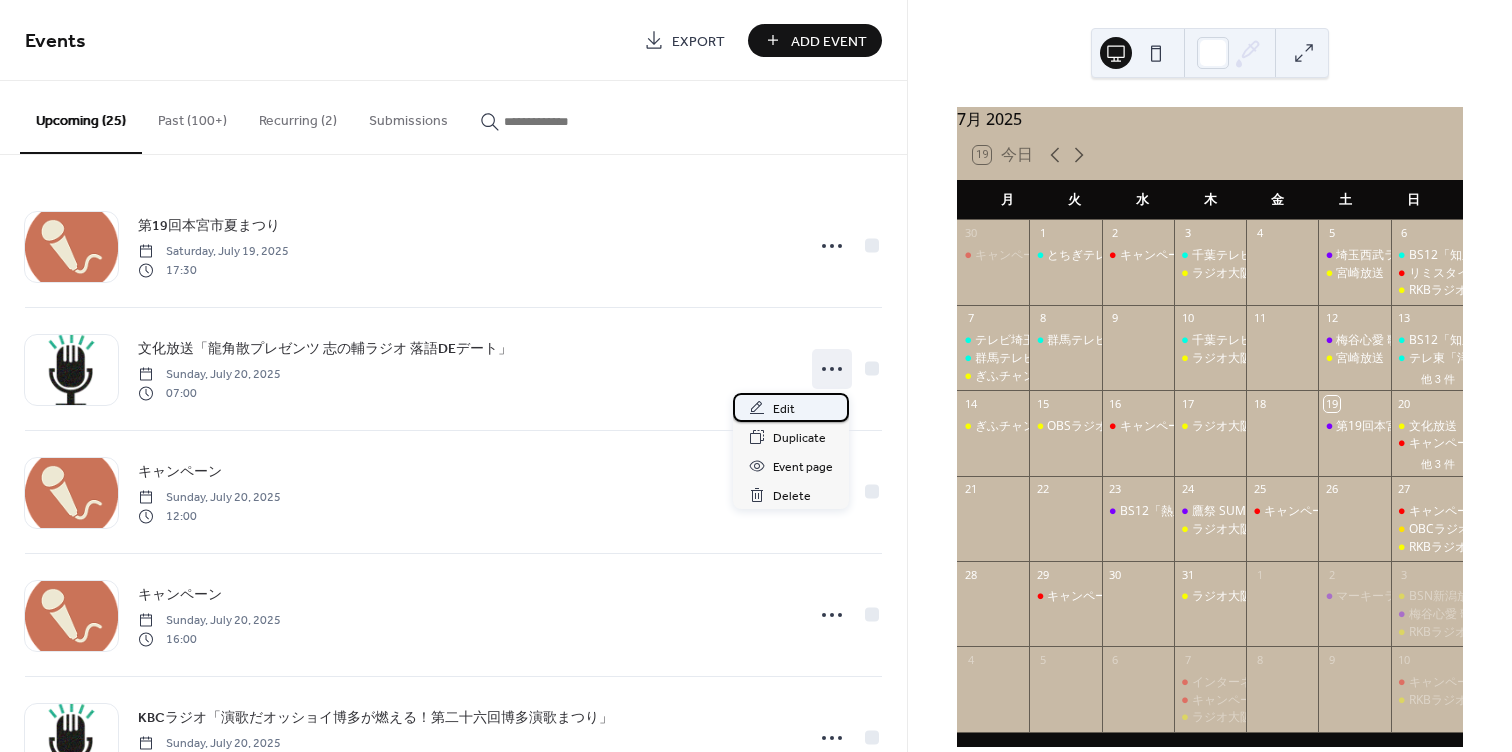 click on "Edit" at bounding box center [784, 409] 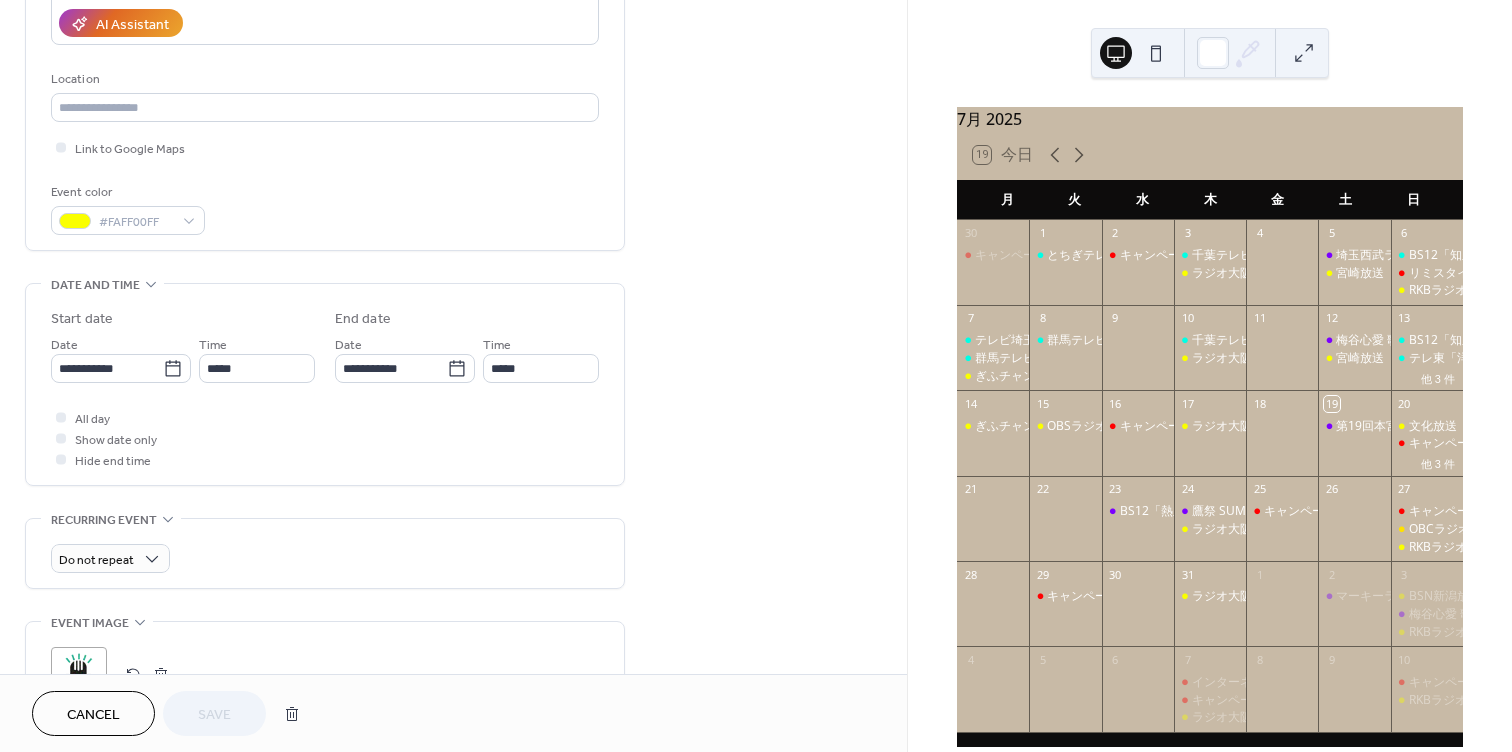 scroll, scrollTop: 418, scrollLeft: 0, axis: vertical 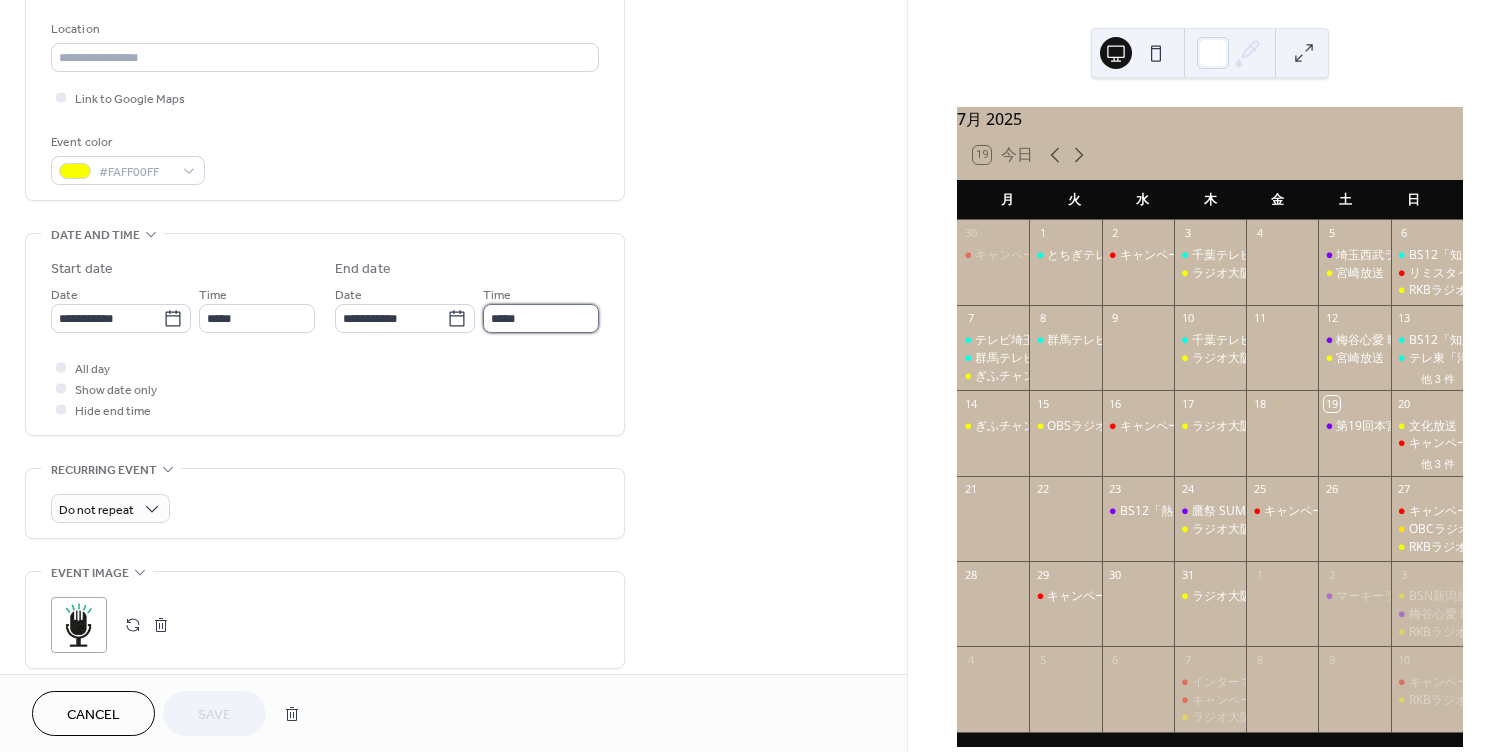 click on "*****" at bounding box center [541, 318] 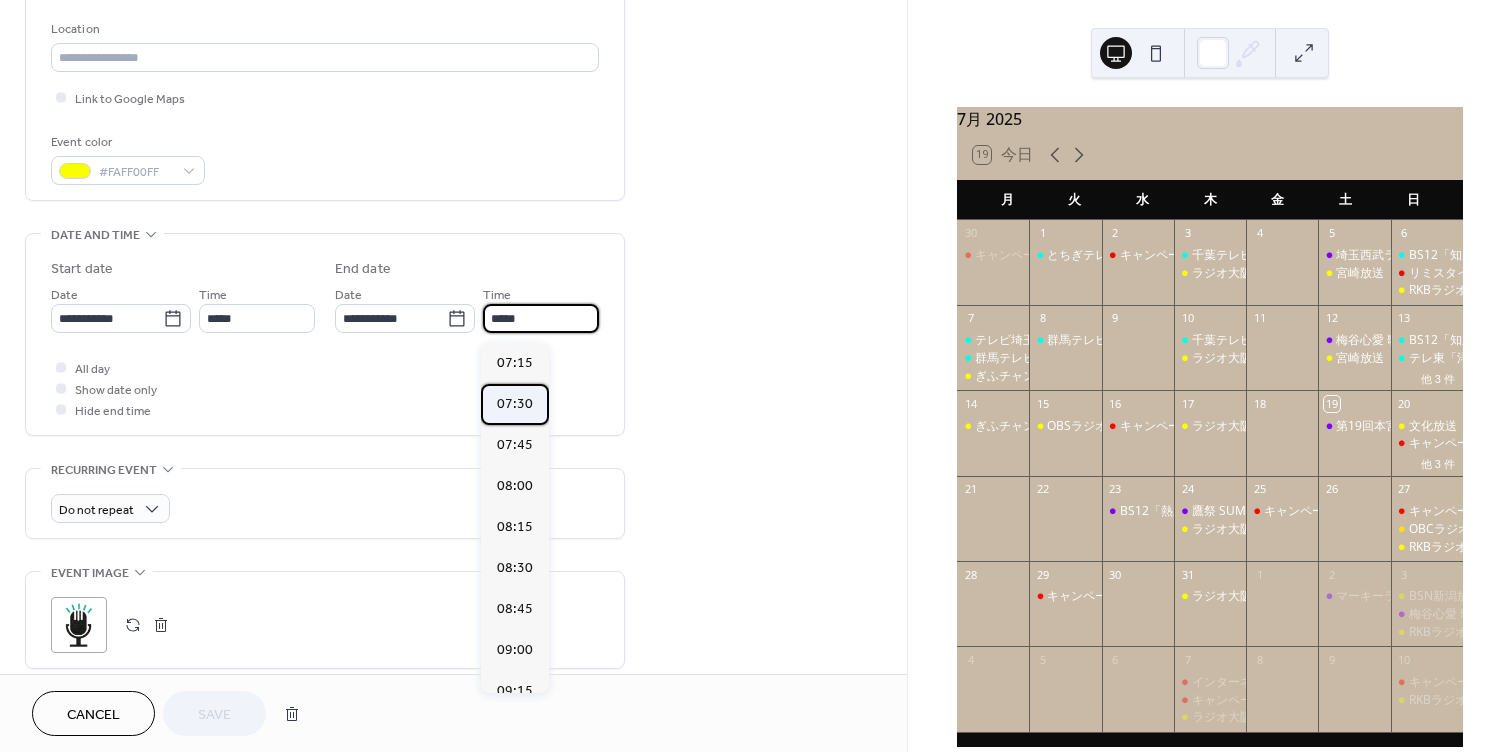 click on "07:30" at bounding box center (515, 404) 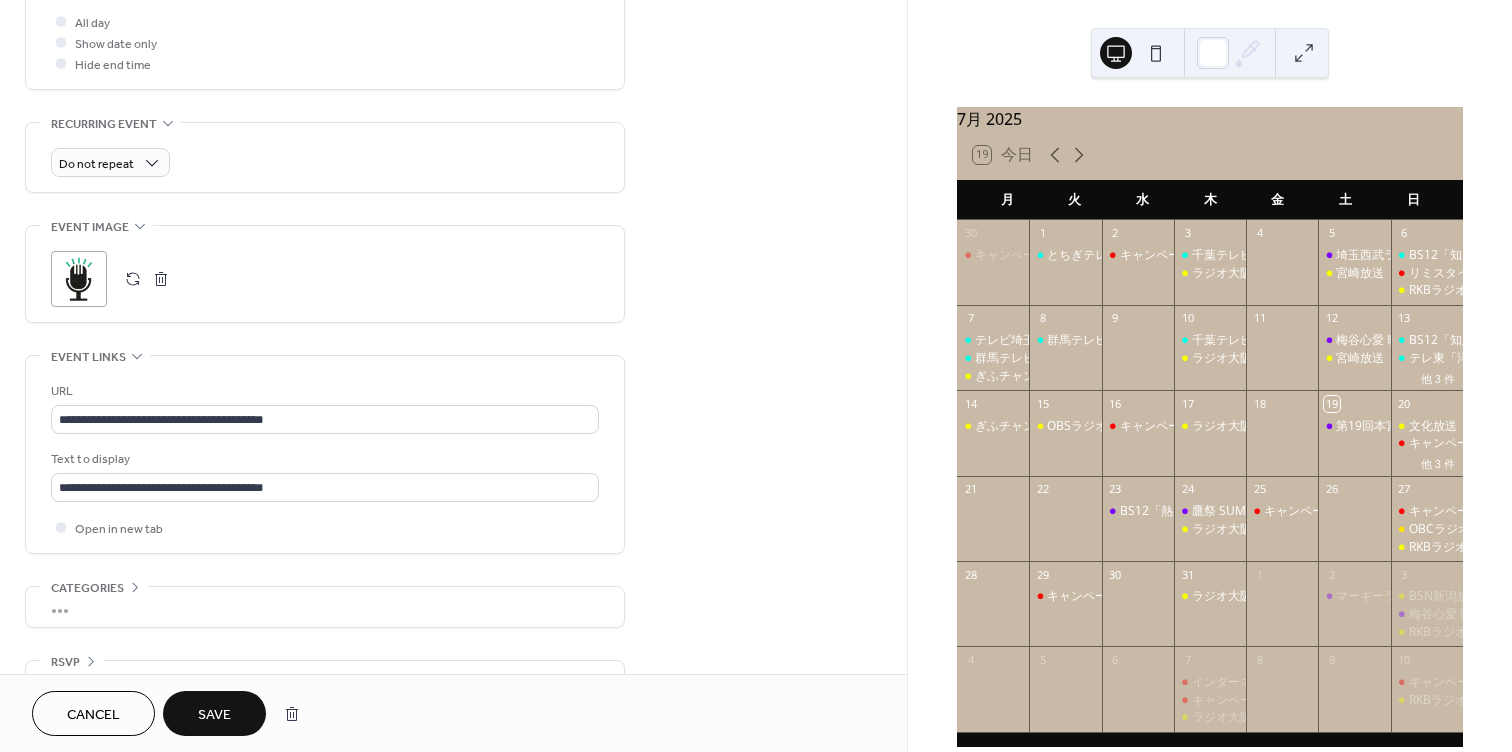 scroll, scrollTop: 767, scrollLeft: 0, axis: vertical 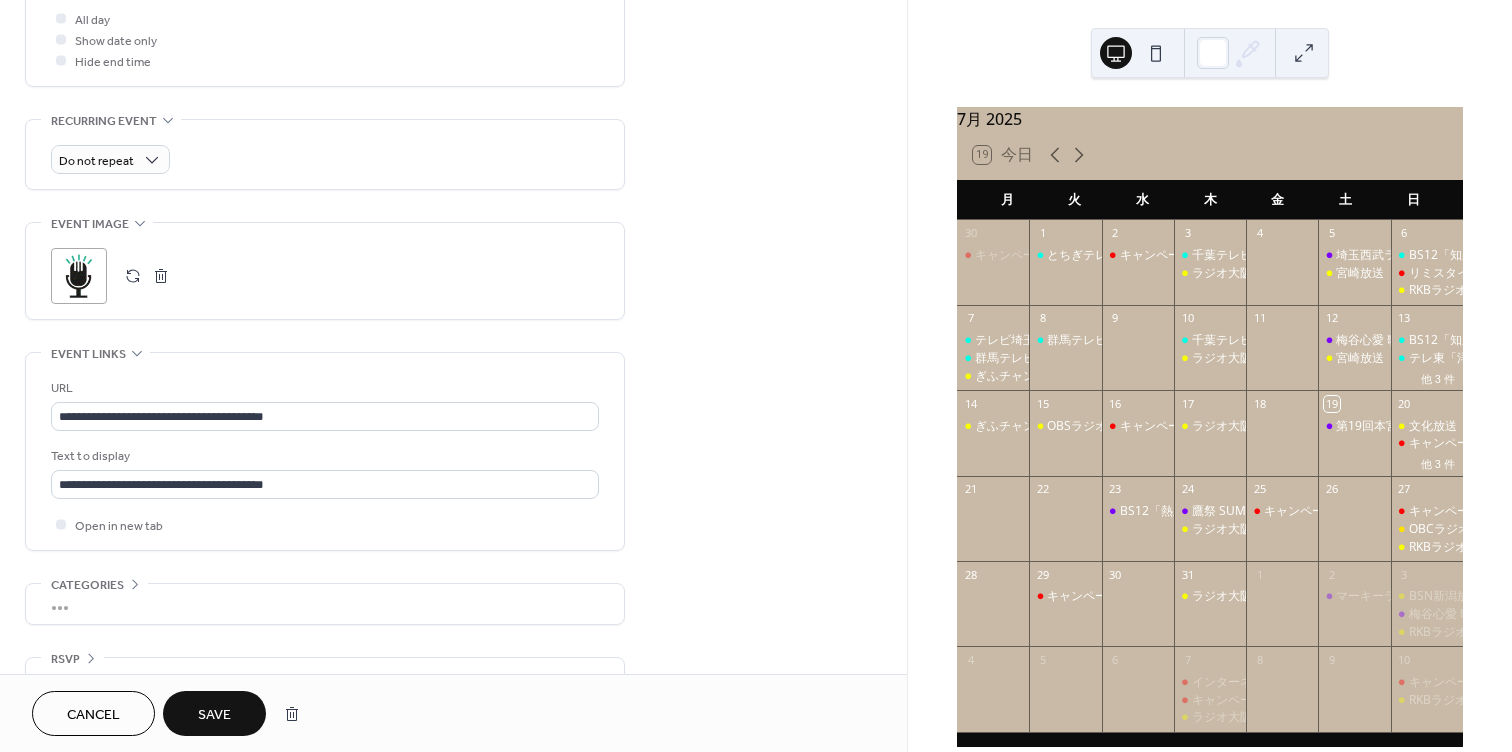 click on "Save" at bounding box center [214, 713] 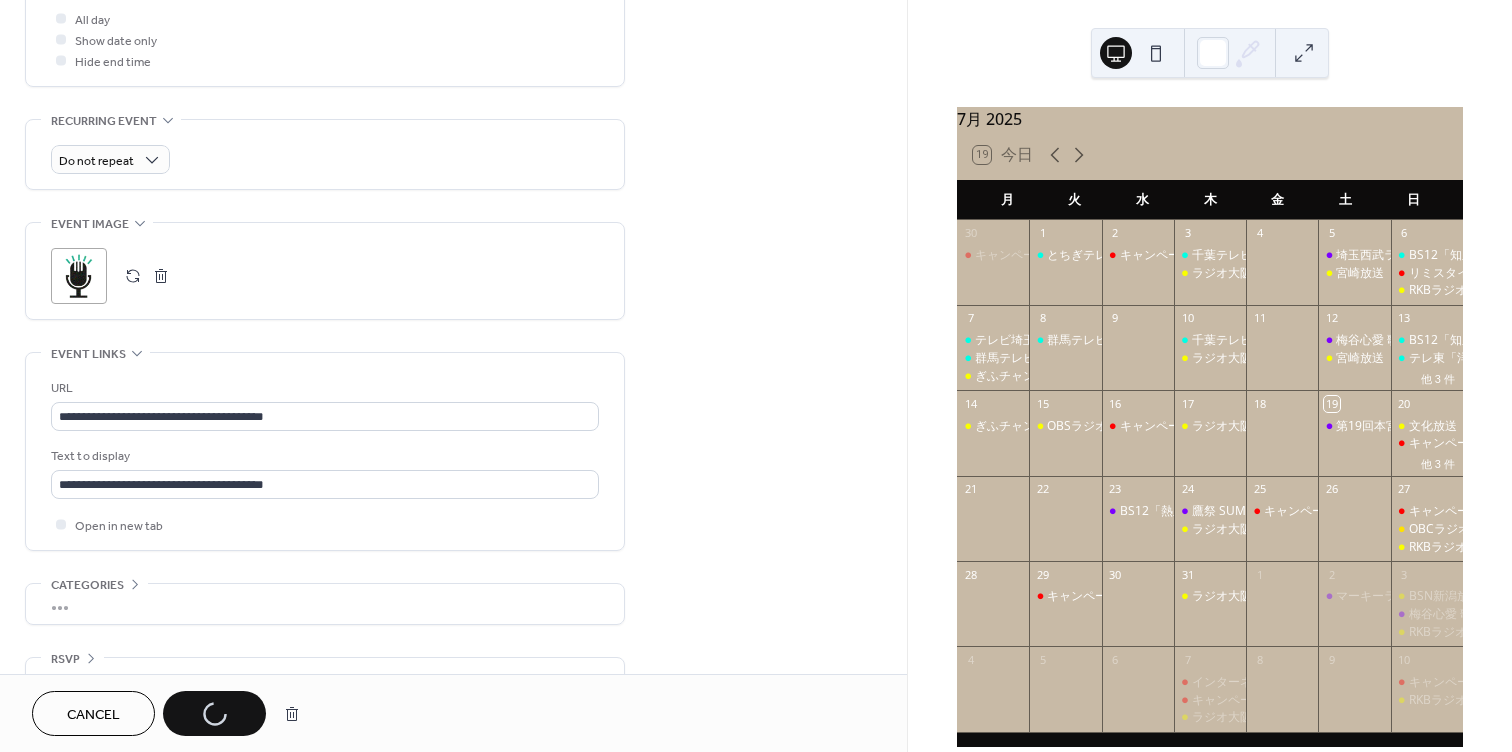 scroll, scrollTop: 605, scrollLeft: 0, axis: vertical 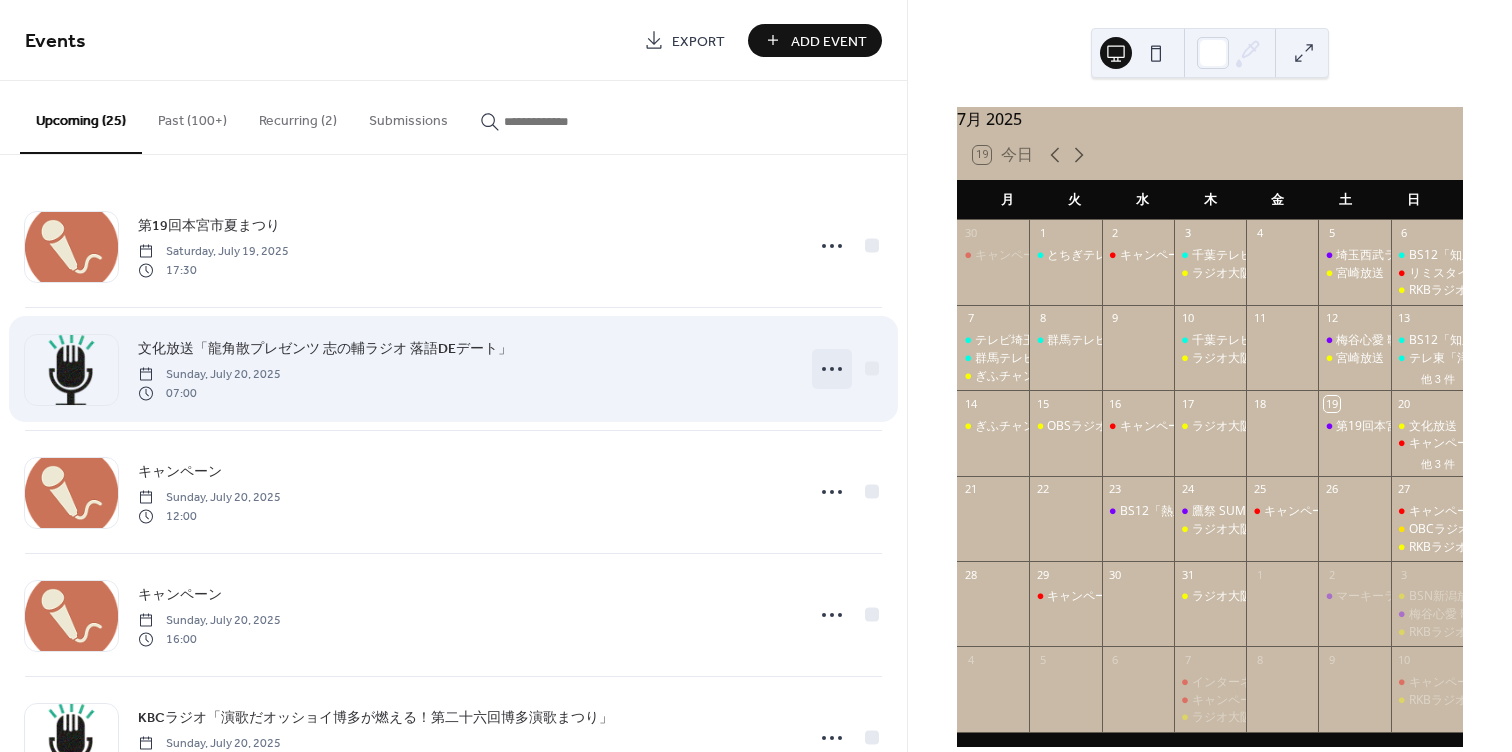 click 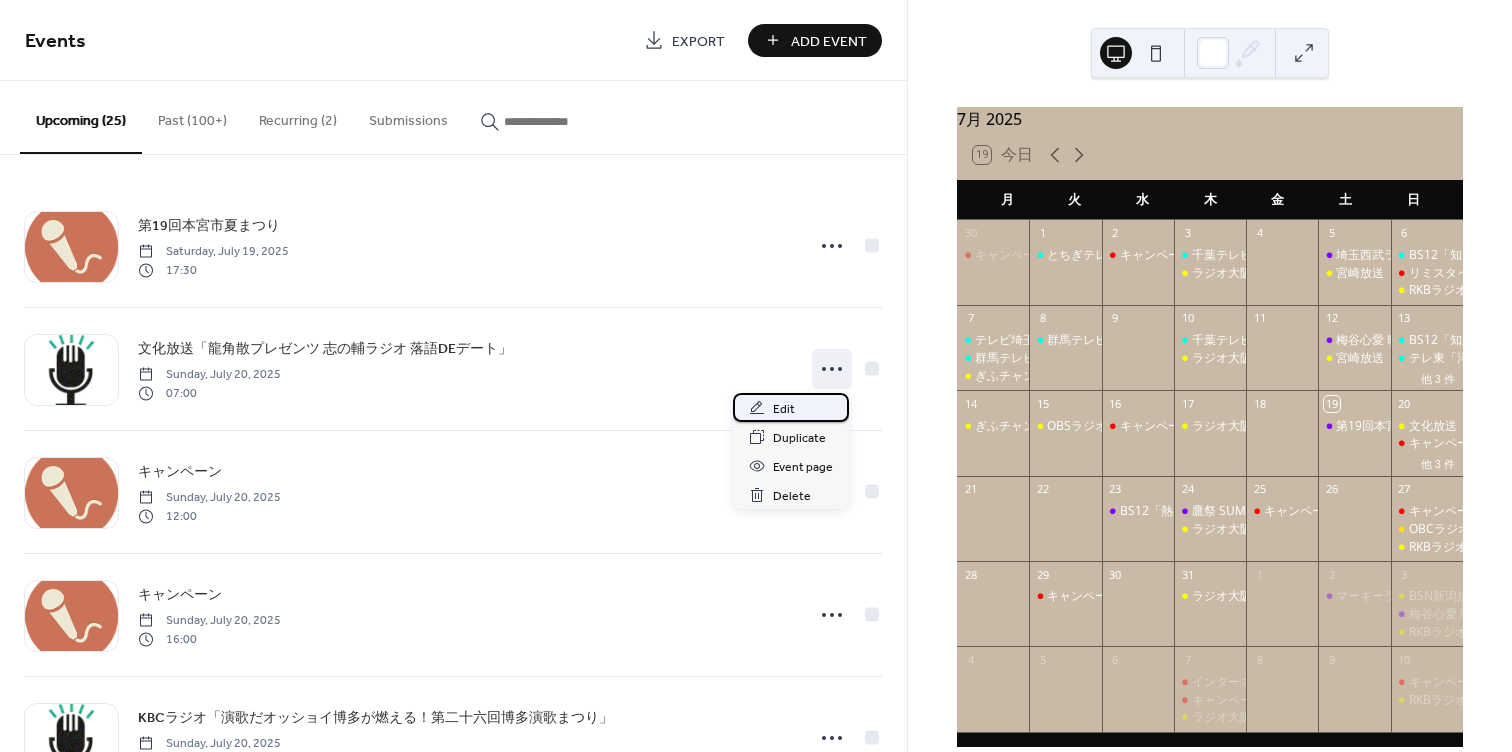 click on "Edit" at bounding box center [784, 409] 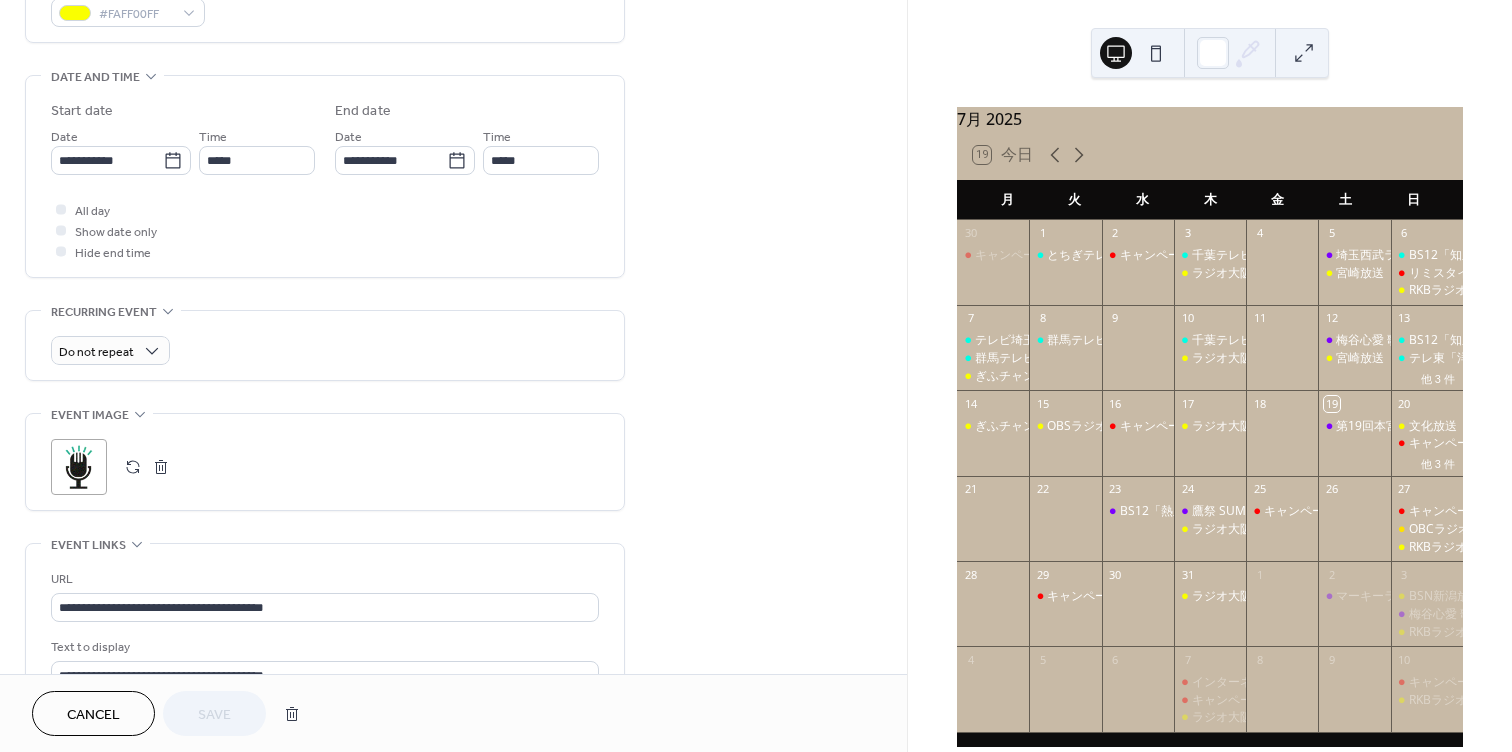 scroll, scrollTop: 607, scrollLeft: 0, axis: vertical 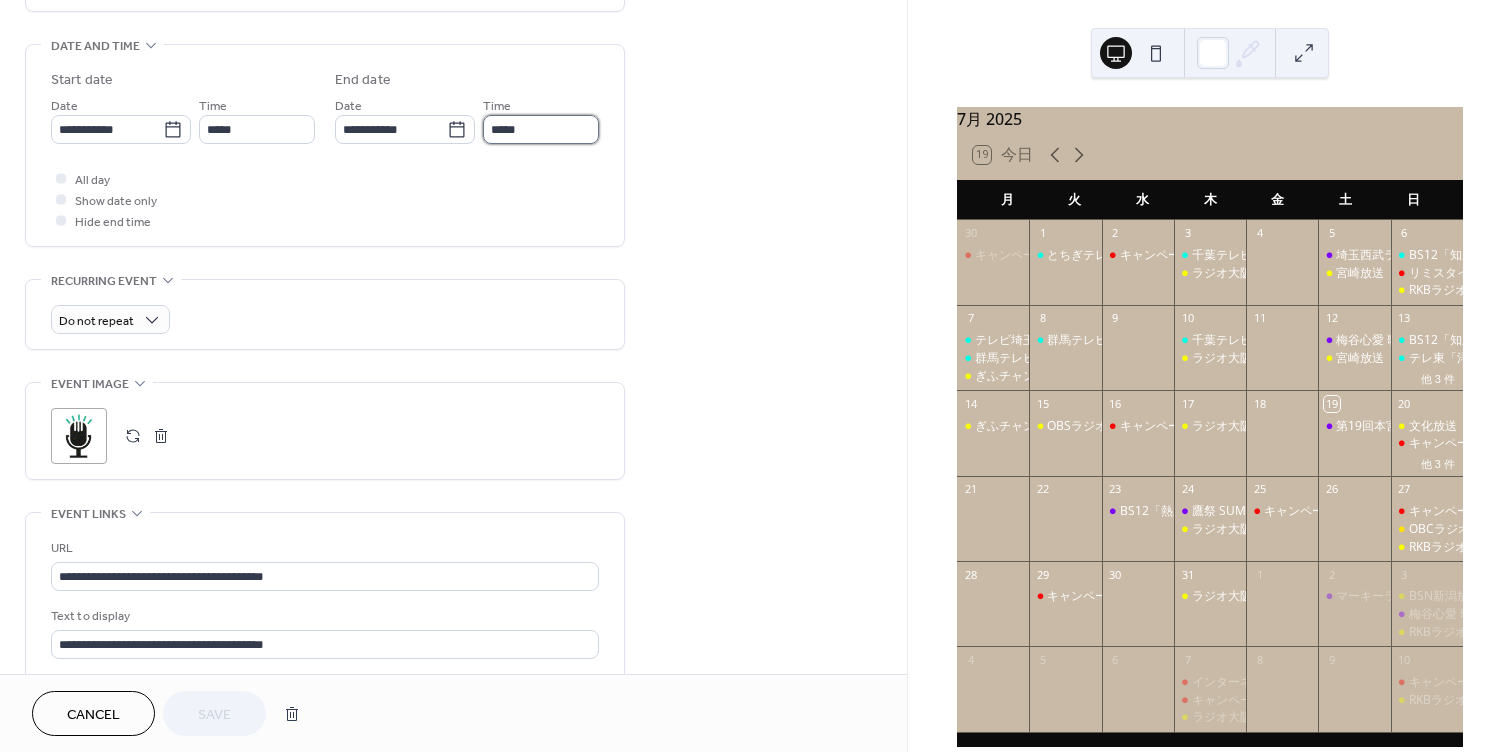 click on "*****" at bounding box center (541, 129) 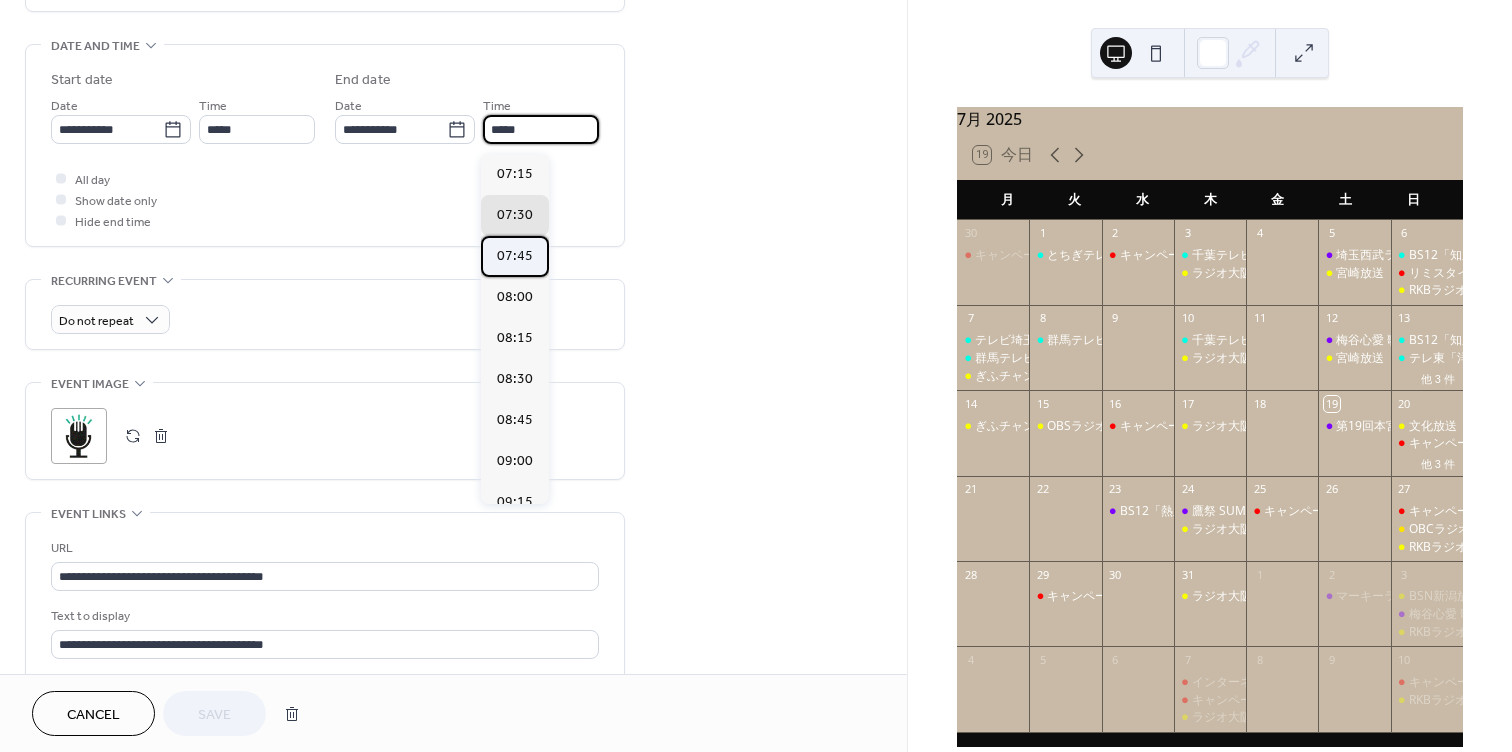click on "07:45" at bounding box center [515, 256] 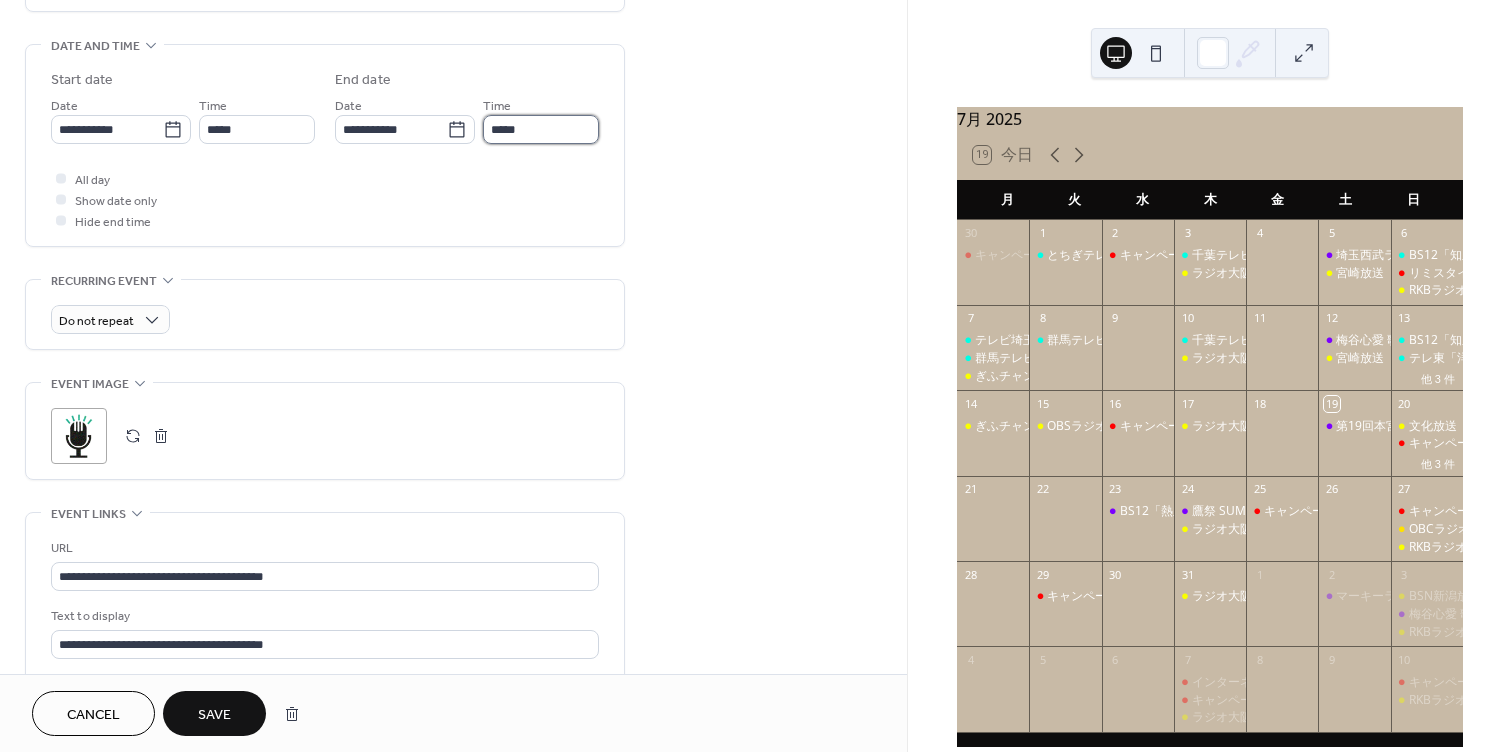 click on "*****" at bounding box center (541, 129) 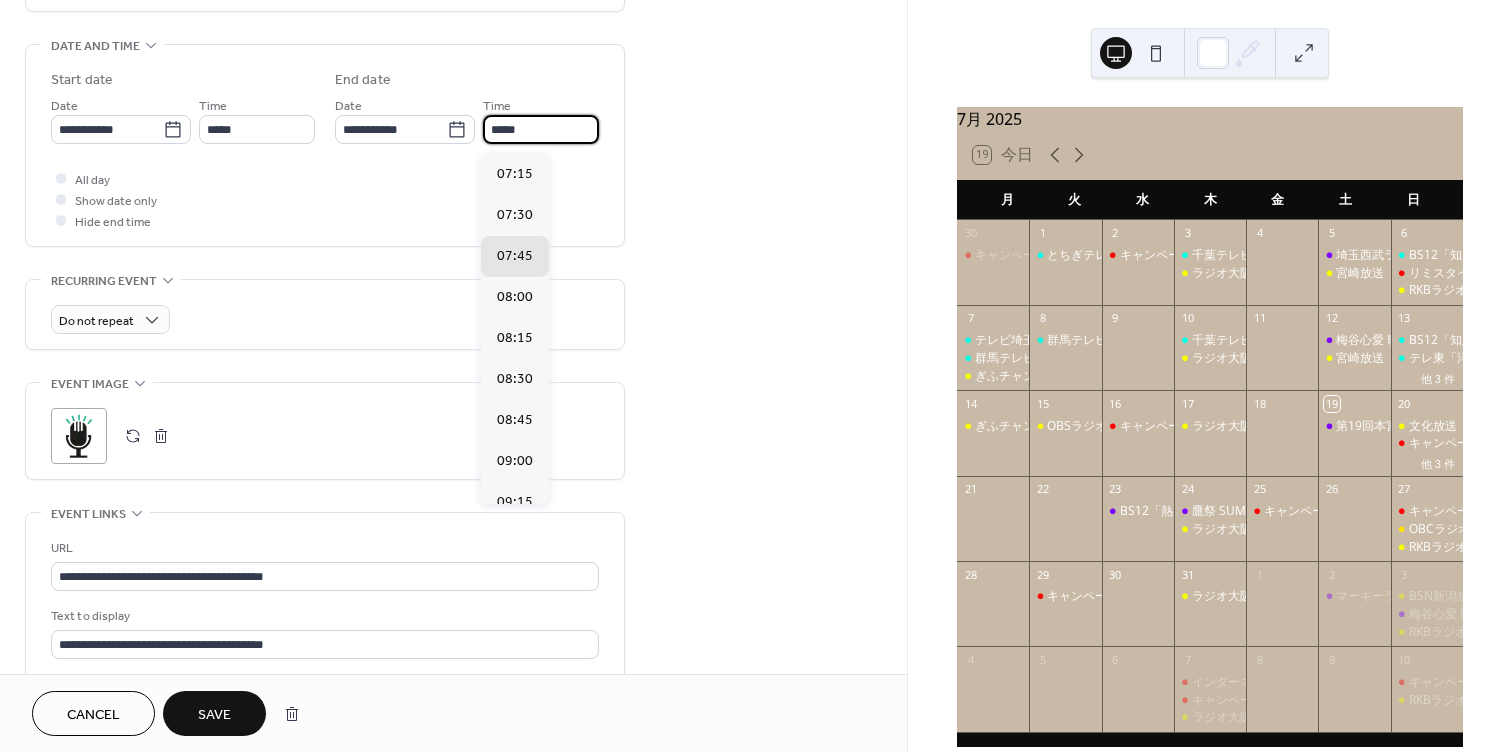 click on "*****" at bounding box center (541, 129) 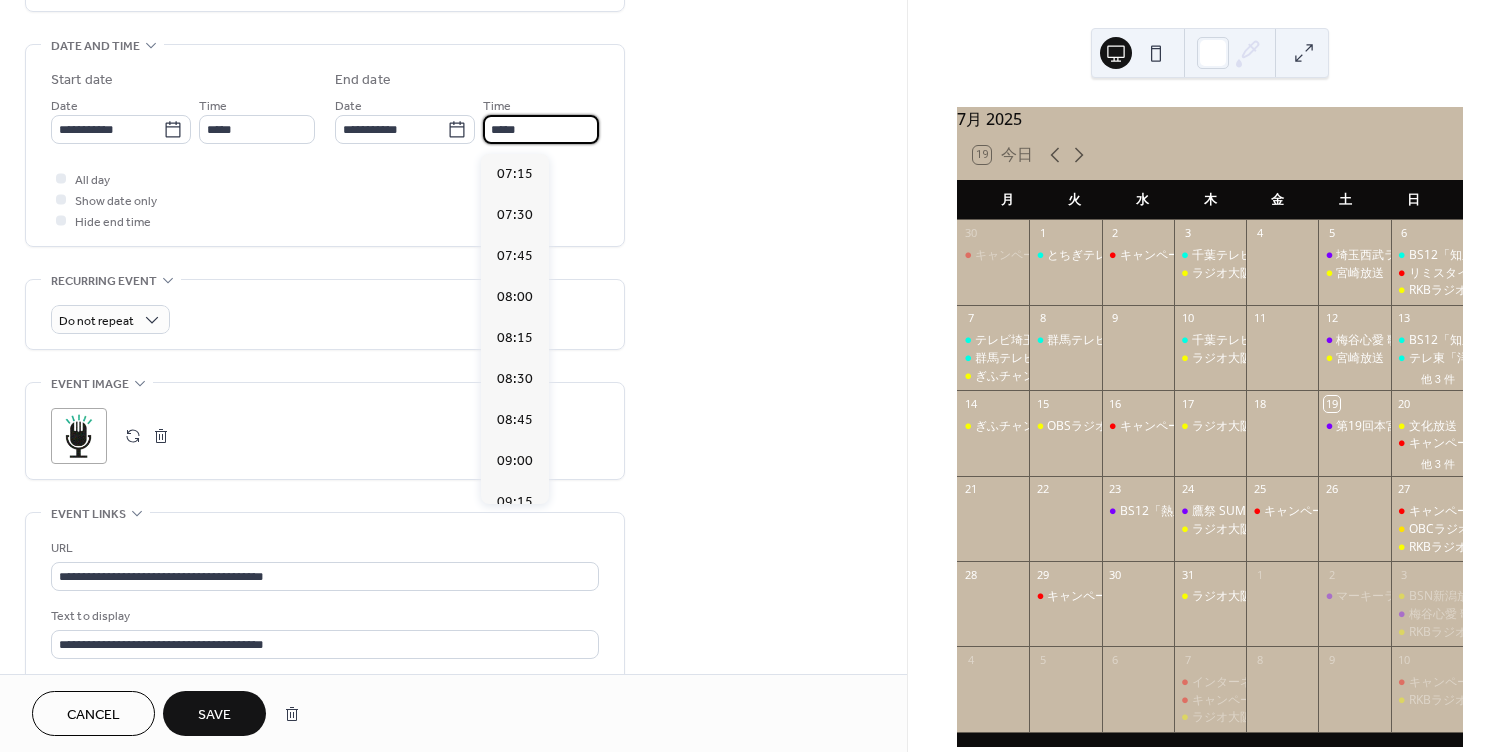 type on "*****" 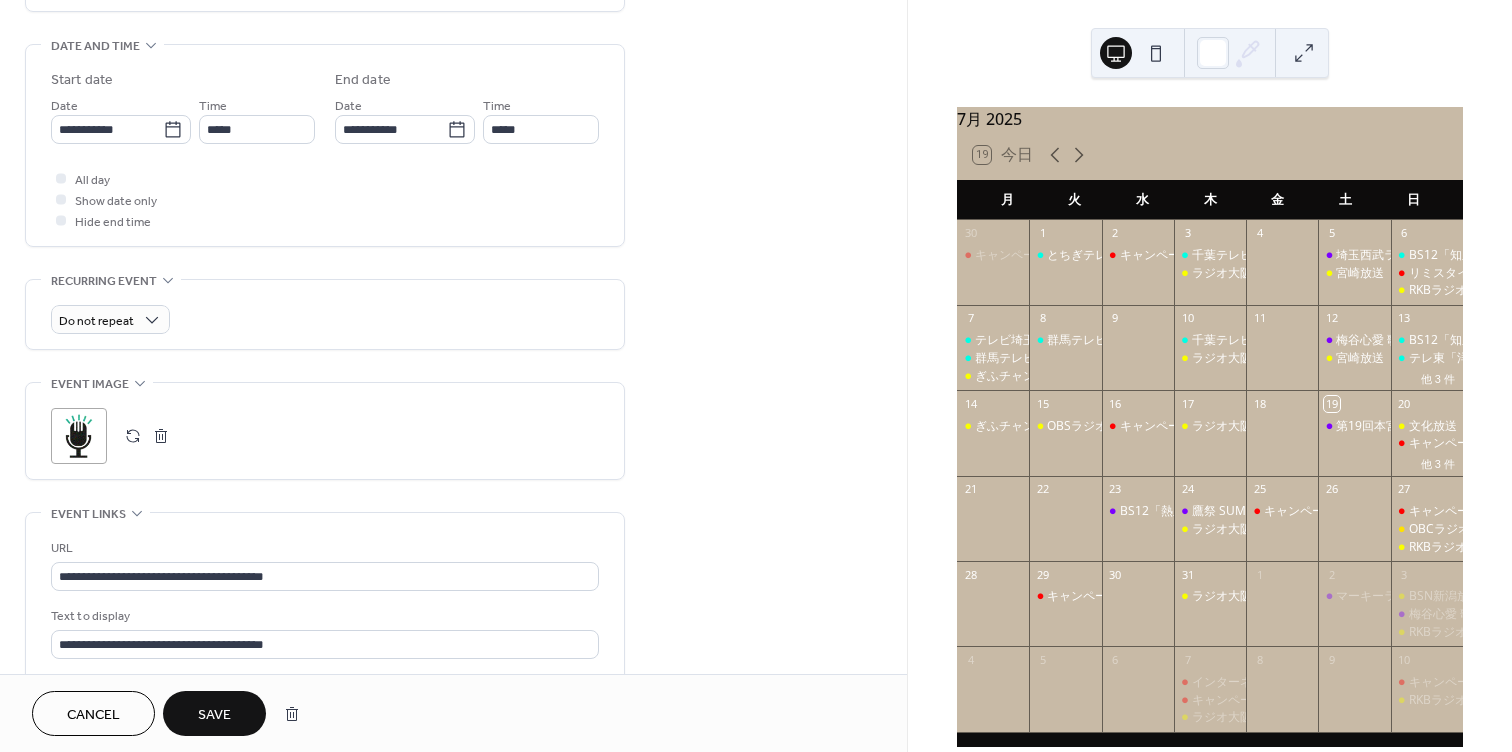 click on "**********" at bounding box center [453, 191] 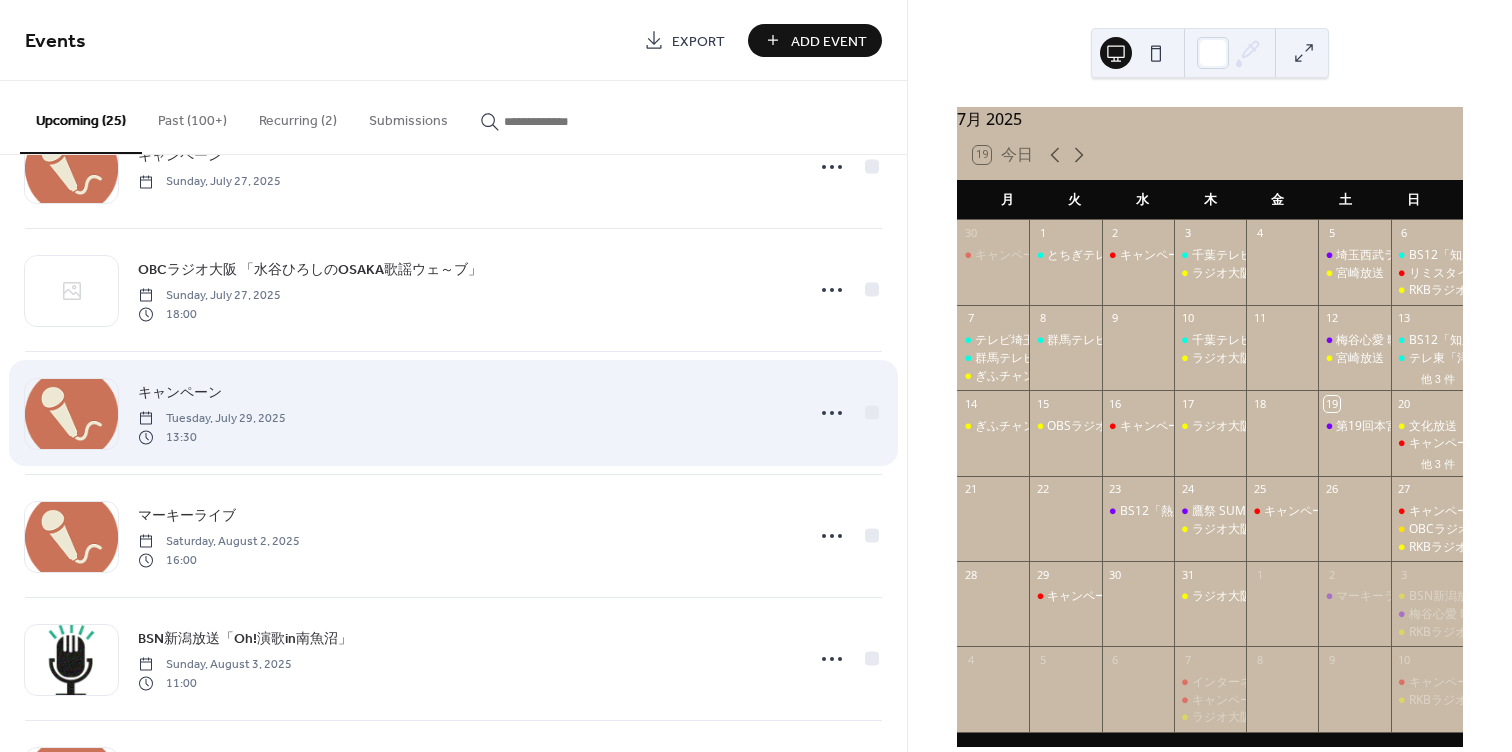 scroll, scrollTop: 1064, scrollLeft: 0, axis: vertical 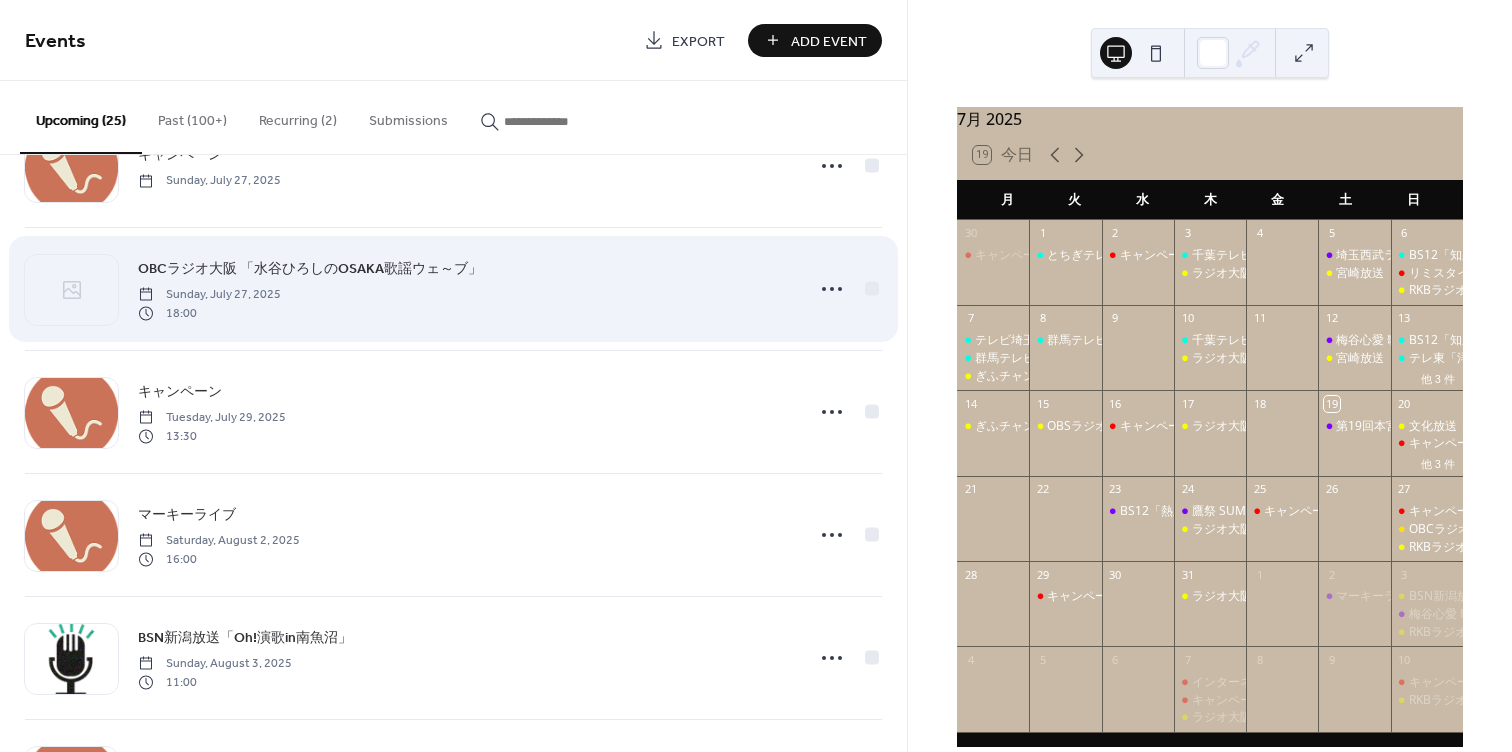 click on "OBCラジオ大阪 「水谷ひろしのOSAKA歌謡ウェ～ブ」" at bounding box center [310, 269] 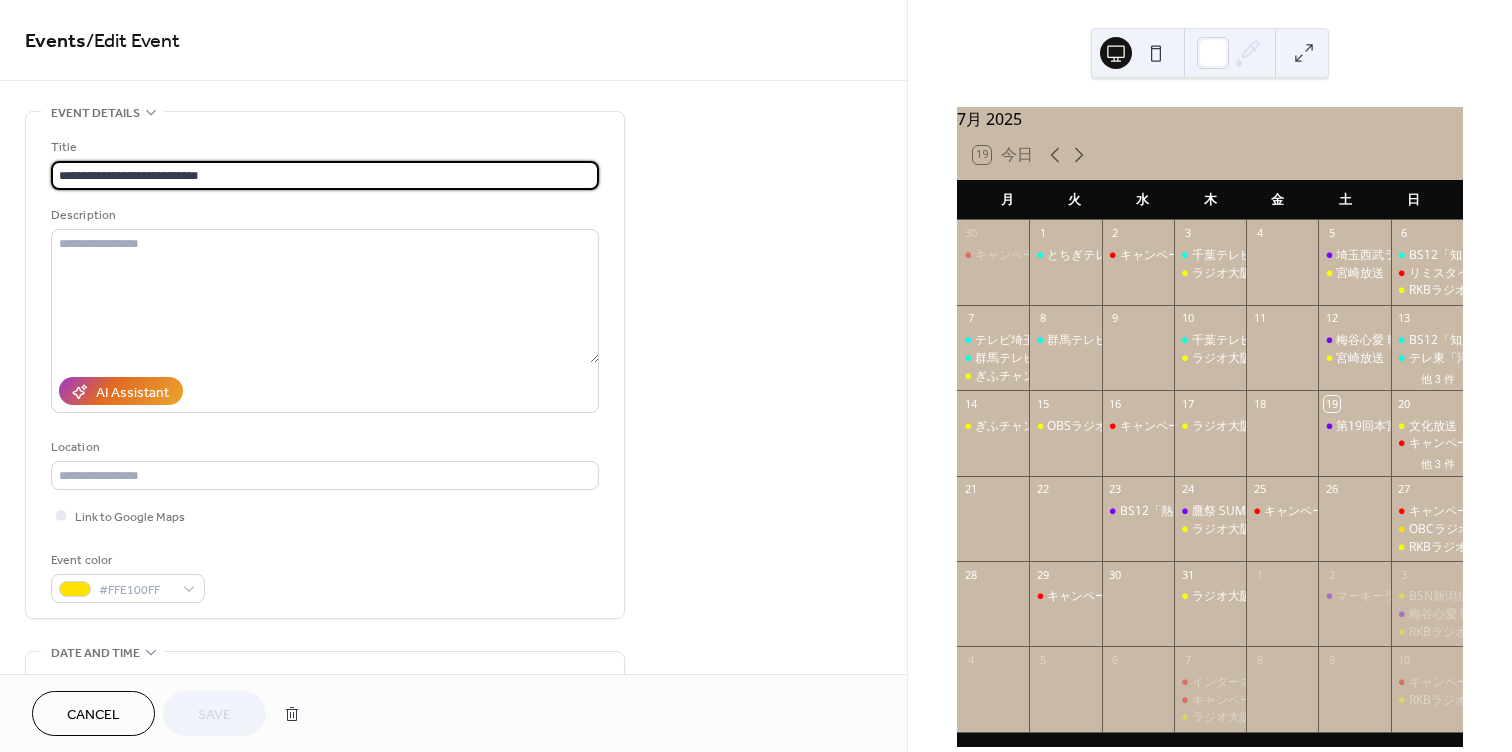 click on "All day Show date only Hide end time" at bounding box center (325, 806) 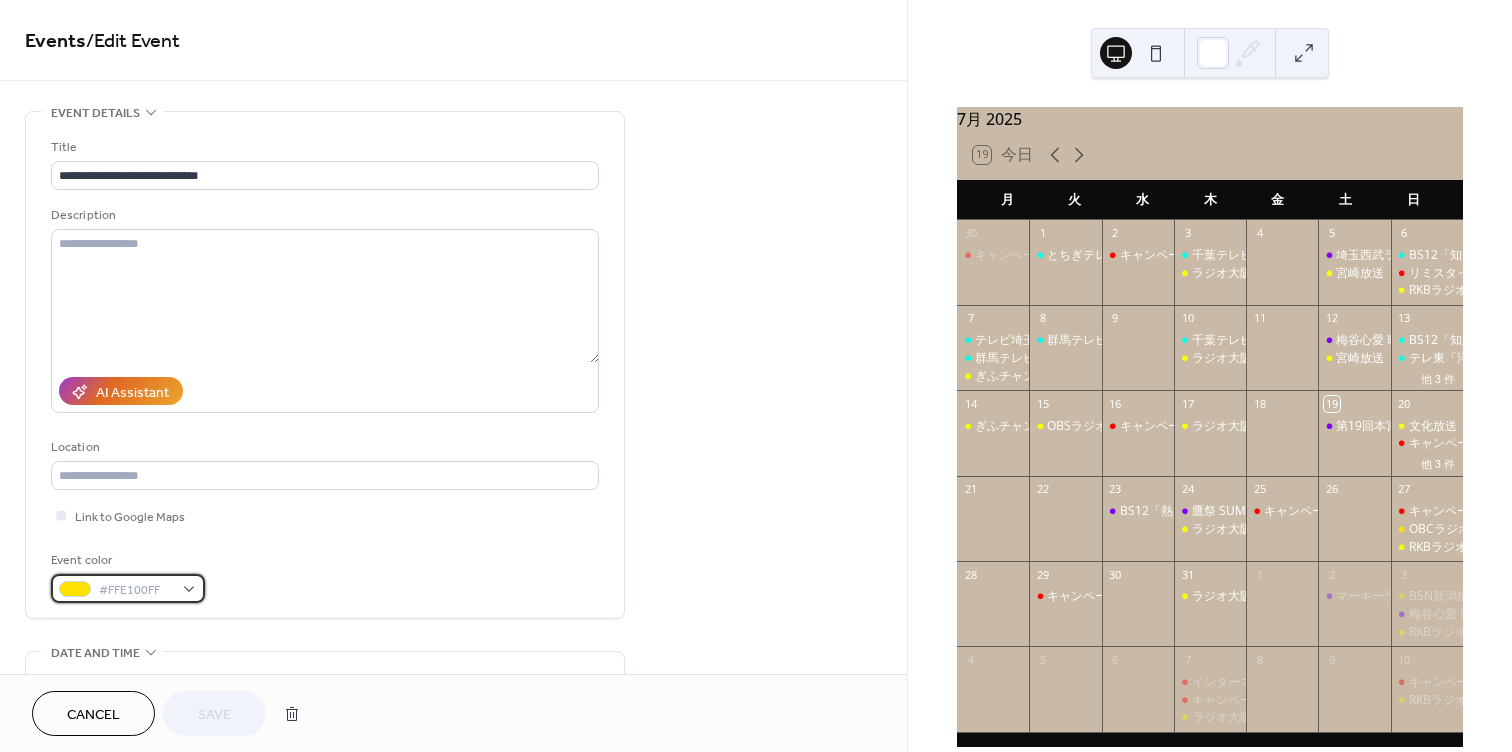 click on "#FFE100FF" at bounding box center [128, 588] 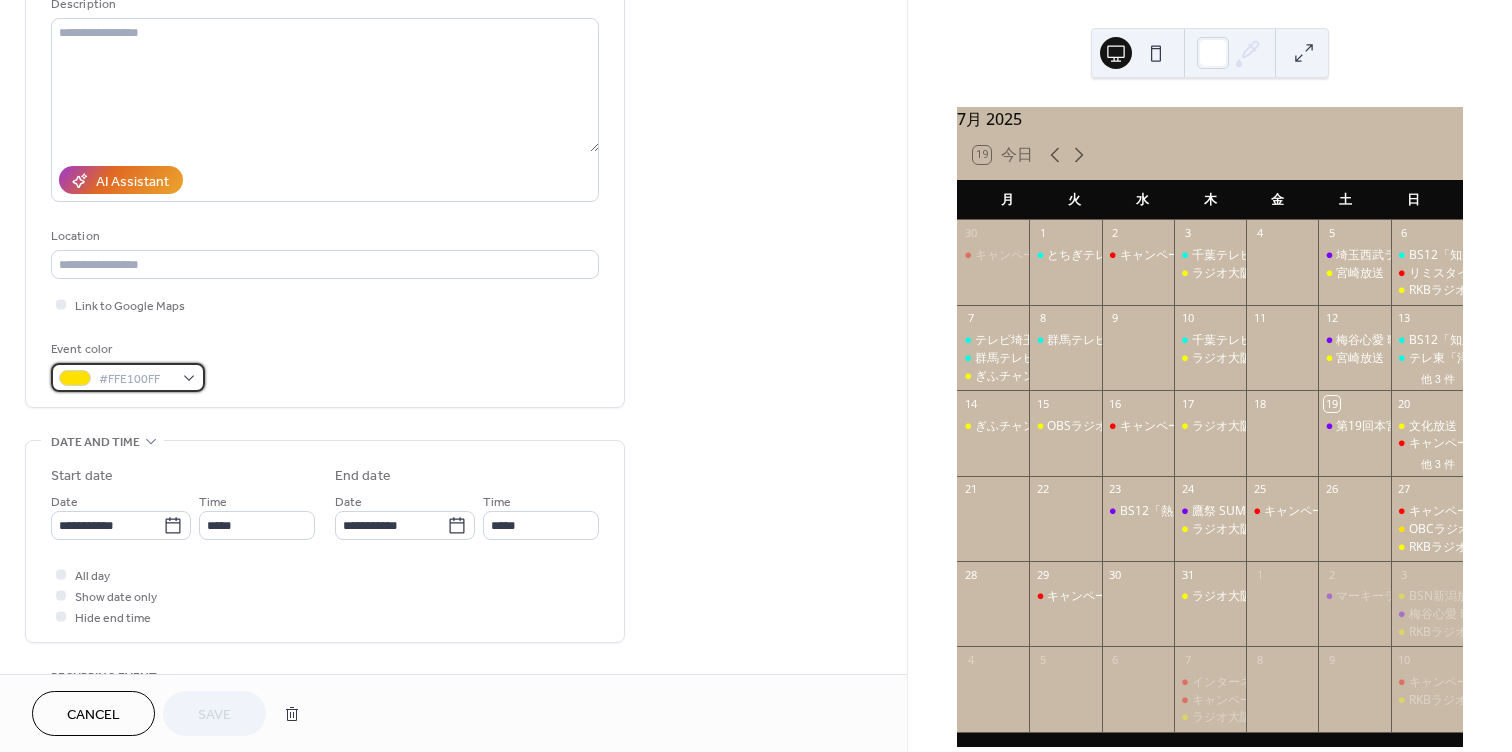 click on "#FFE100FF" at bounding box center (128, 377) 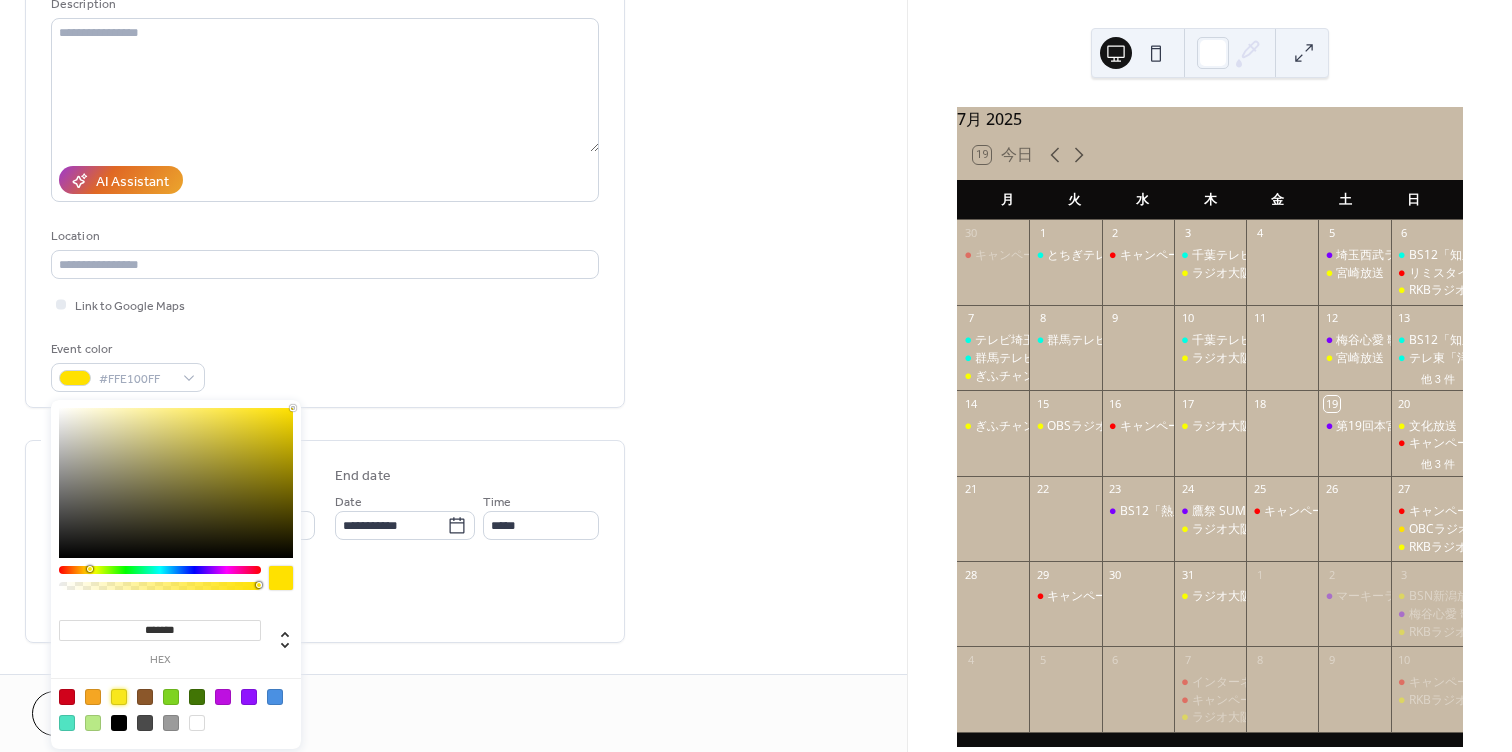 click at bounding box center (119, 697) 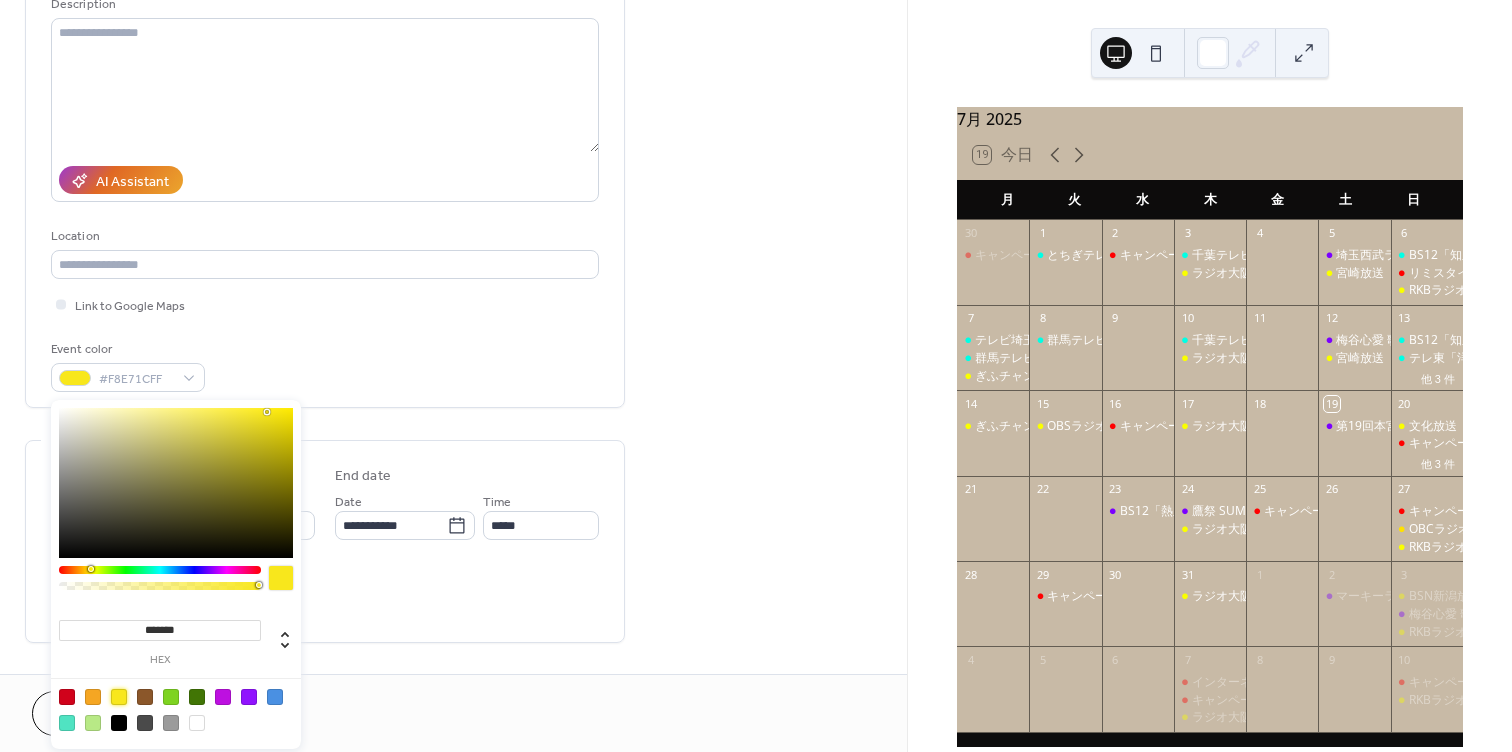 click at bounding box center (119, 697) 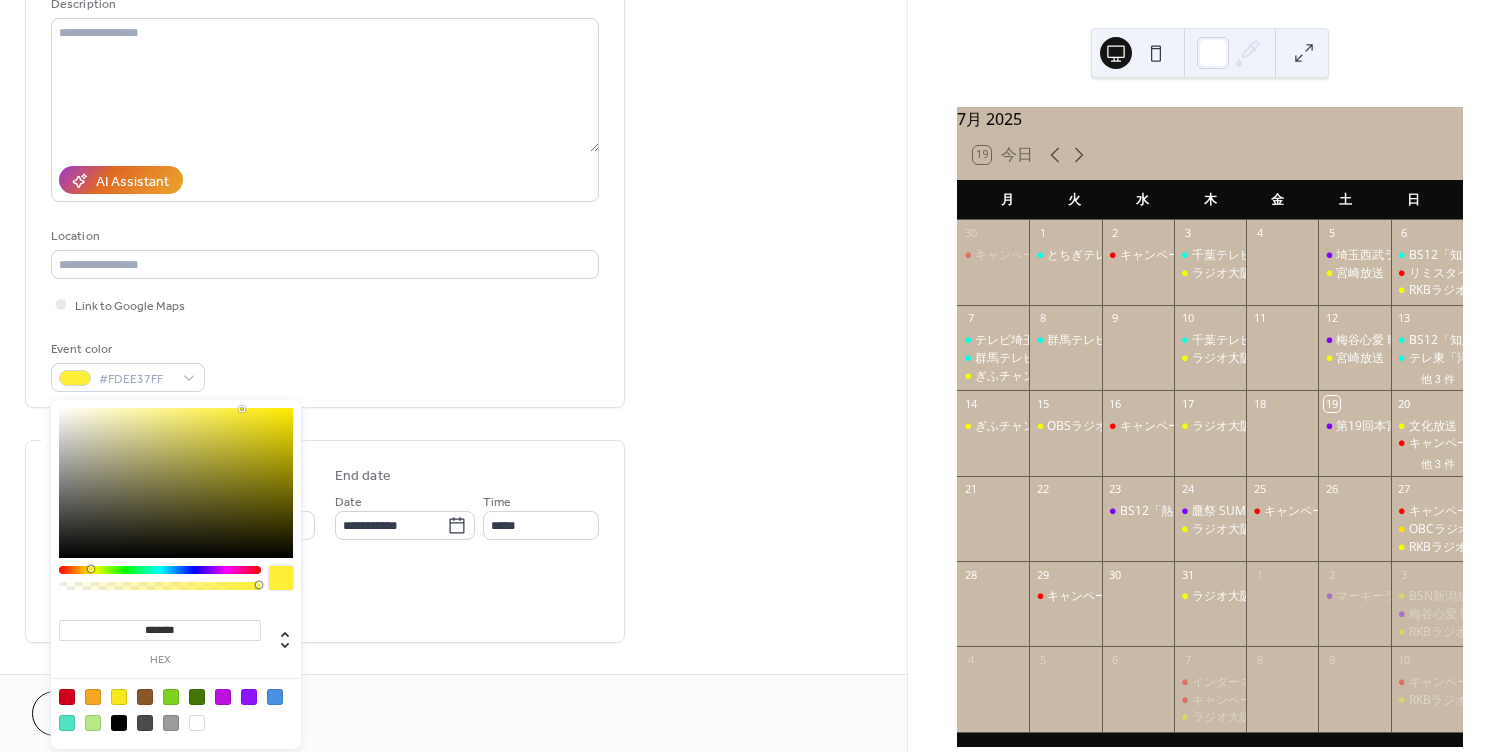 drag, startPoint x: 242, startPoint y: 409, endPoint x: 218, endPoint y: 413, distance: 24.33105 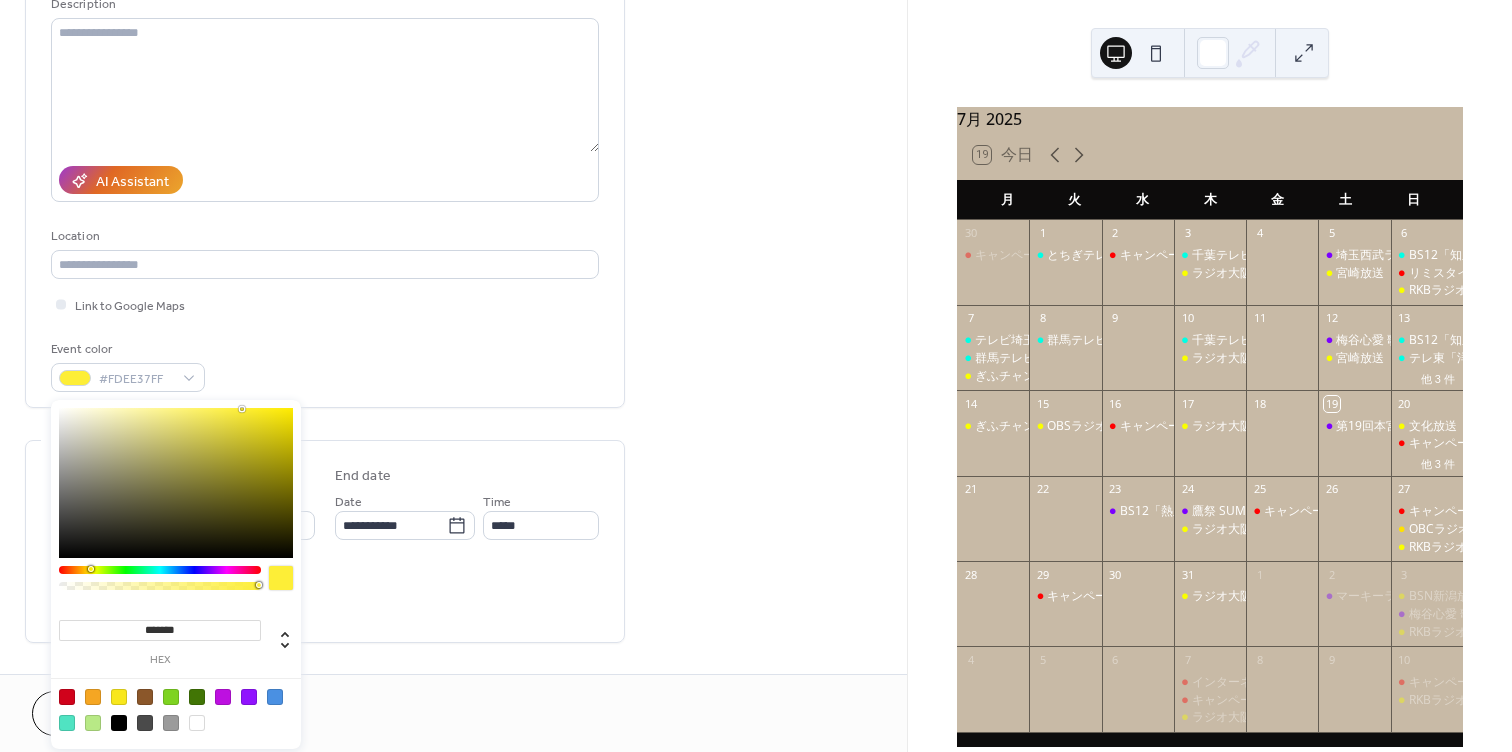 click at bounding box center (176, 483) 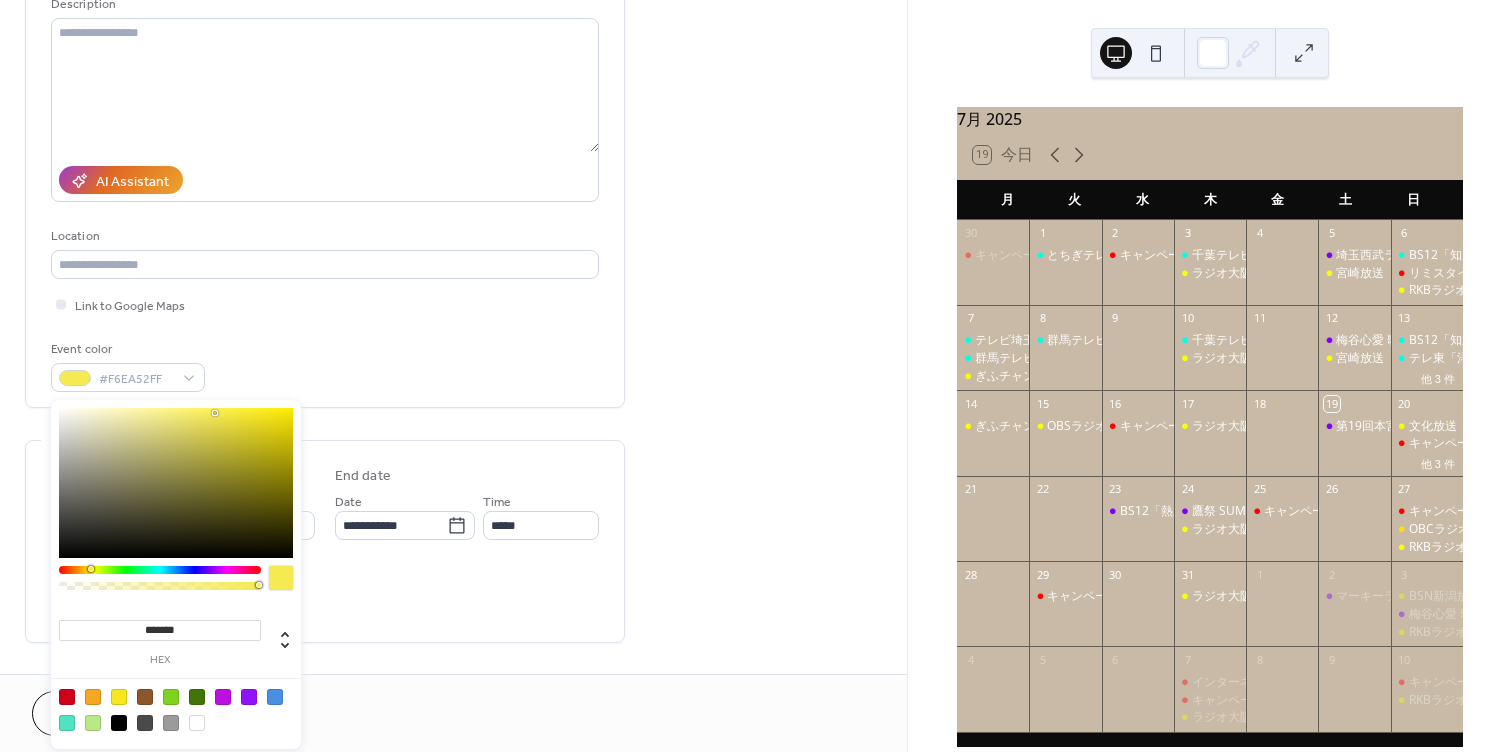 click at bounding box center (176, 483) 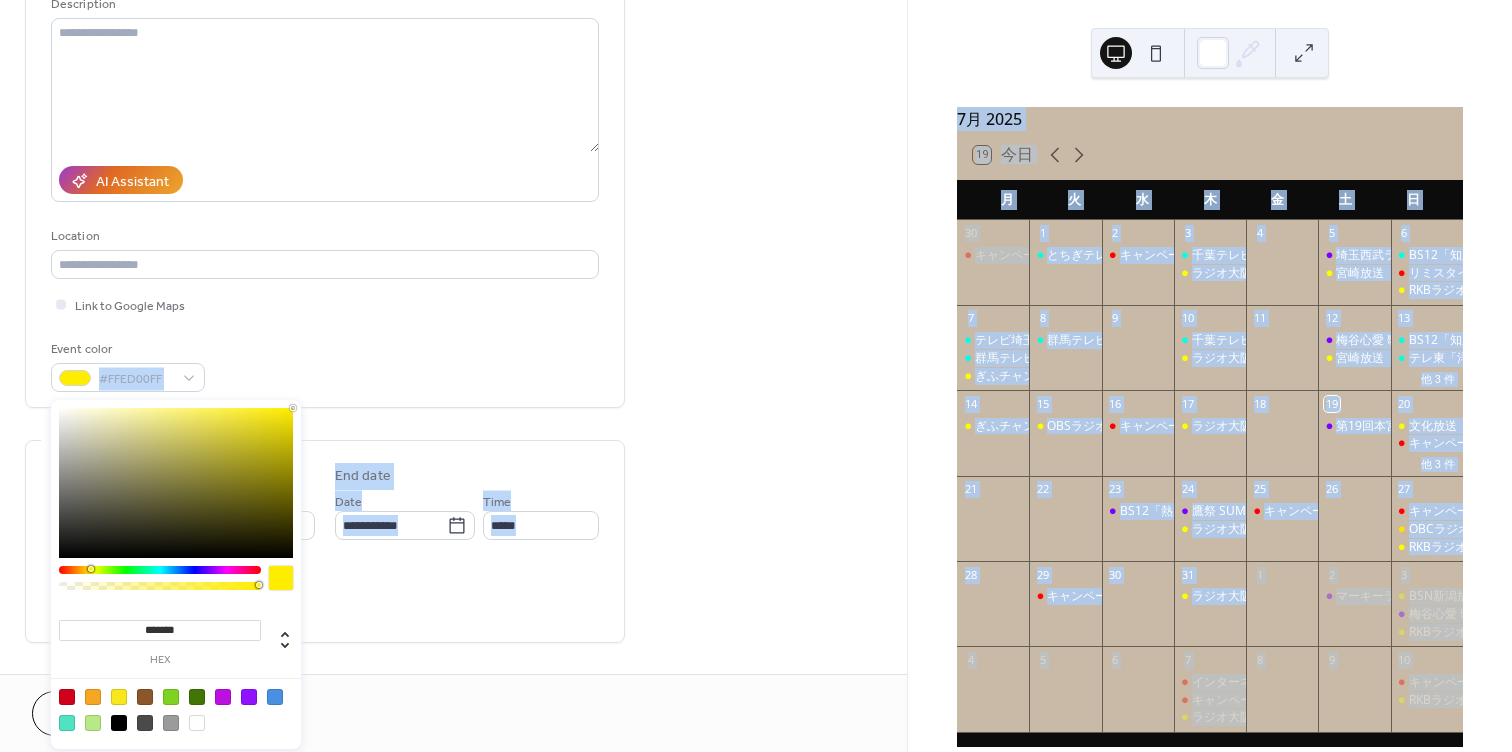 type on "*******" 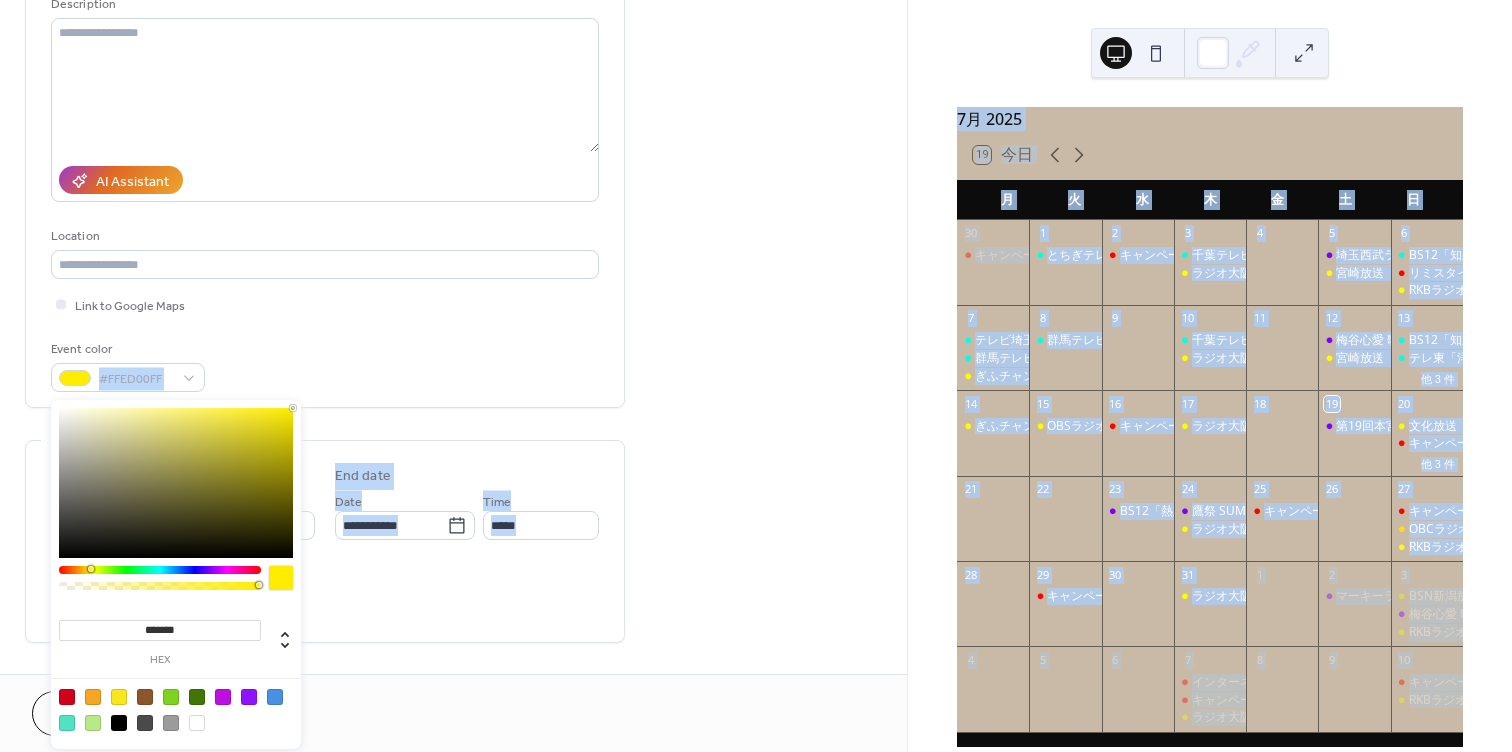 drag, startPoint x: 305, startPoint y: 408, endPoint x: 278, endPoint y: 408, distance: 27 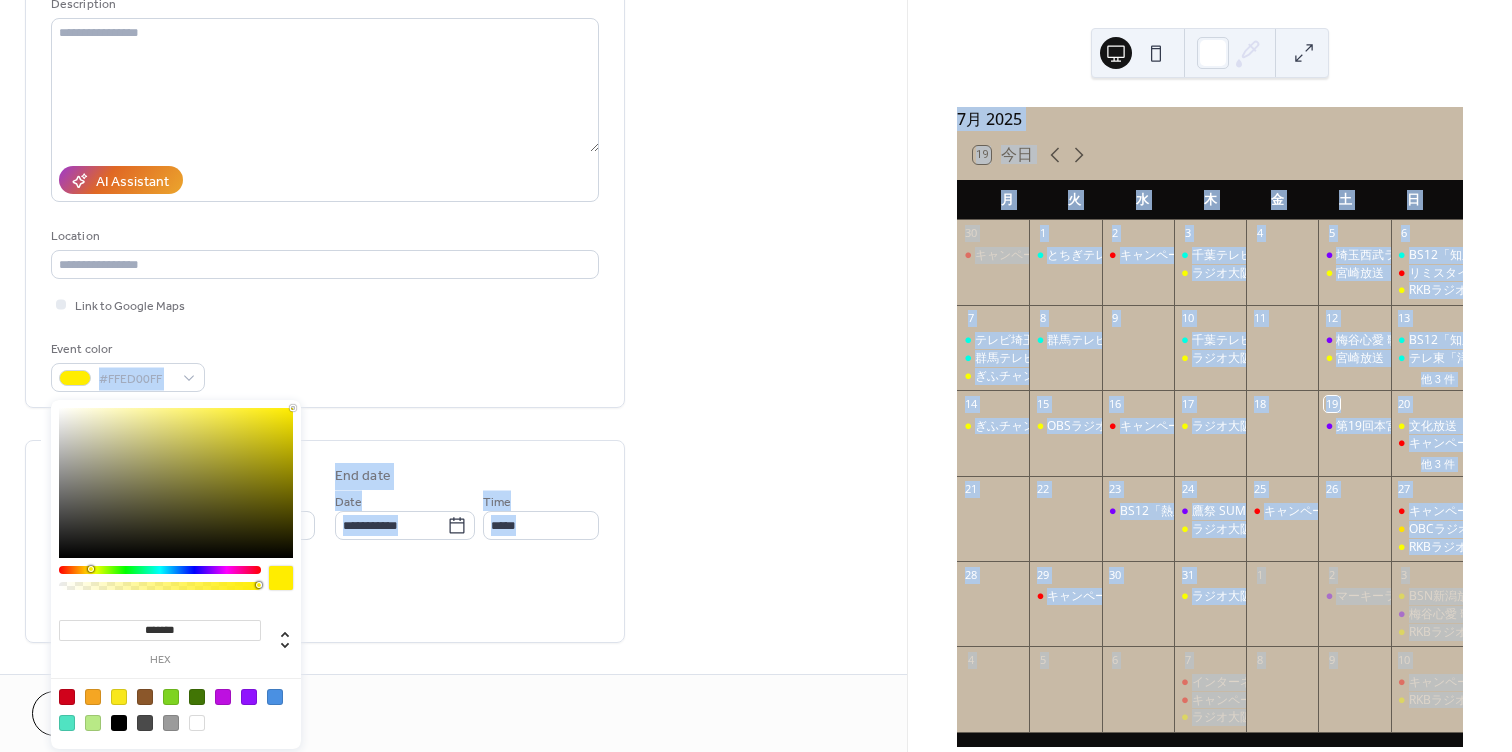 click on "**********" at bounding box center [756, 376] 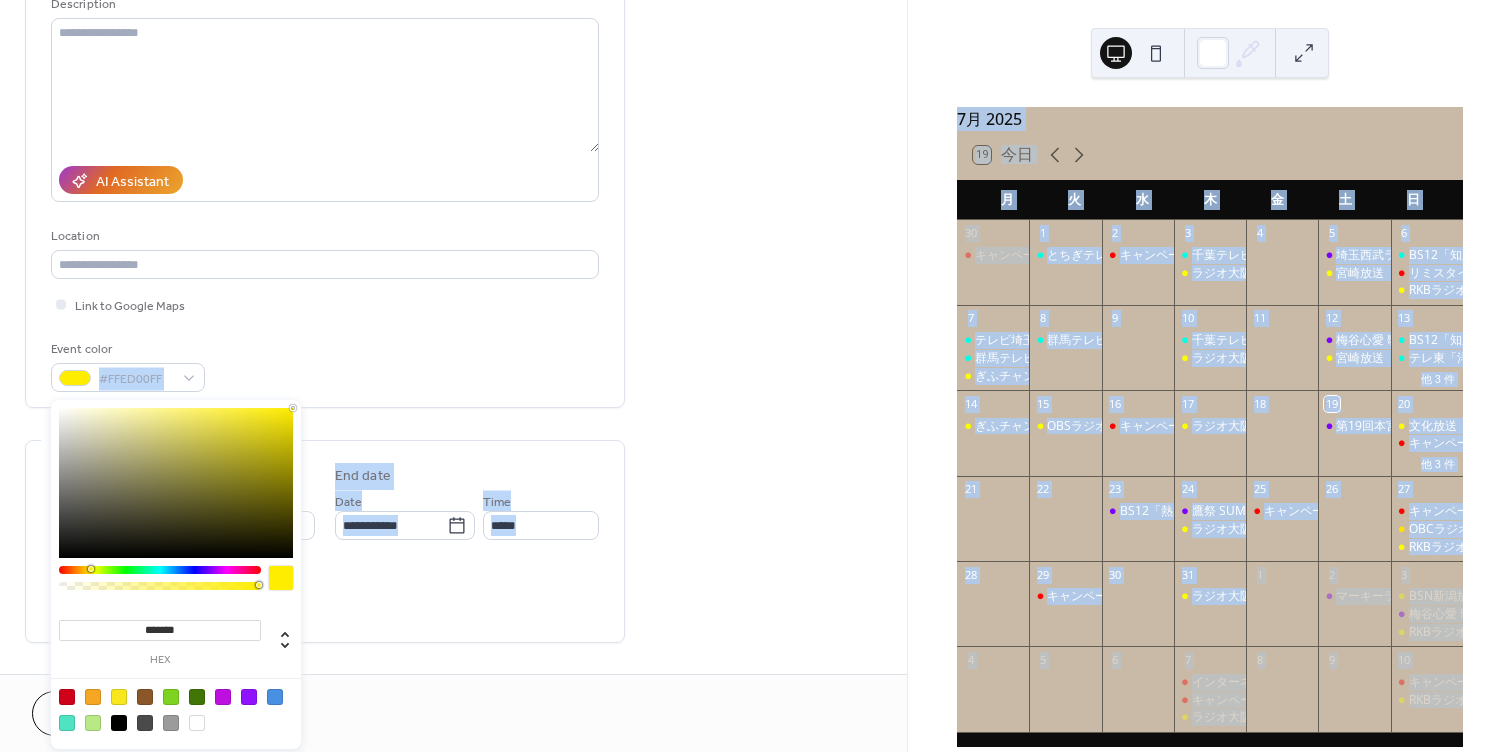 click at bounding box center [176, 483] 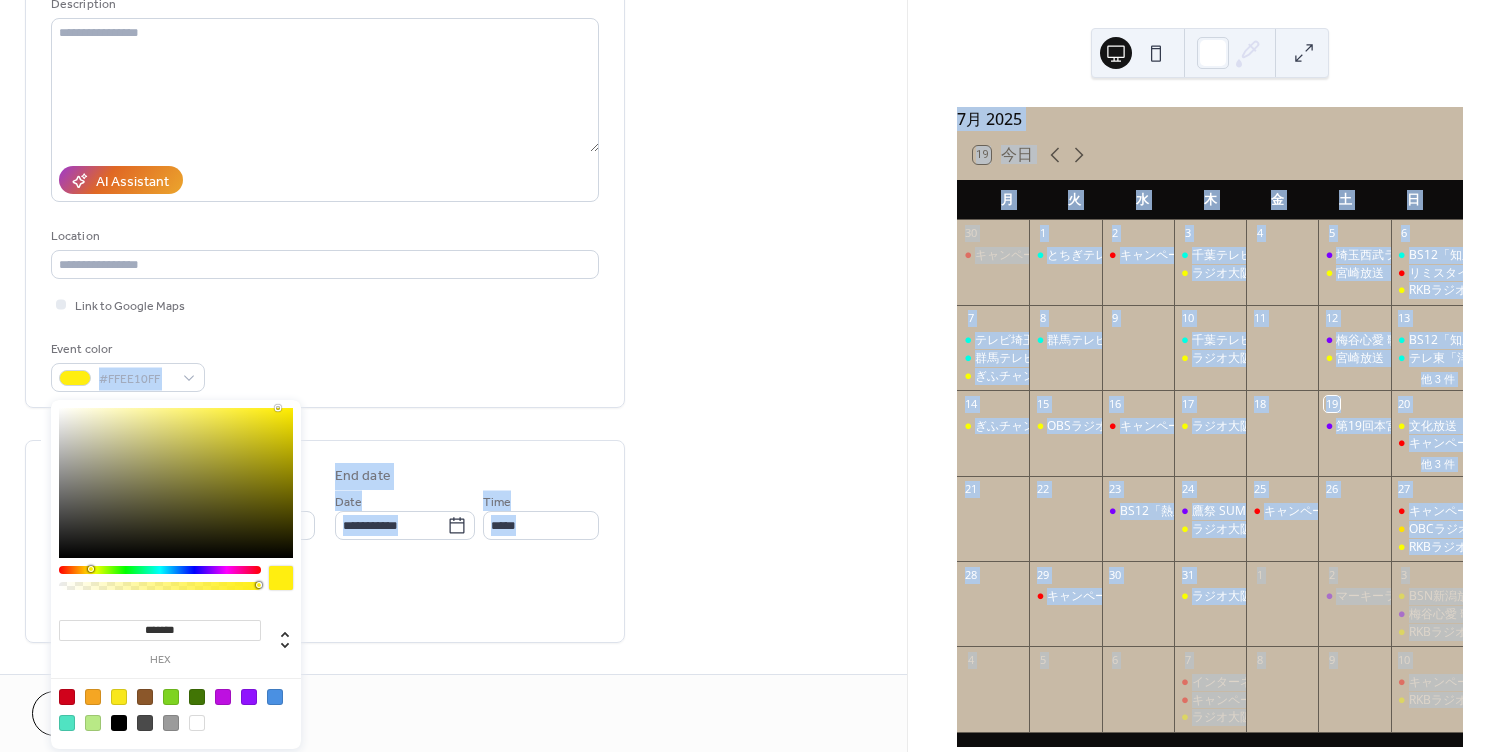 click on "Event color #FFEE10FF" at bounding box center [325, 365] 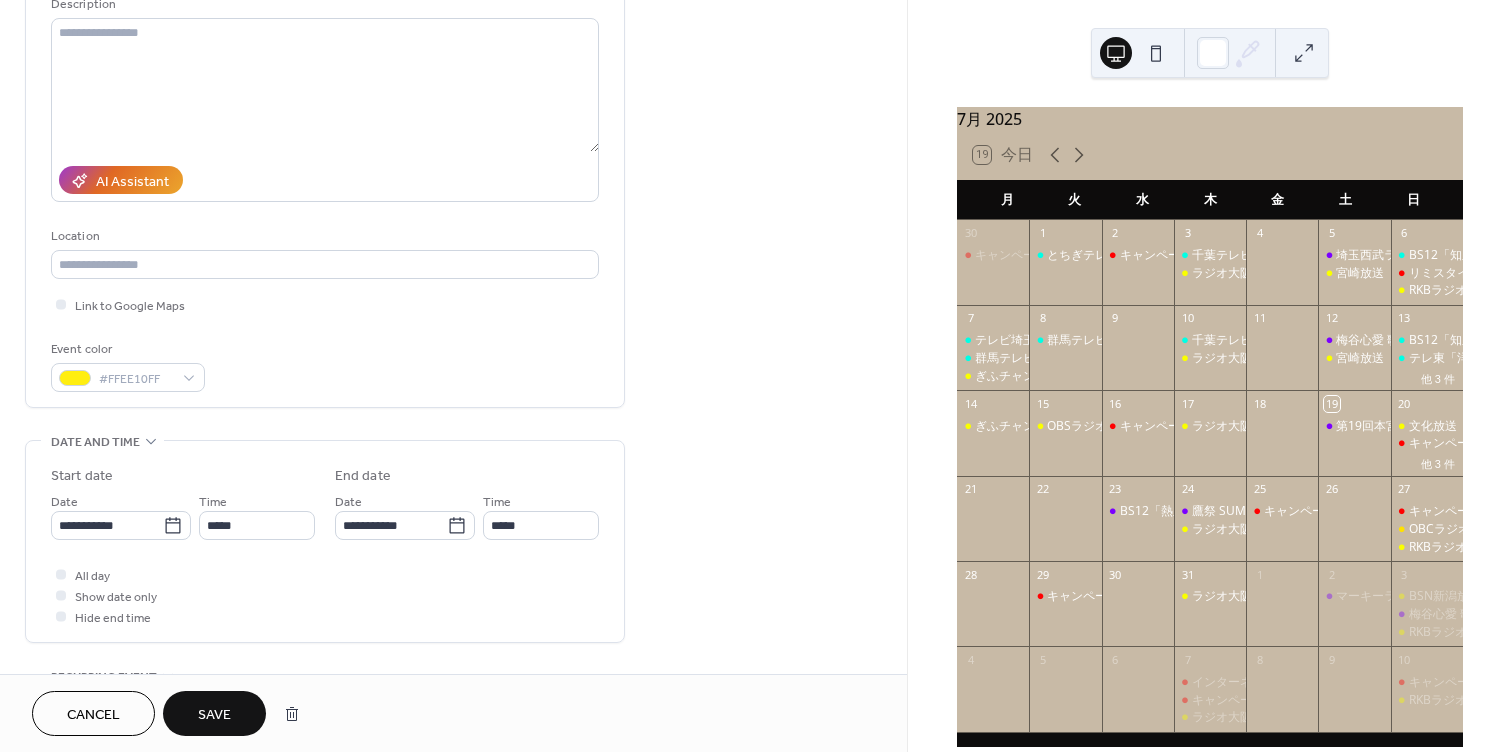 click on "**********" at bounding box center (325, 577) 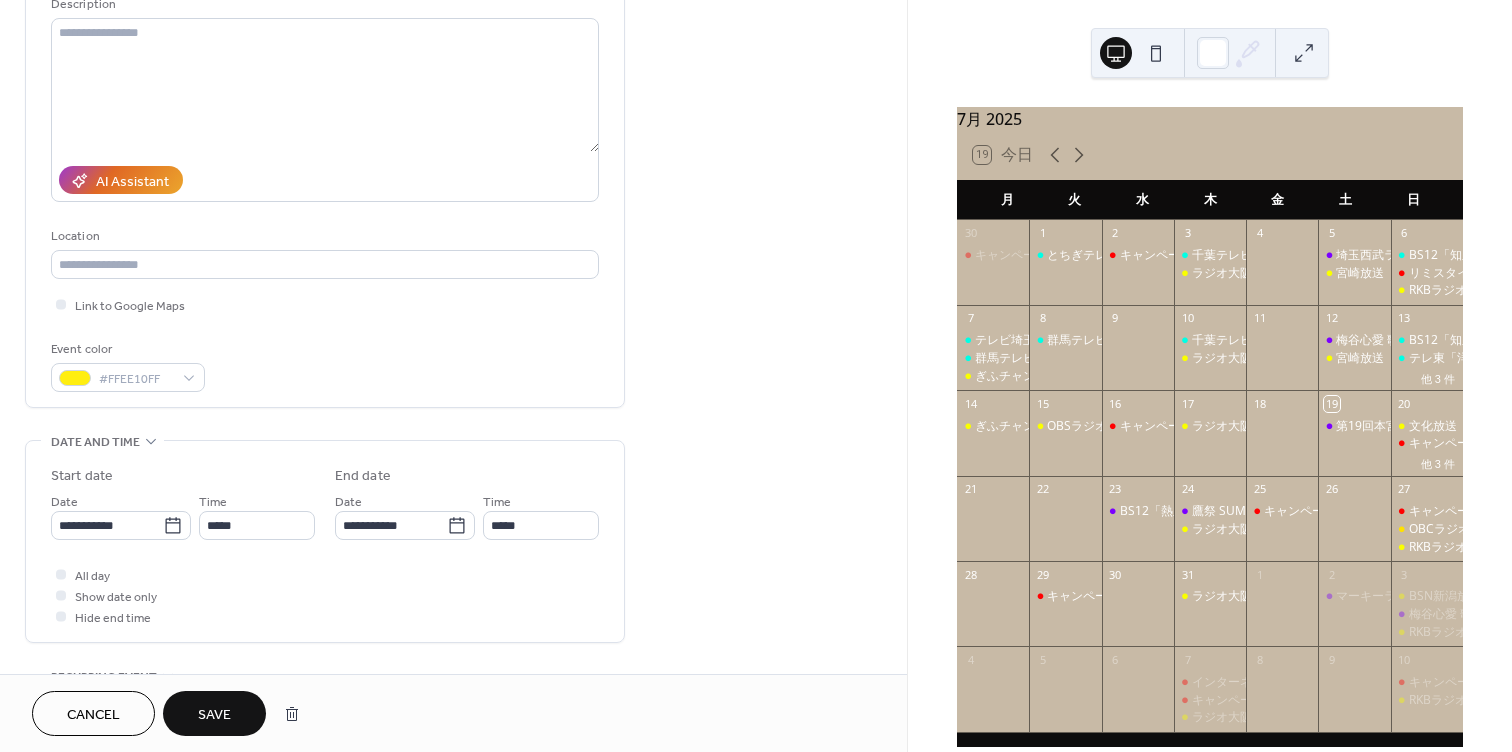 click on "Save" at bounding box center [214, 713] 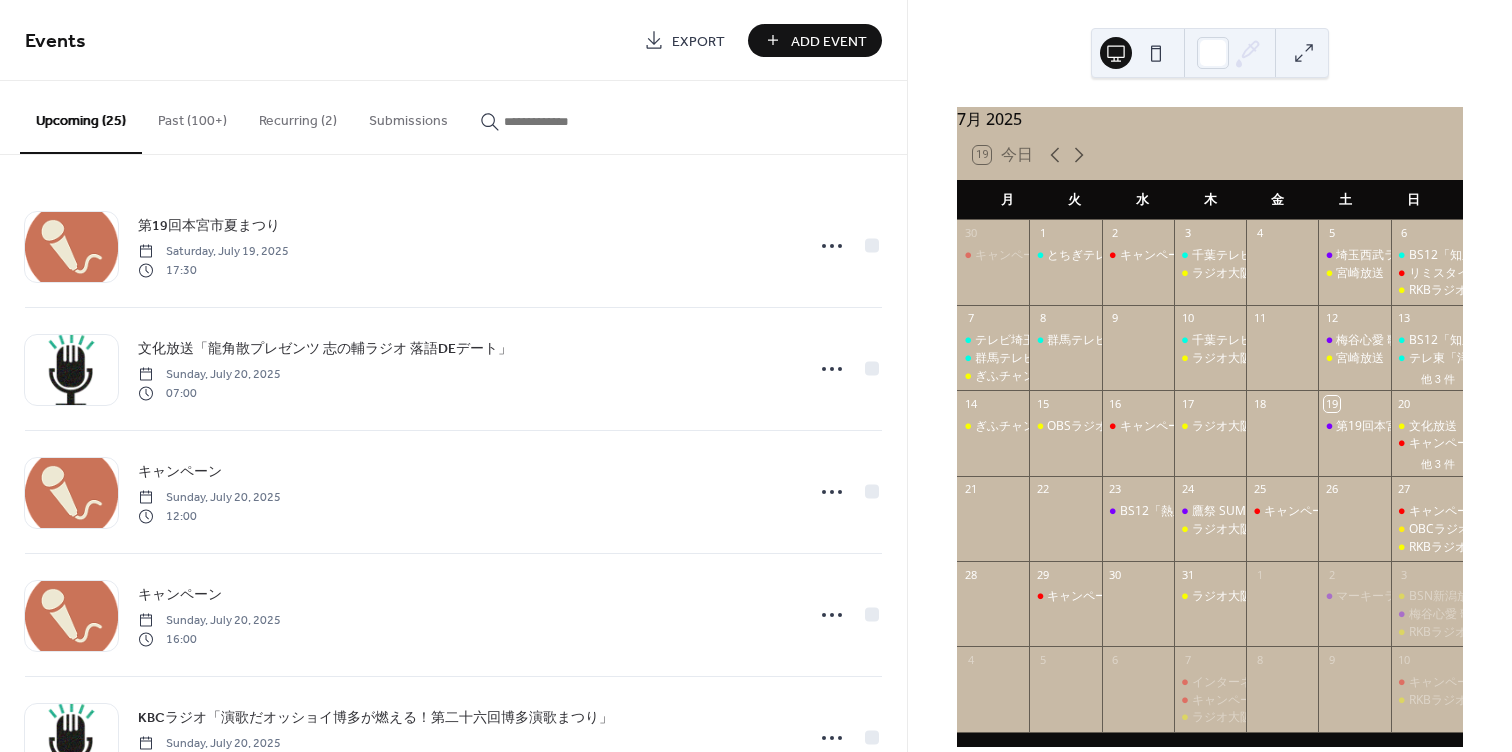 scroll, scrollTop: 22, scrollLeft: 0, axis: vertical 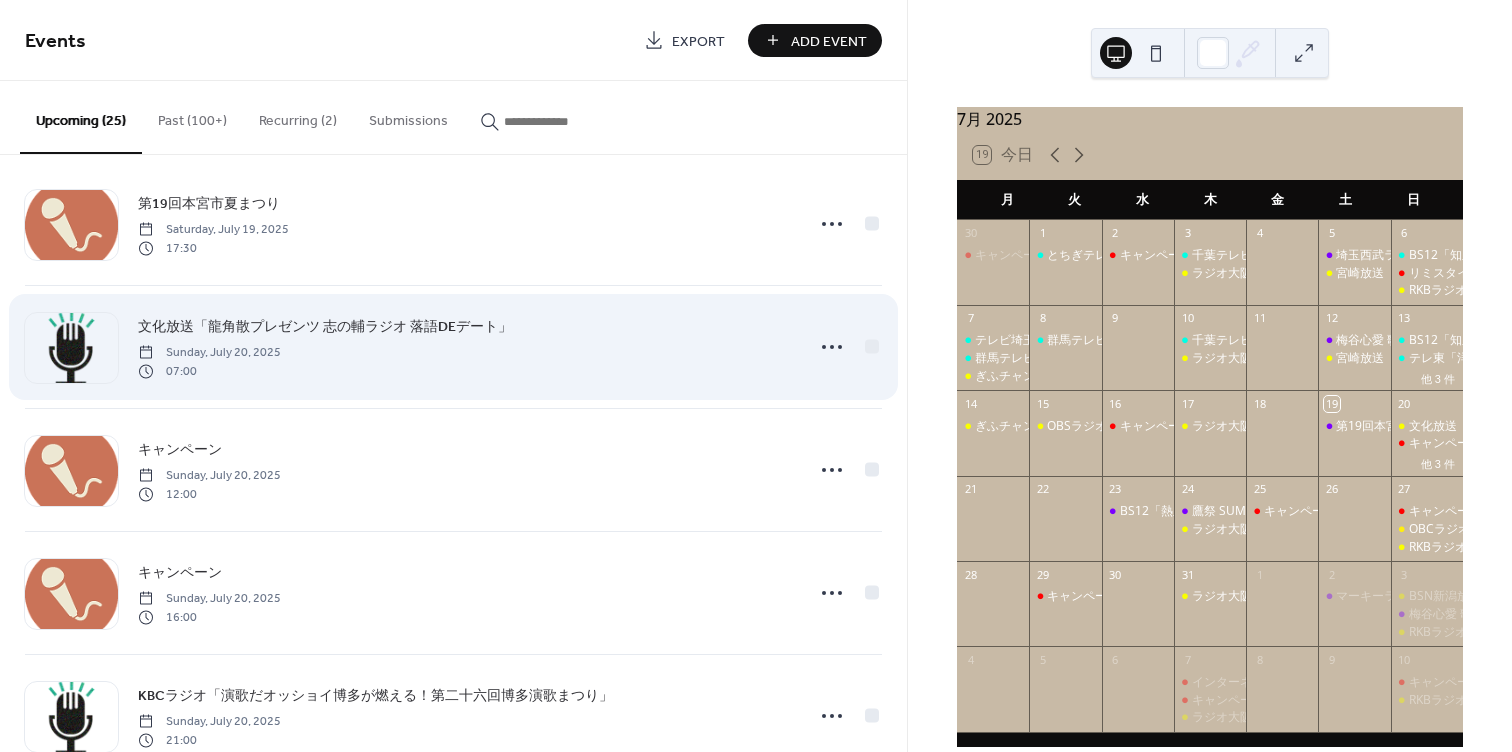 click on "文化放送「龍角散プレゼンツ 志の輔ラジオ 落語DEデート」" at bounding box center [325, 327] 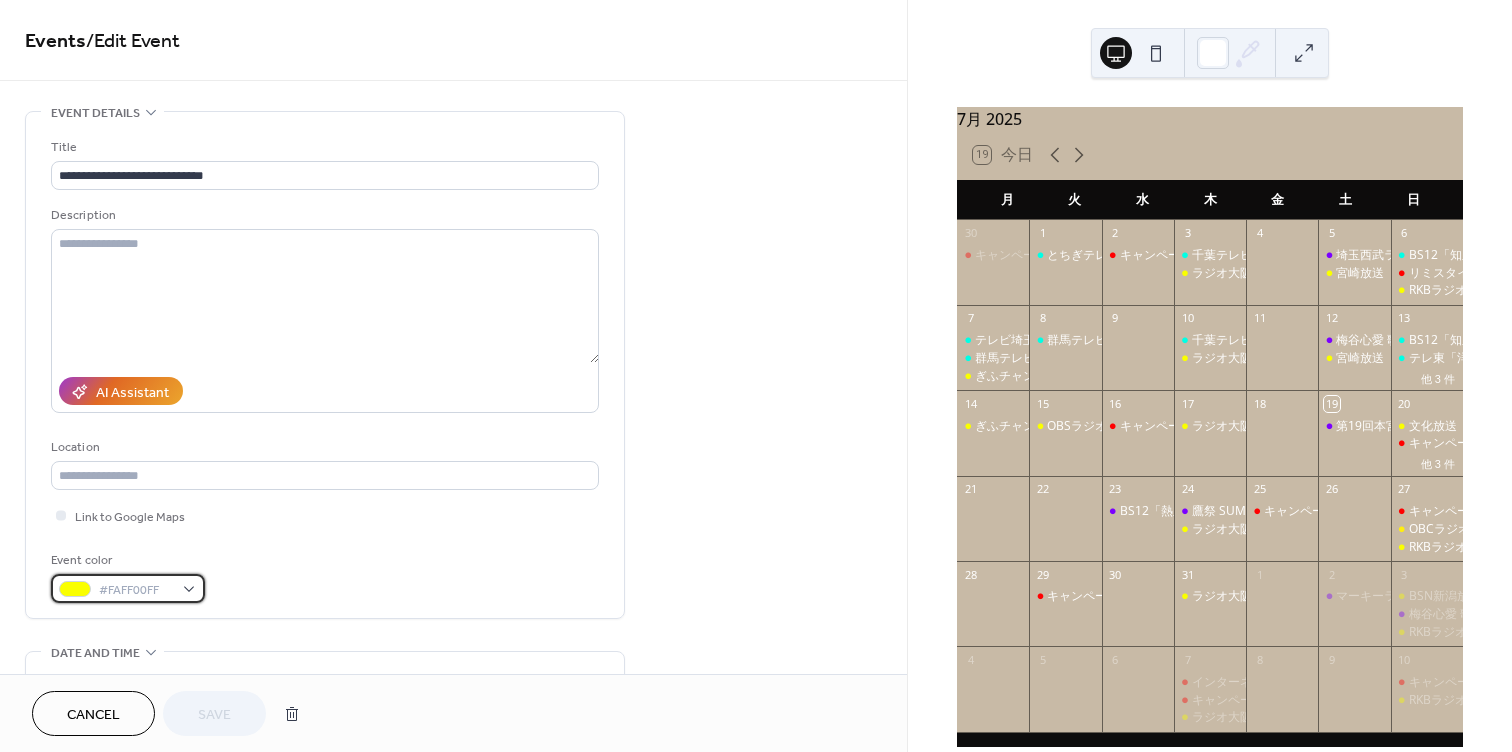 click on "#FAFF00FF" at bounding box center [128, 588] 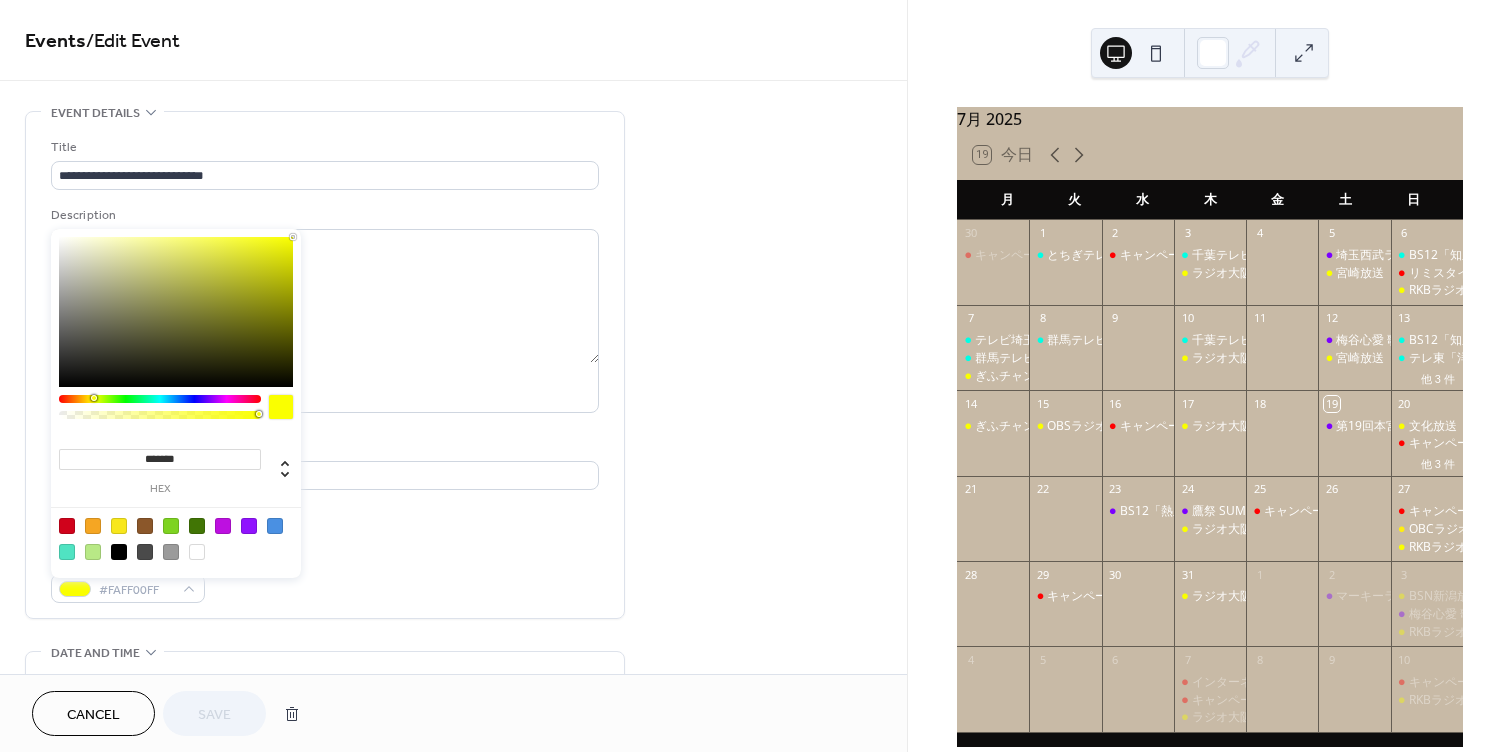 drag, startPoint x: 127, startPoint y: 454, endPoint x: 261, endPoint y: 462, distance: 134.23859 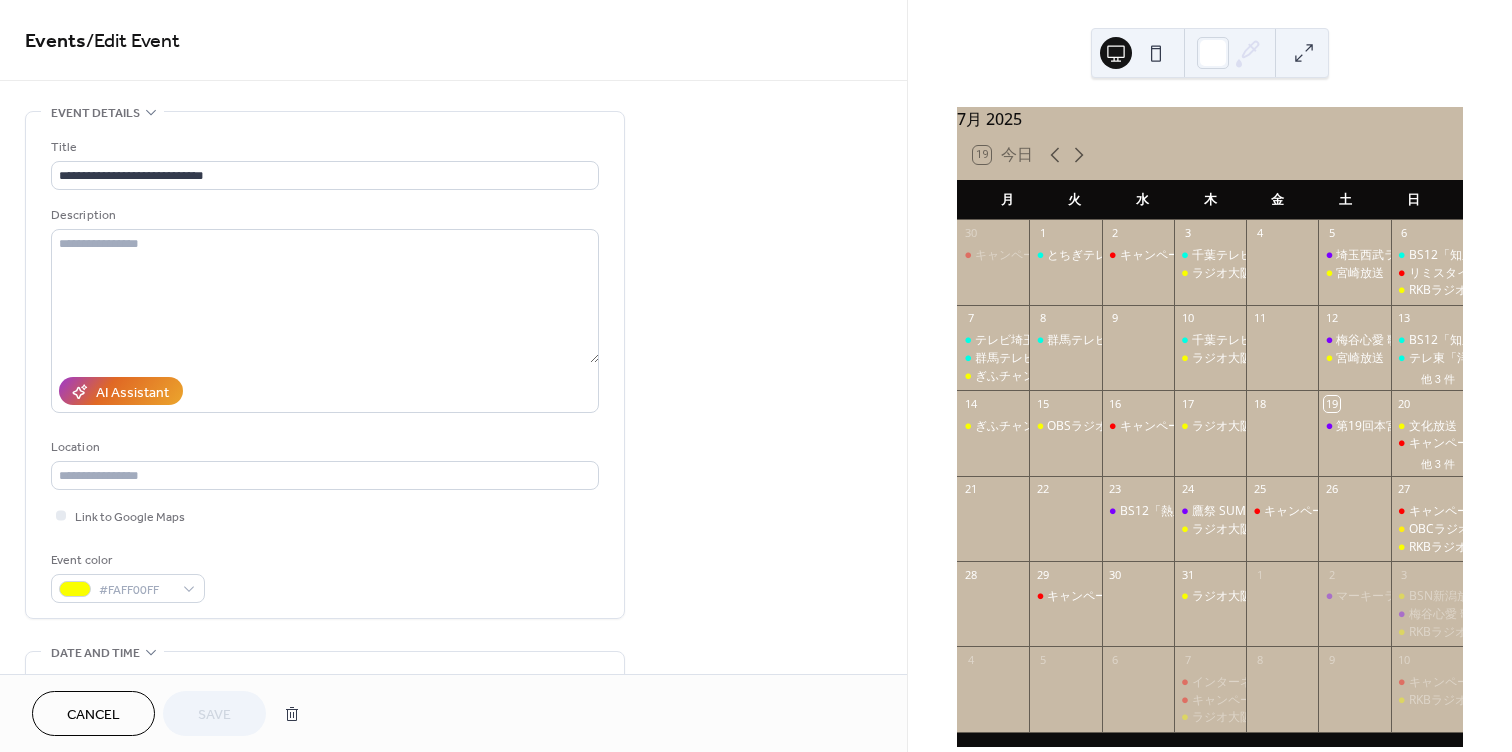 click on "Cancel" at bounding box center (93, 713) 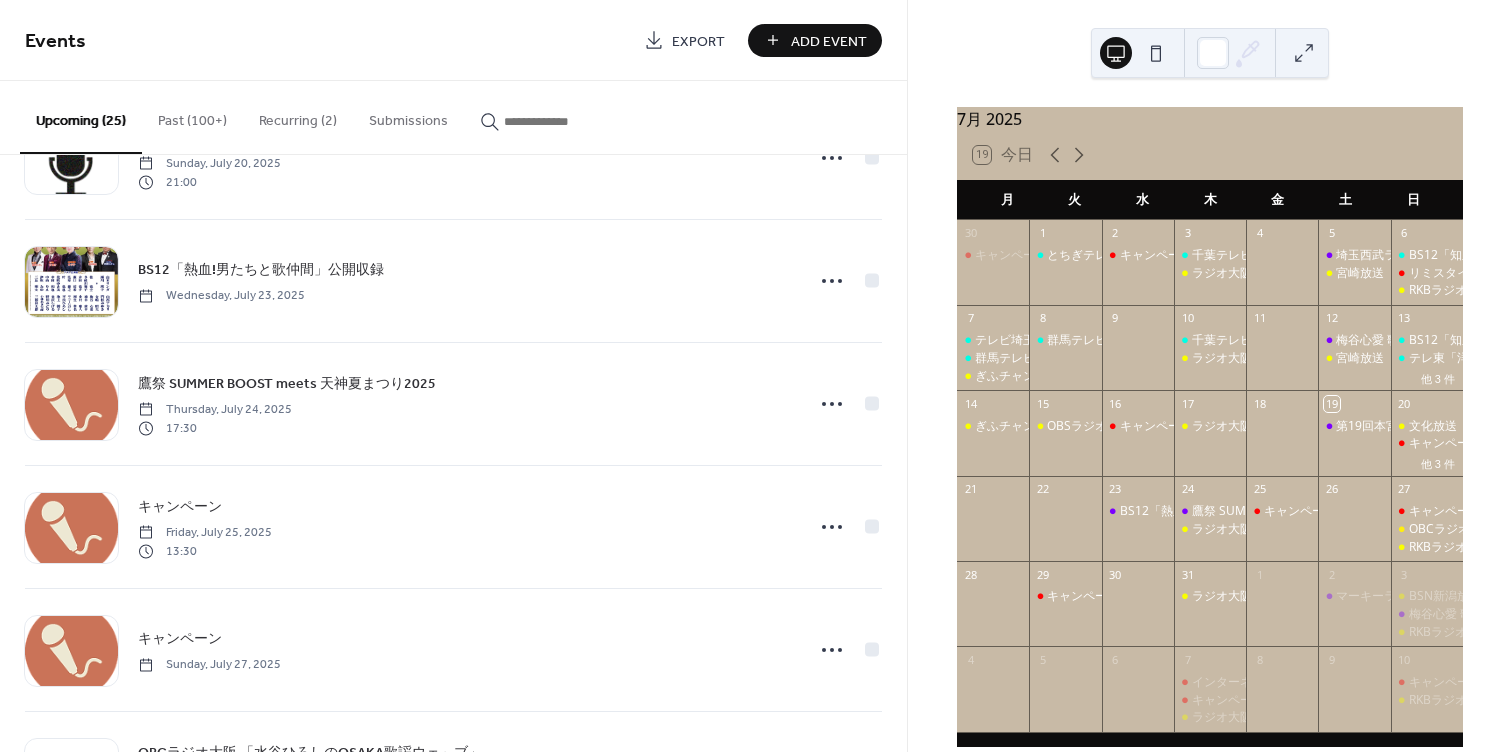 scroll, scrollTop: 811, scrollLeft: 0, axis: vertical 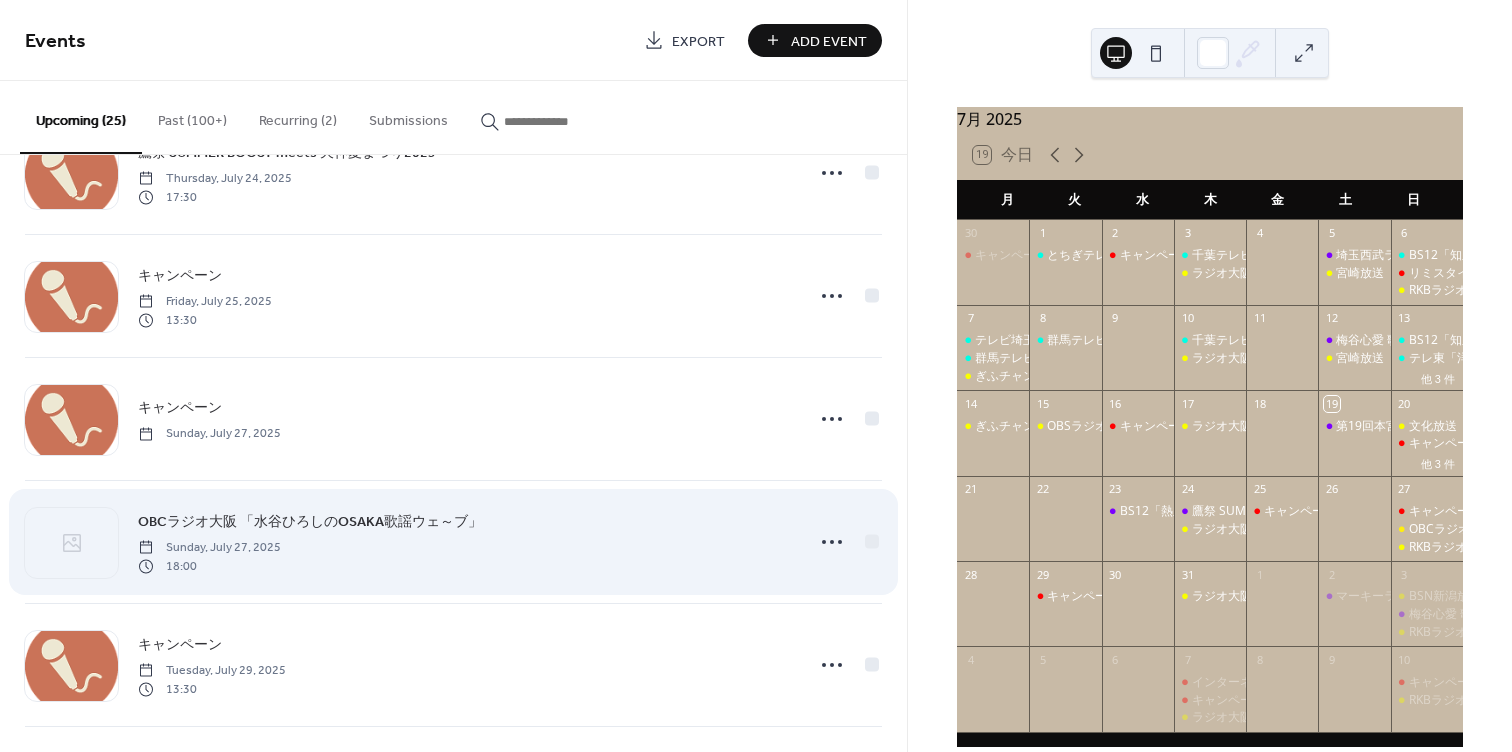 click on "OBCラジオ大阪 「水谷ひろしのOSAKA歌謡ウェ～ブ」" at bounding box center [310, 522] 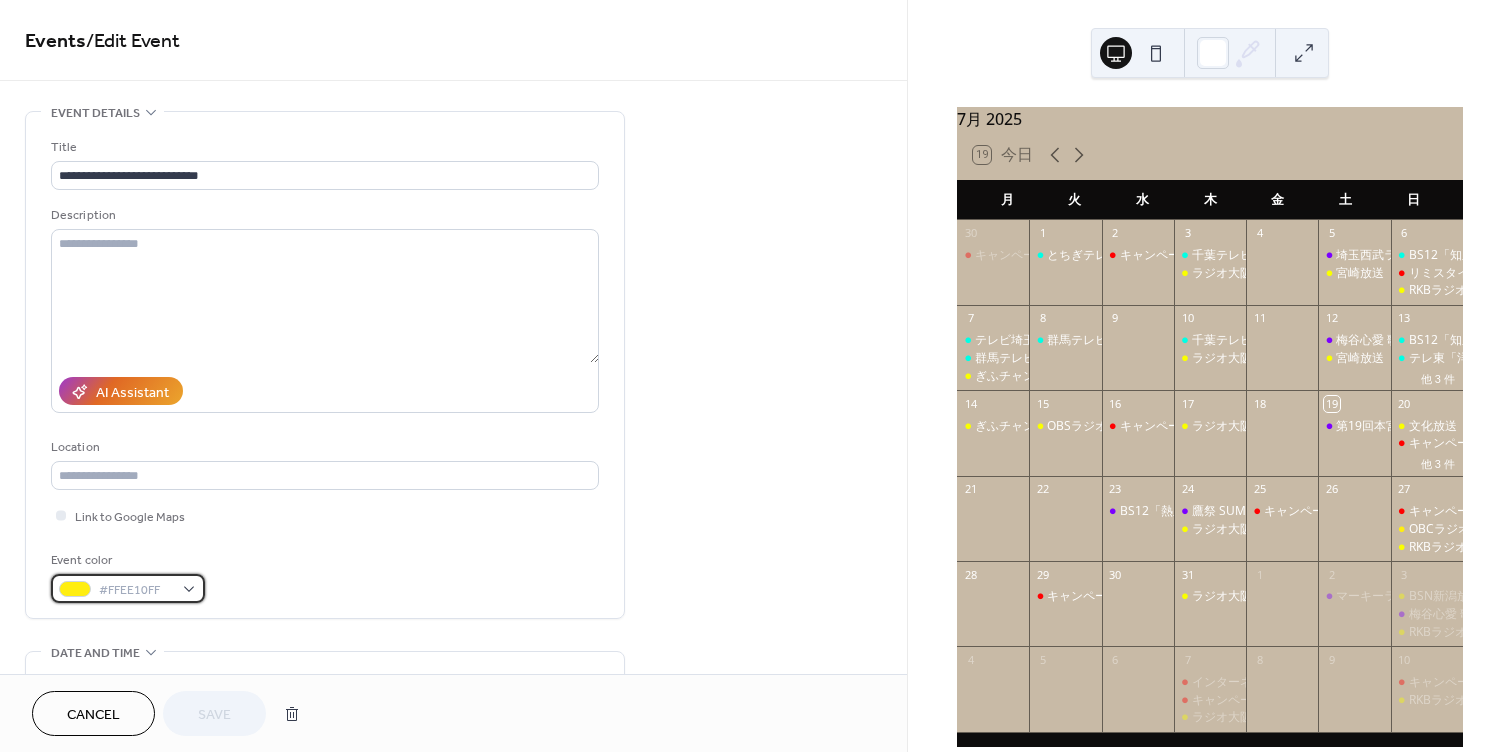 click on "#FFEE10FF" at bounding box center (128, 588) 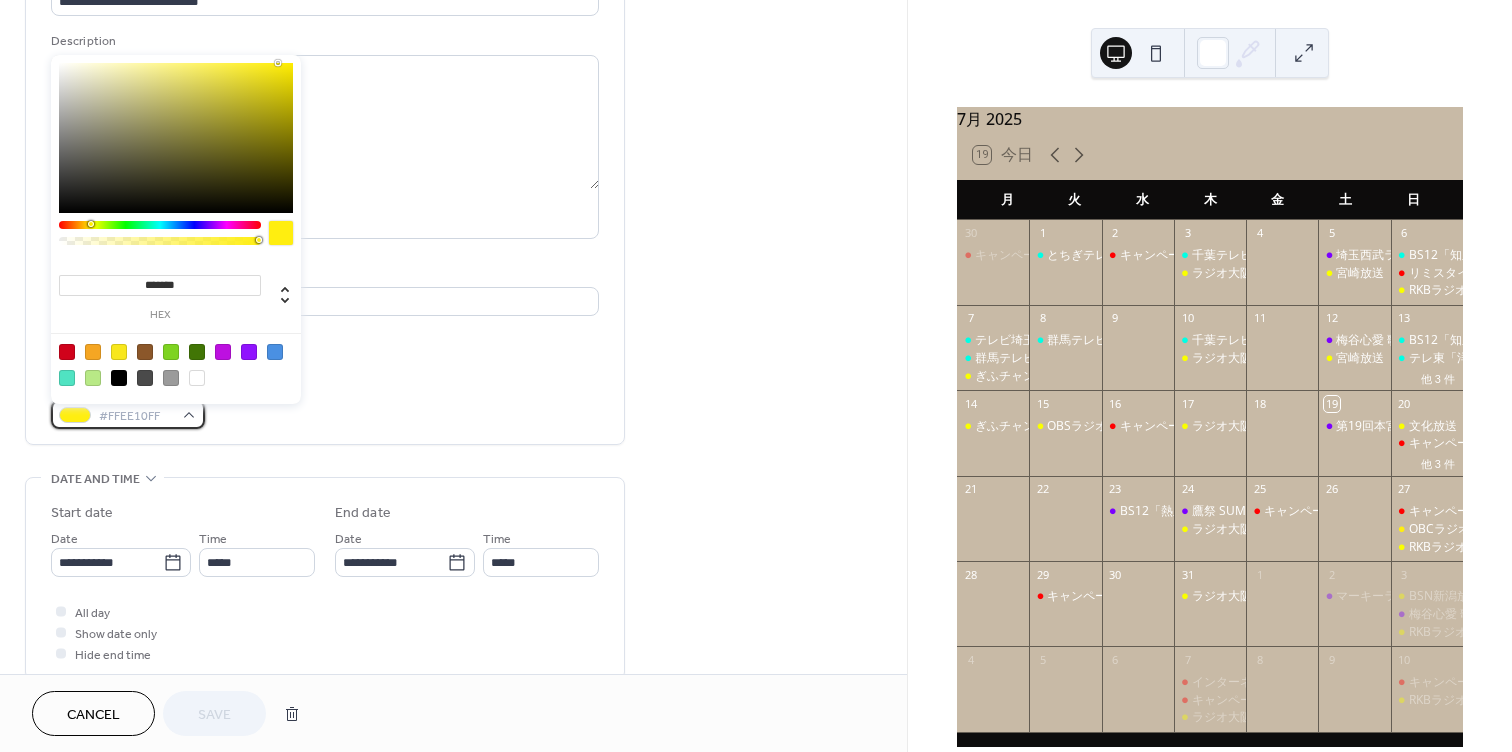 scroll, scrollTop: 174, scrollLeft: 0, axis: vertical 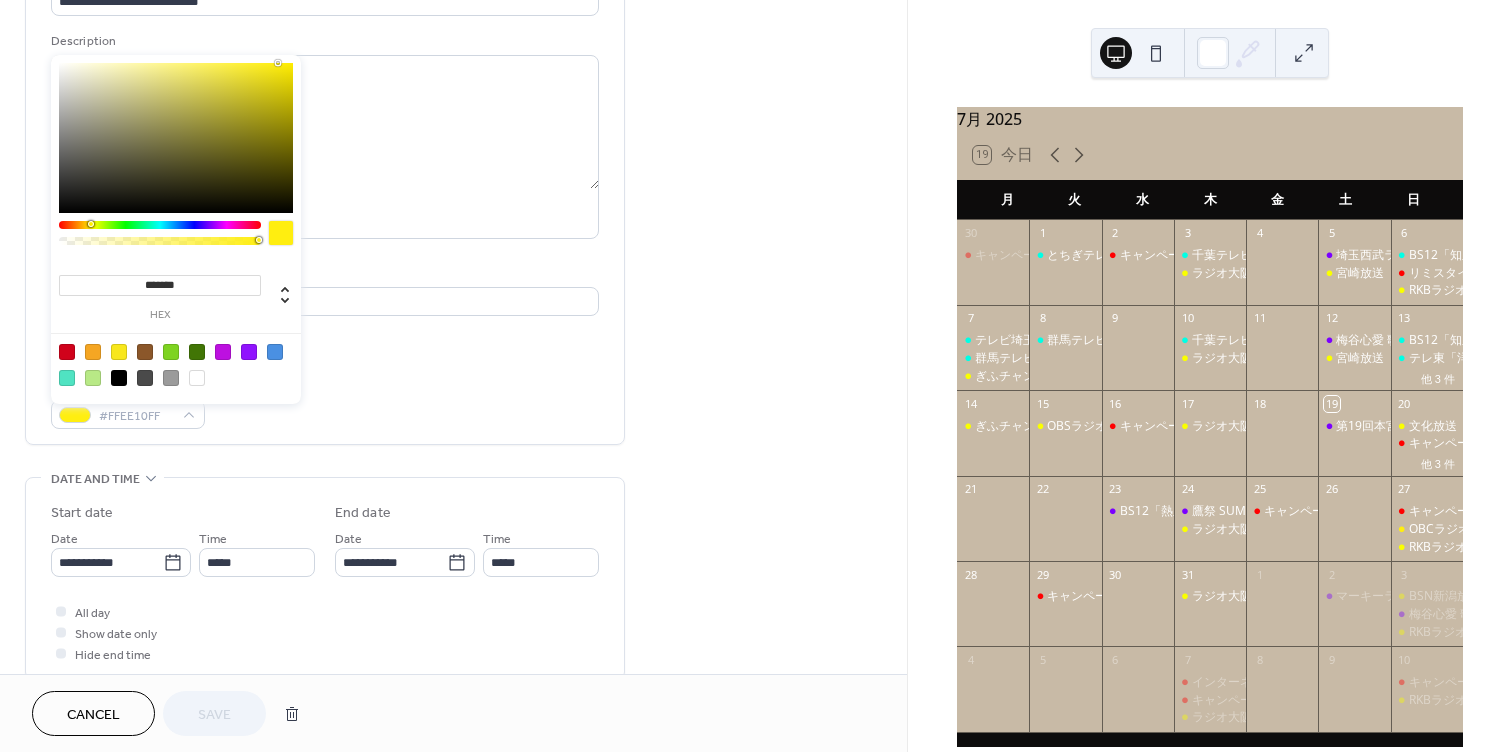 click on "*******" at bounding box center (160, 285) 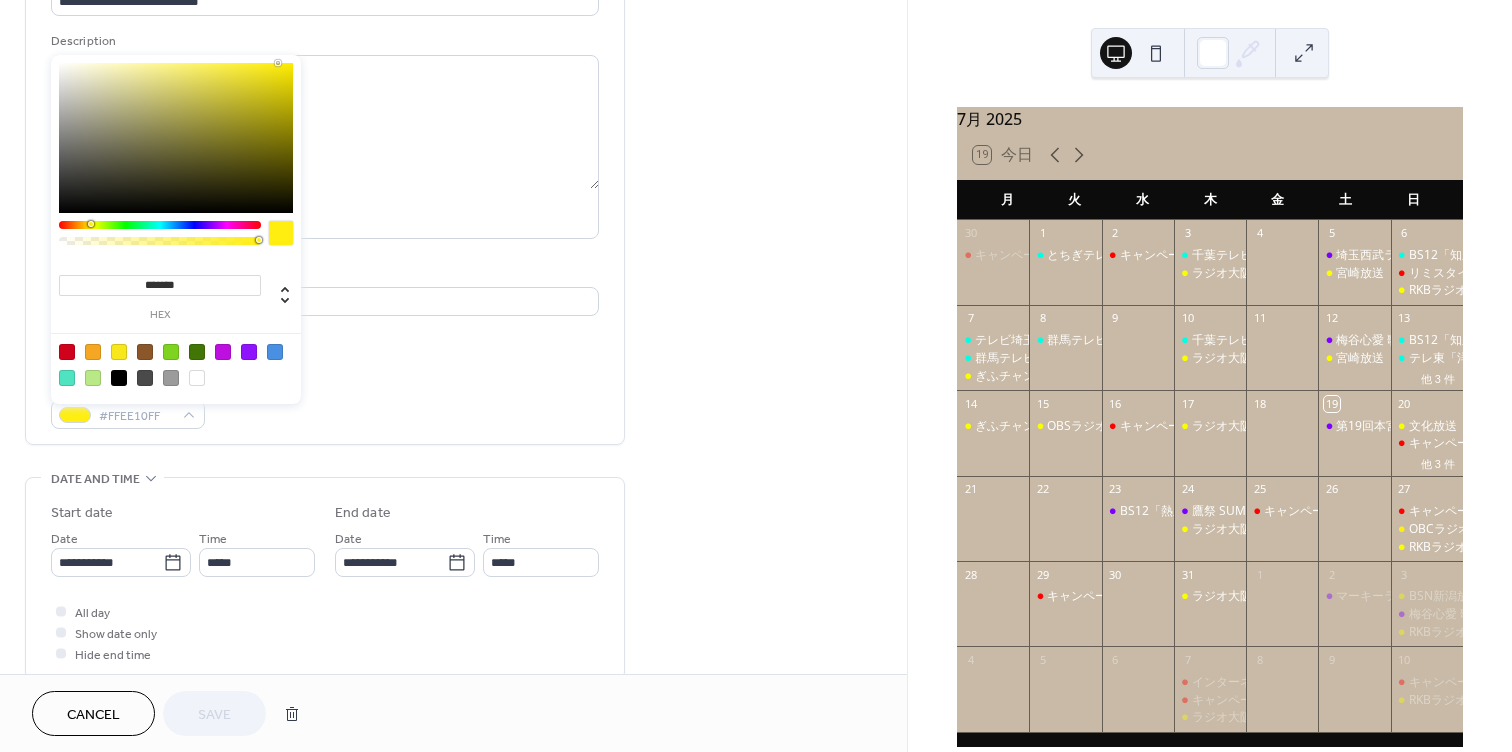 paste 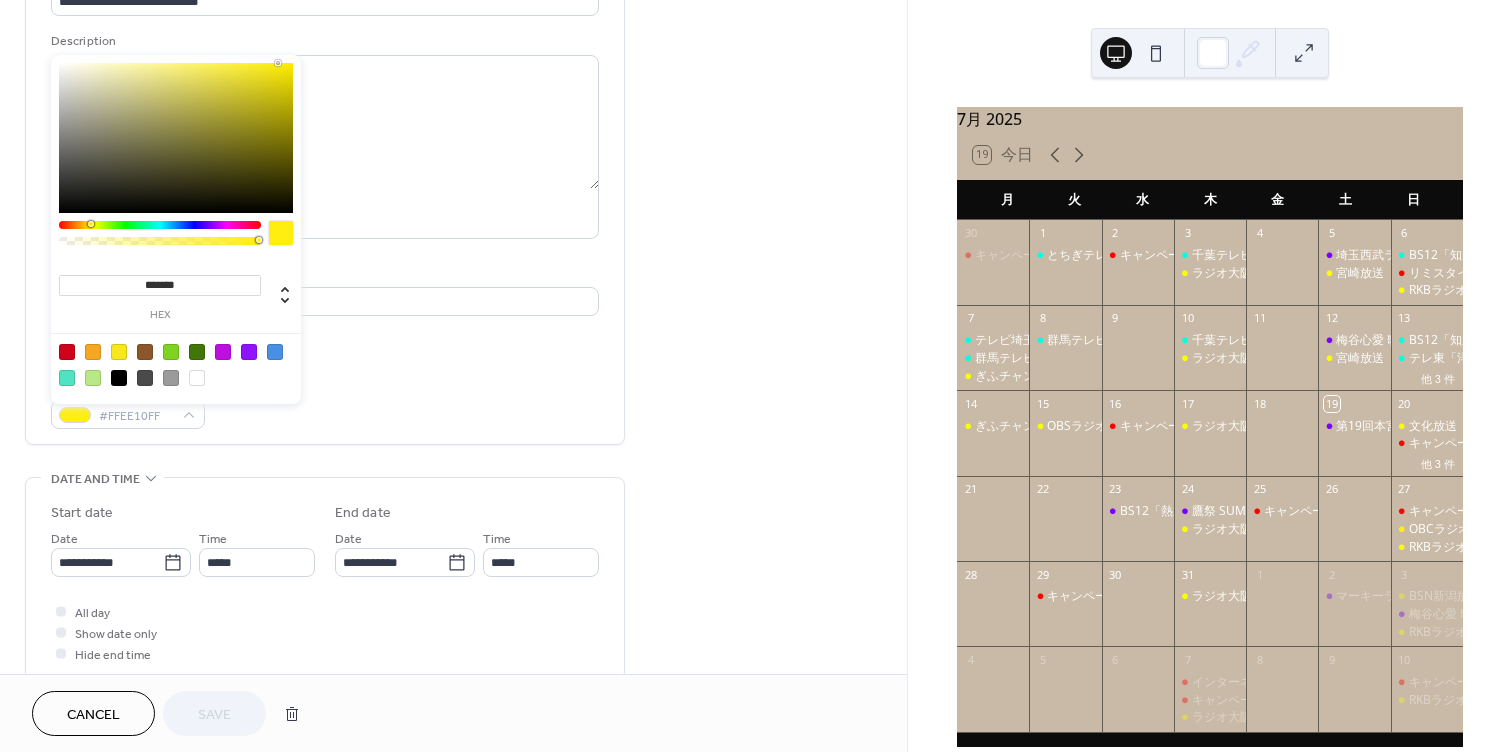 type on "*******" 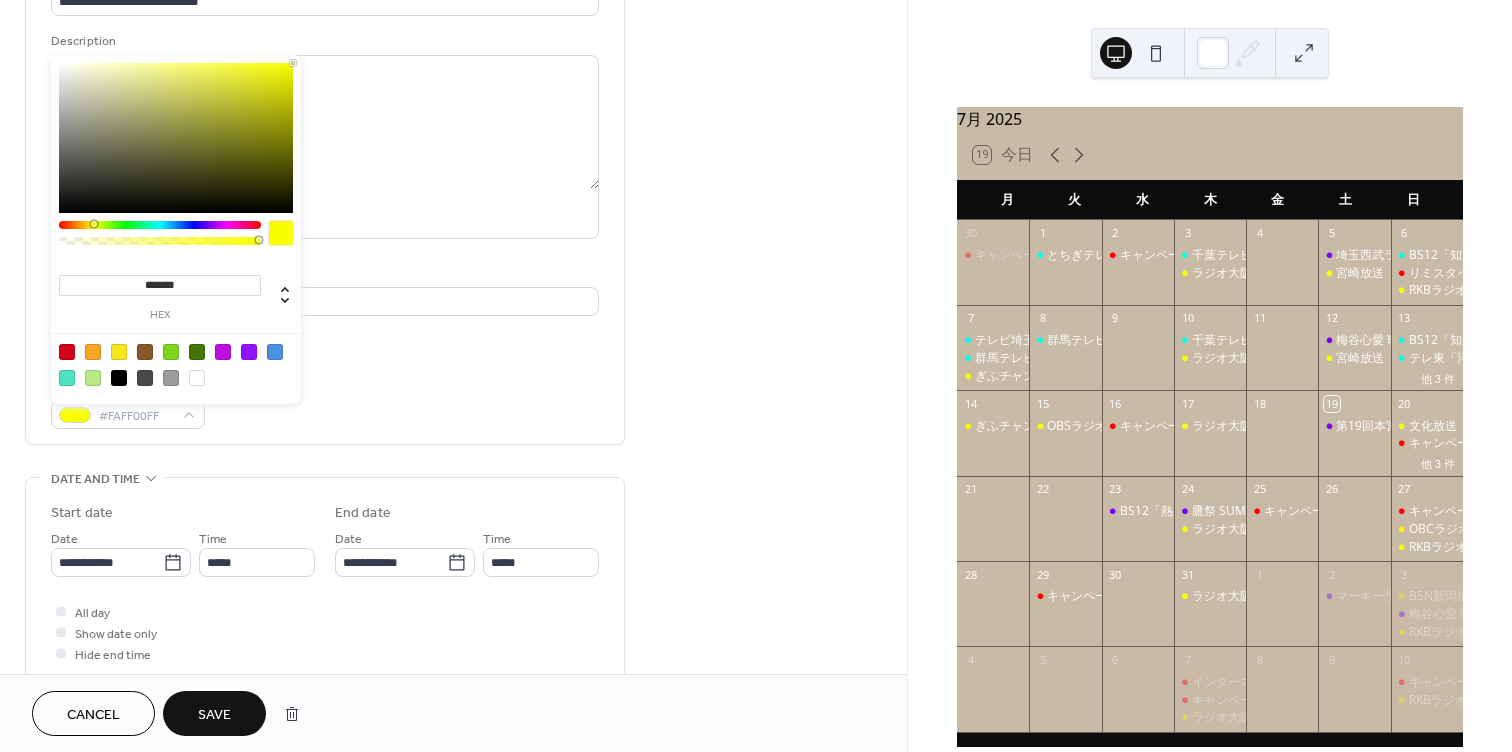 click on "Save" at bounding box center [214, 713] 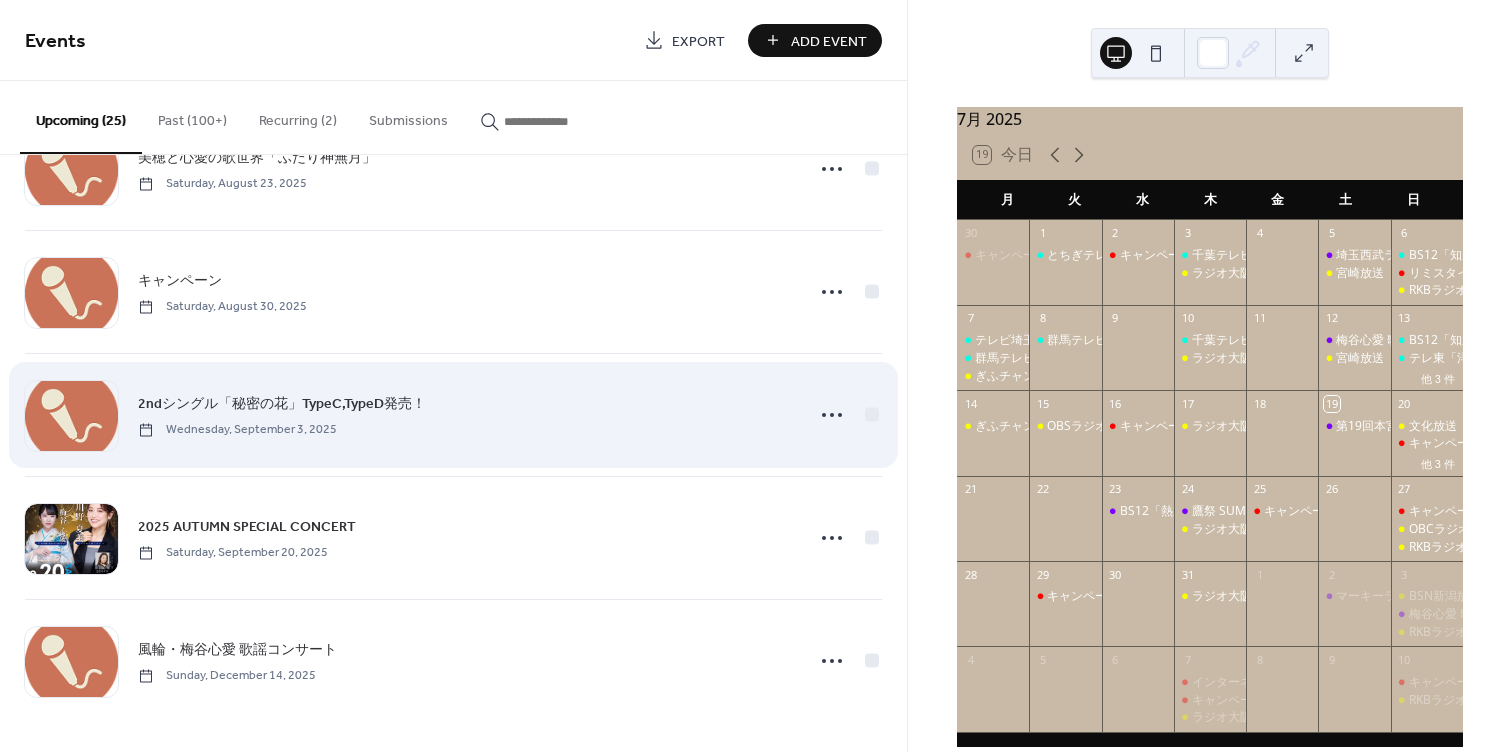 scroll, scrollTop: 2537, scrollLeft: 0, axis: vertical 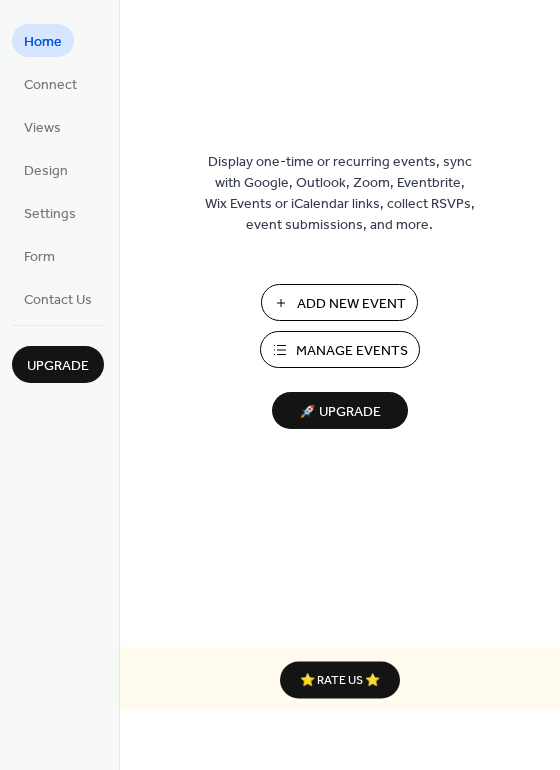 click on "Manage Events" at bounding box center [352, 351] 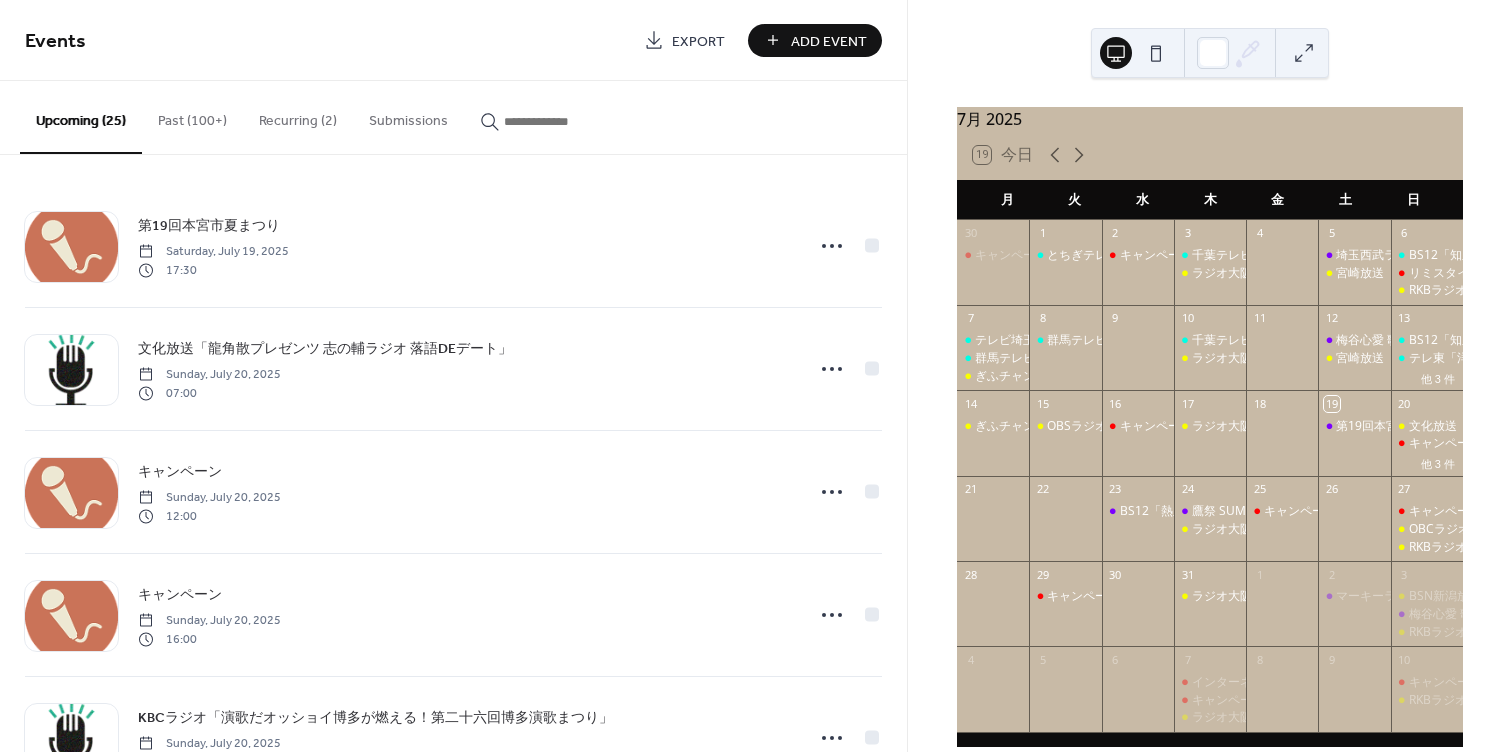 scroll, scrollTop: 0, scrollLeft: 0, axis: both 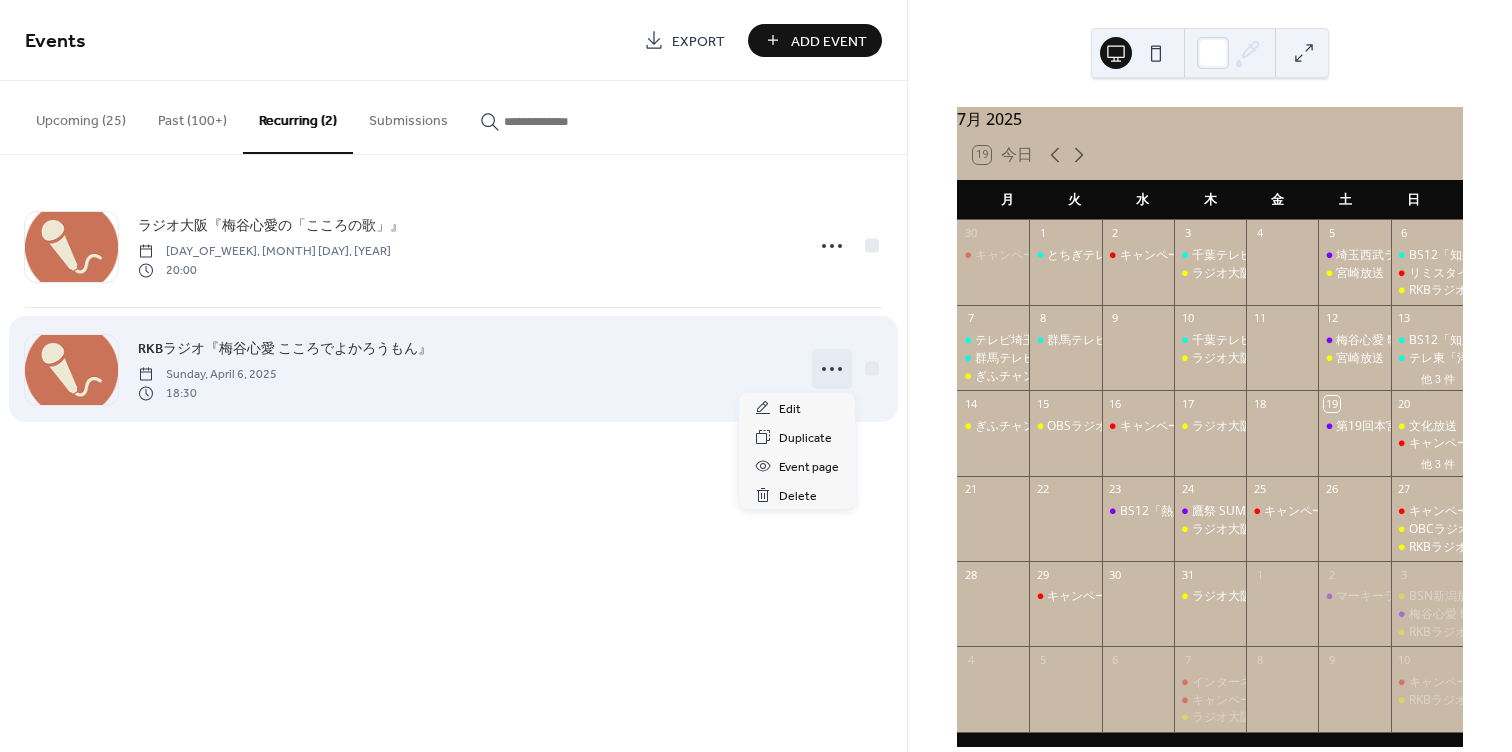 click 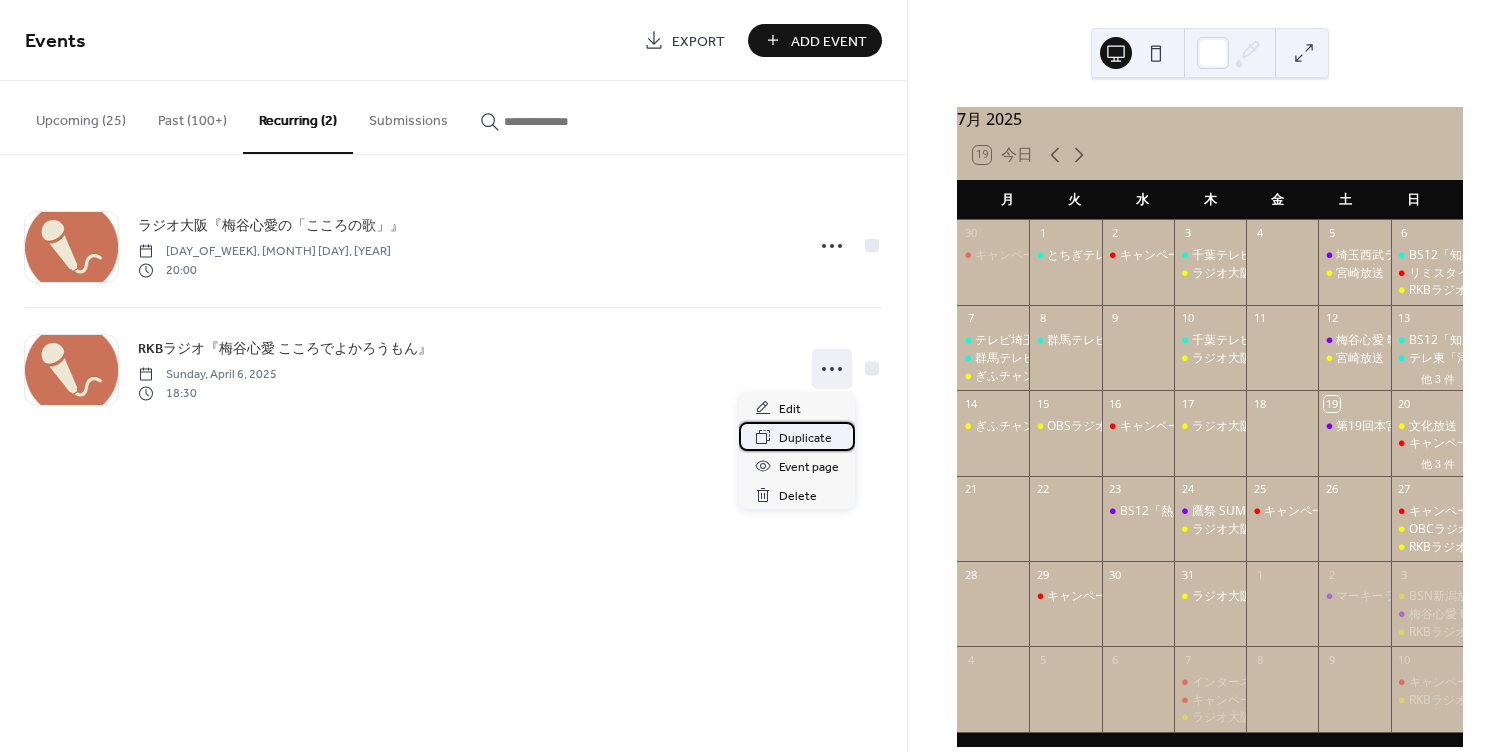 click on "Duplicate" at bounding box center [805, 438] 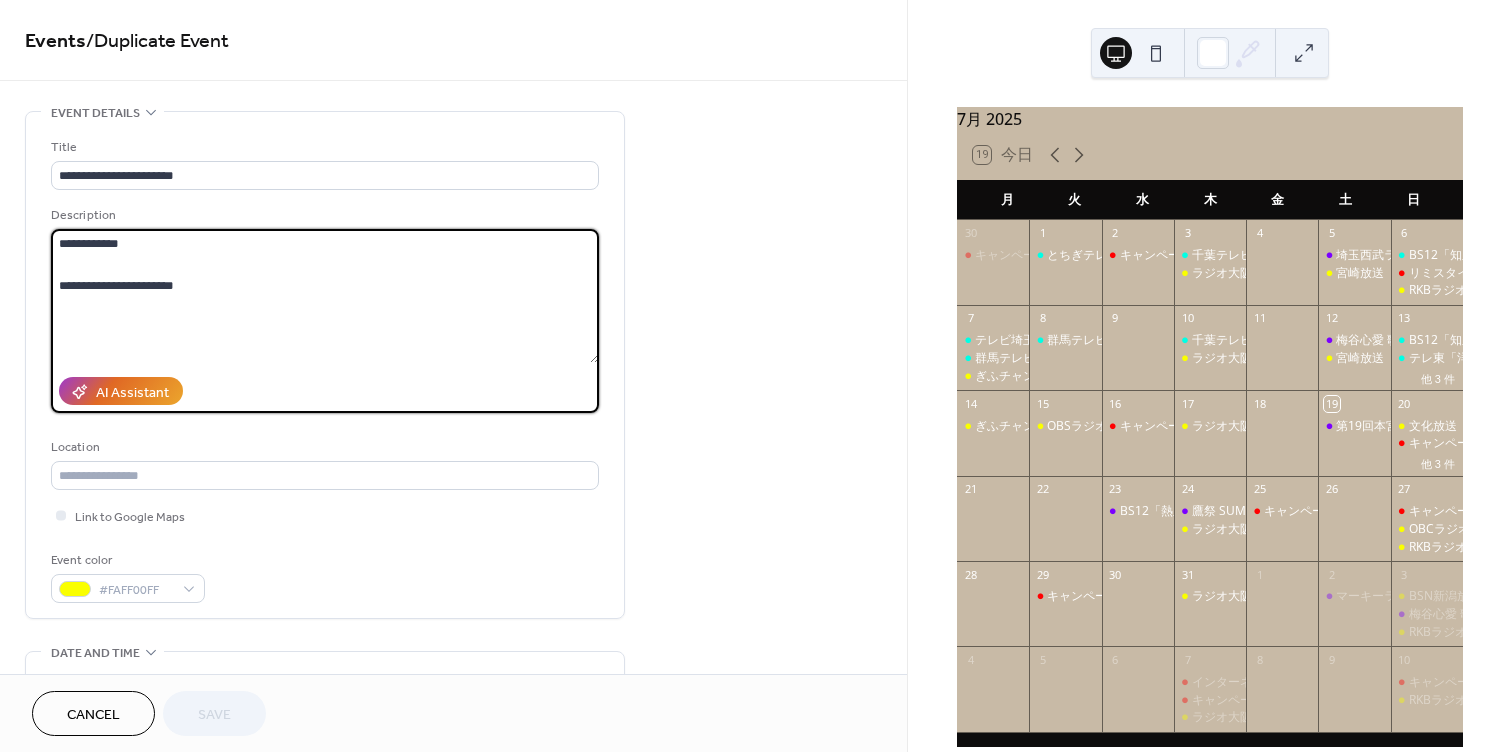 drag, startPoint x: 353, startPoint y: 307, endPoint x: -21, endPoint y: 170, distance: 398.30264 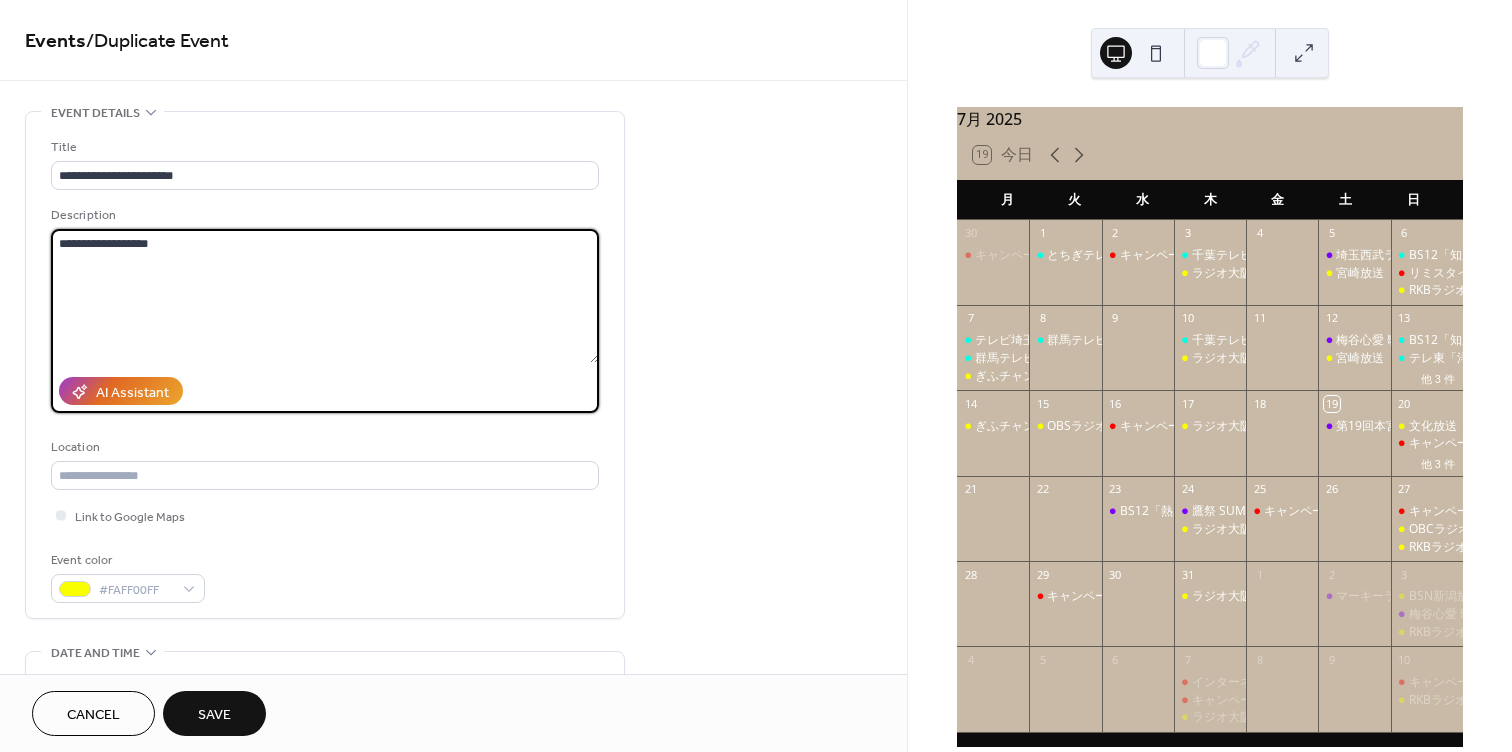 click on "**********" at bounding box center (325, 296) 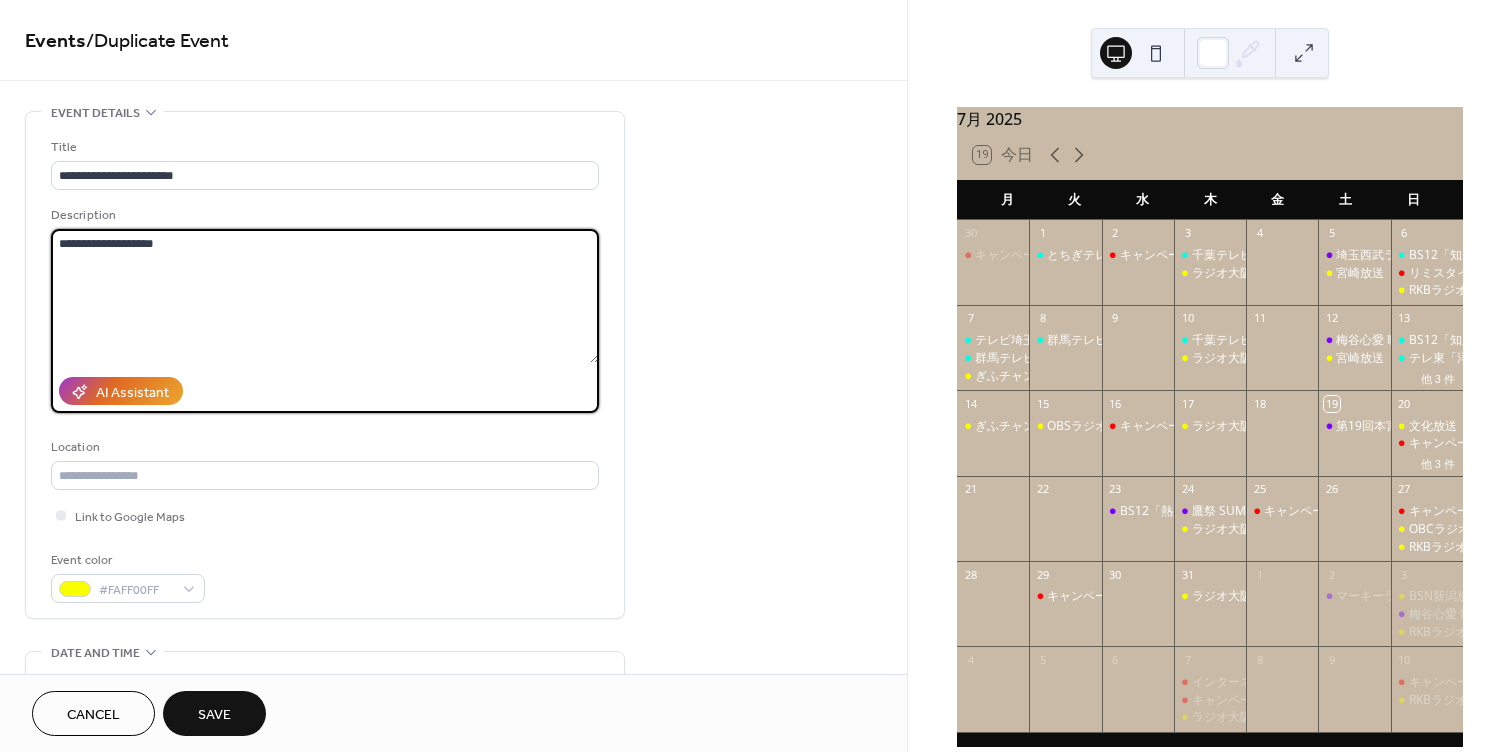 type on "**********" 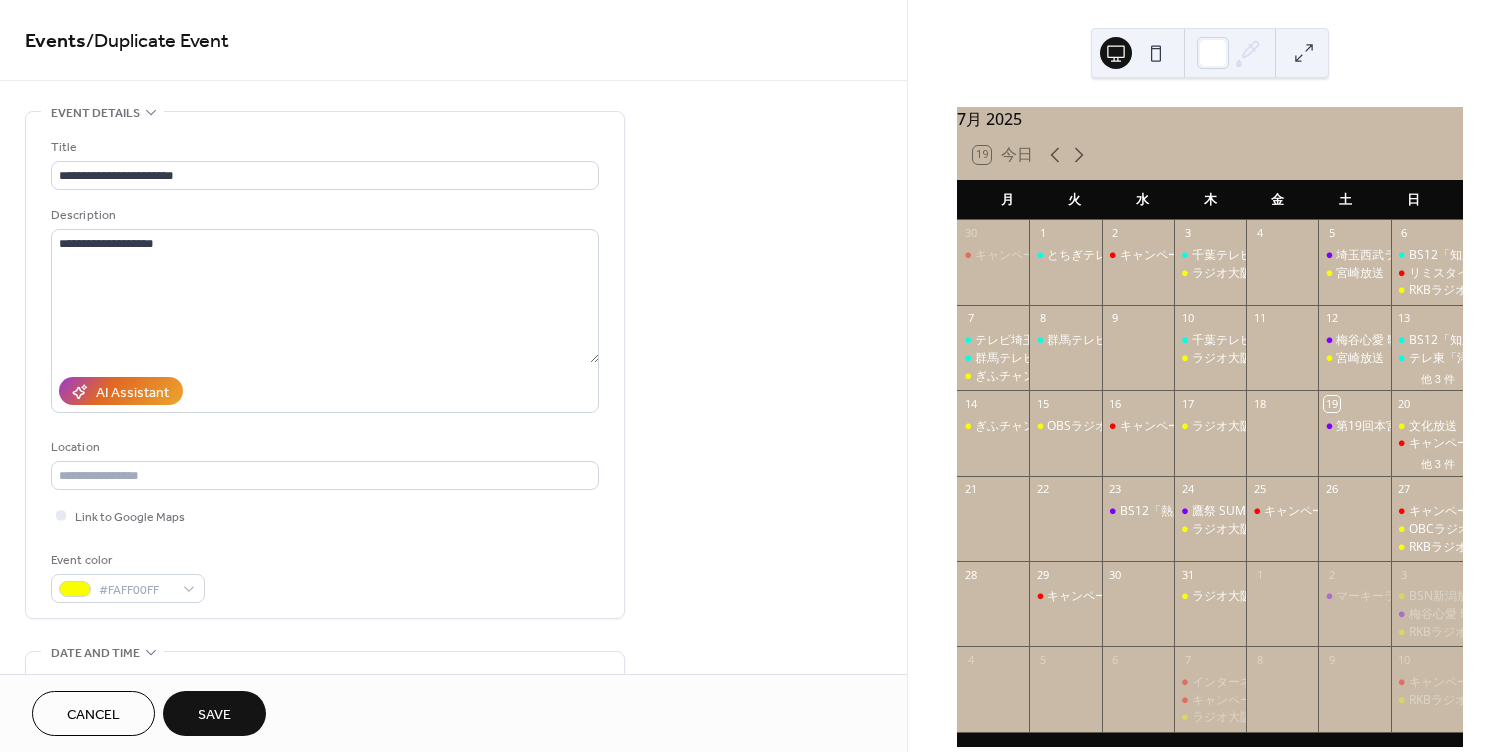 click on "**********" at bounding box center (325, 370) 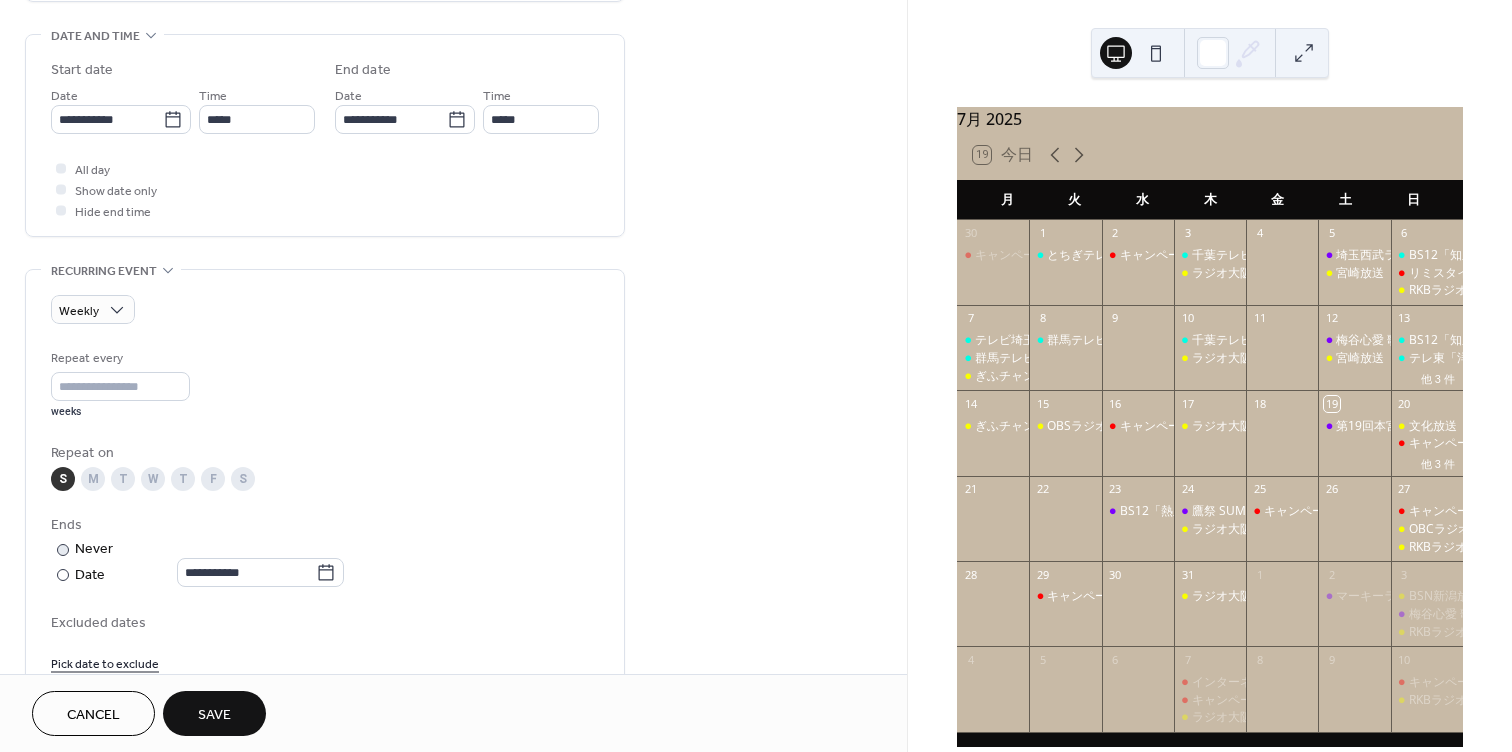 scroll, scrollTop: 637, scrollLeft: 0, axis: vertical 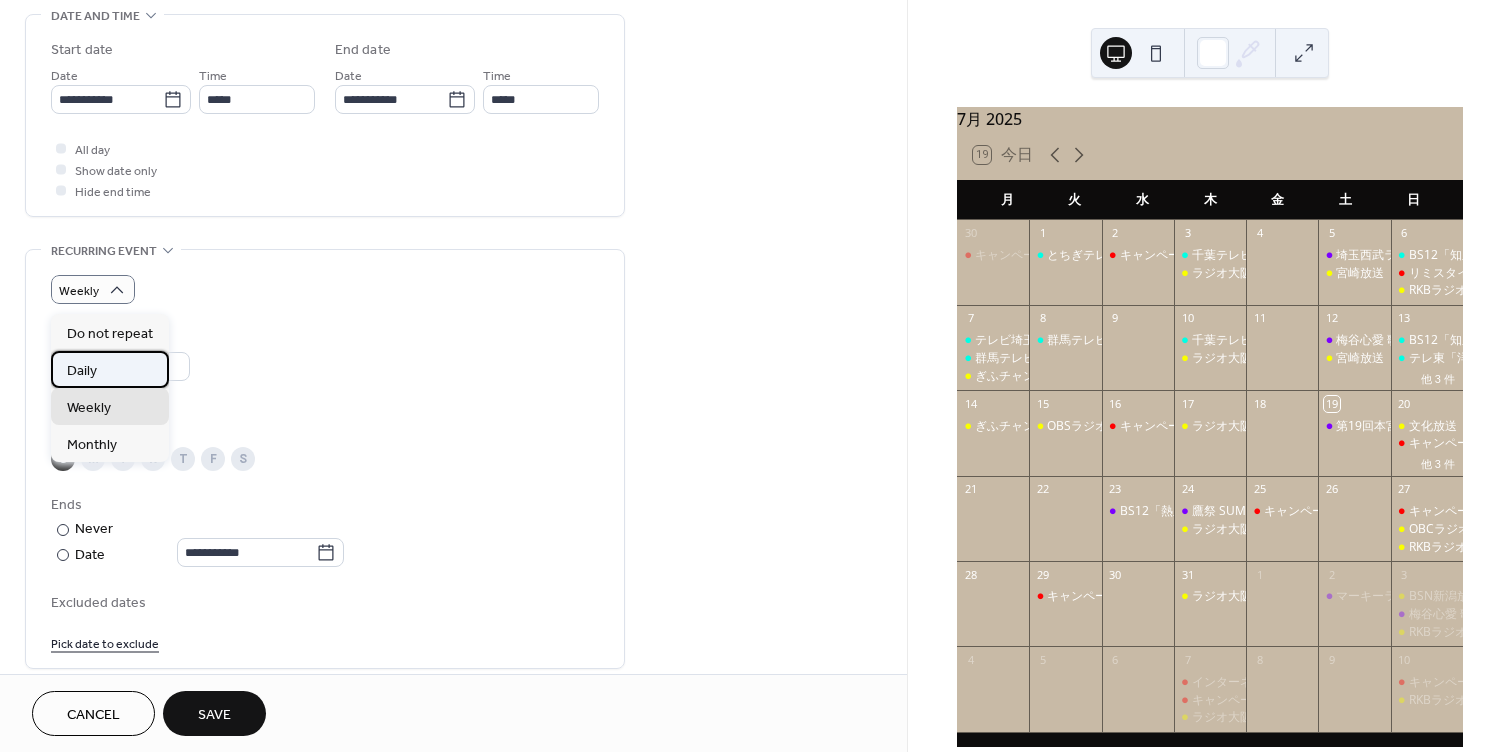 click on "Daily" at bounding box center (110, 369) 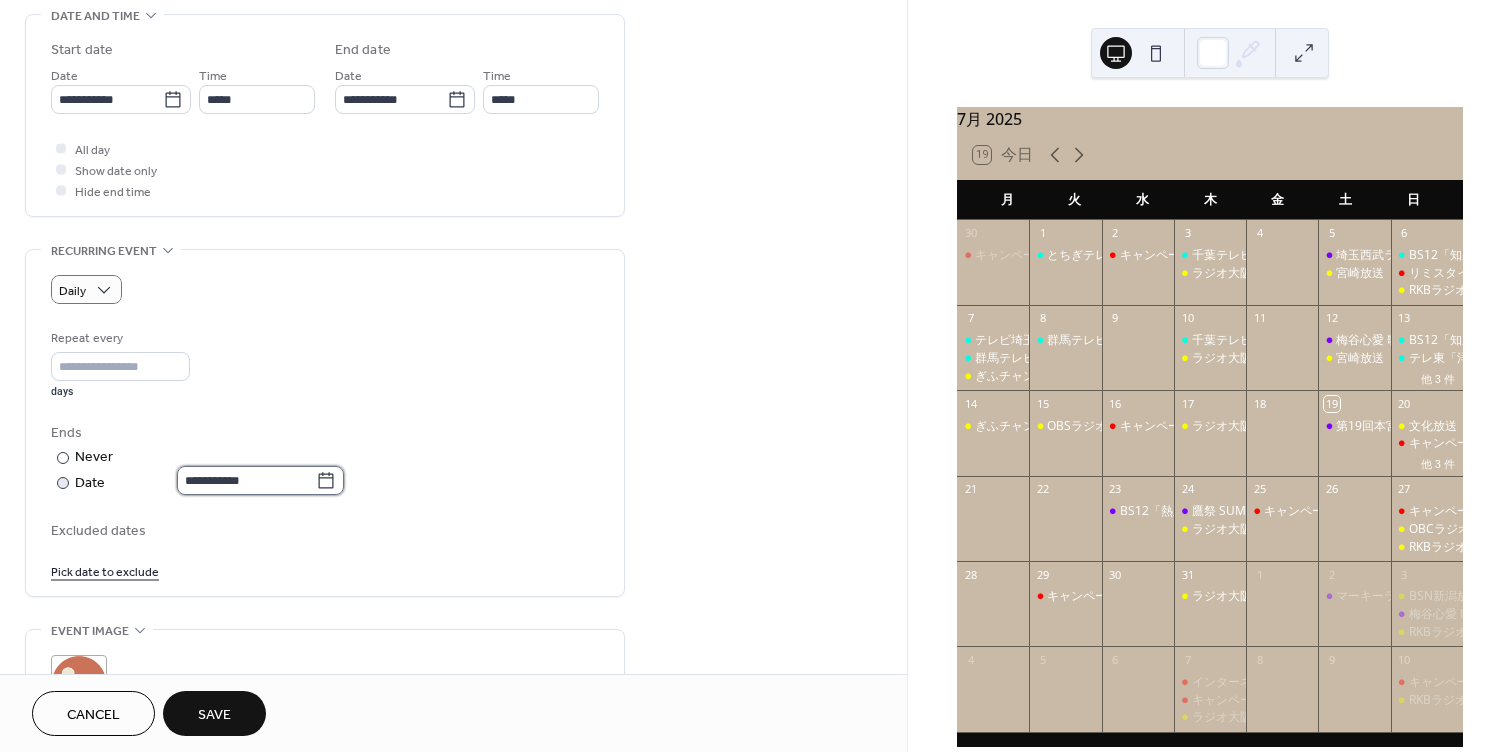 click on "**********" at bounding box center (246, 480) 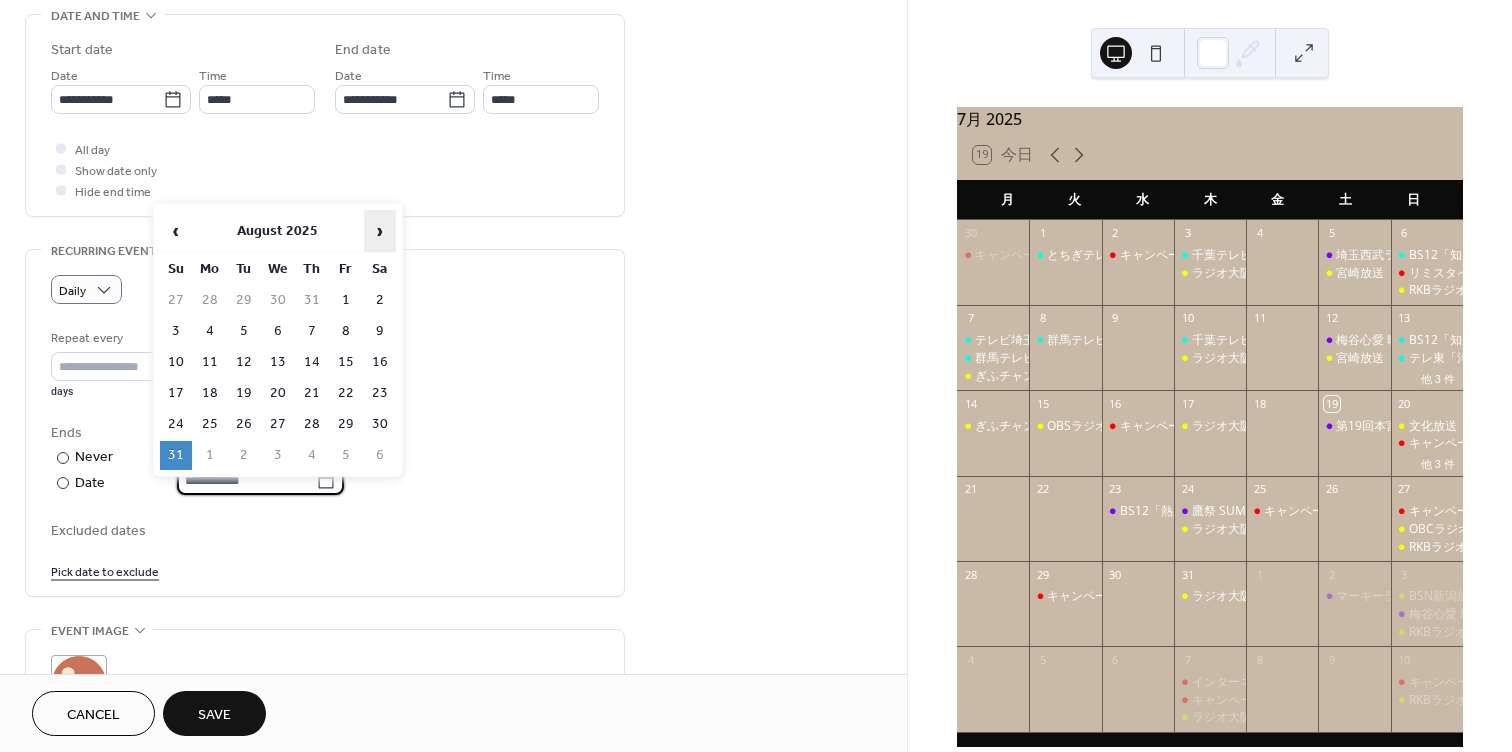 click on "›" at bounding box center (380, 231) 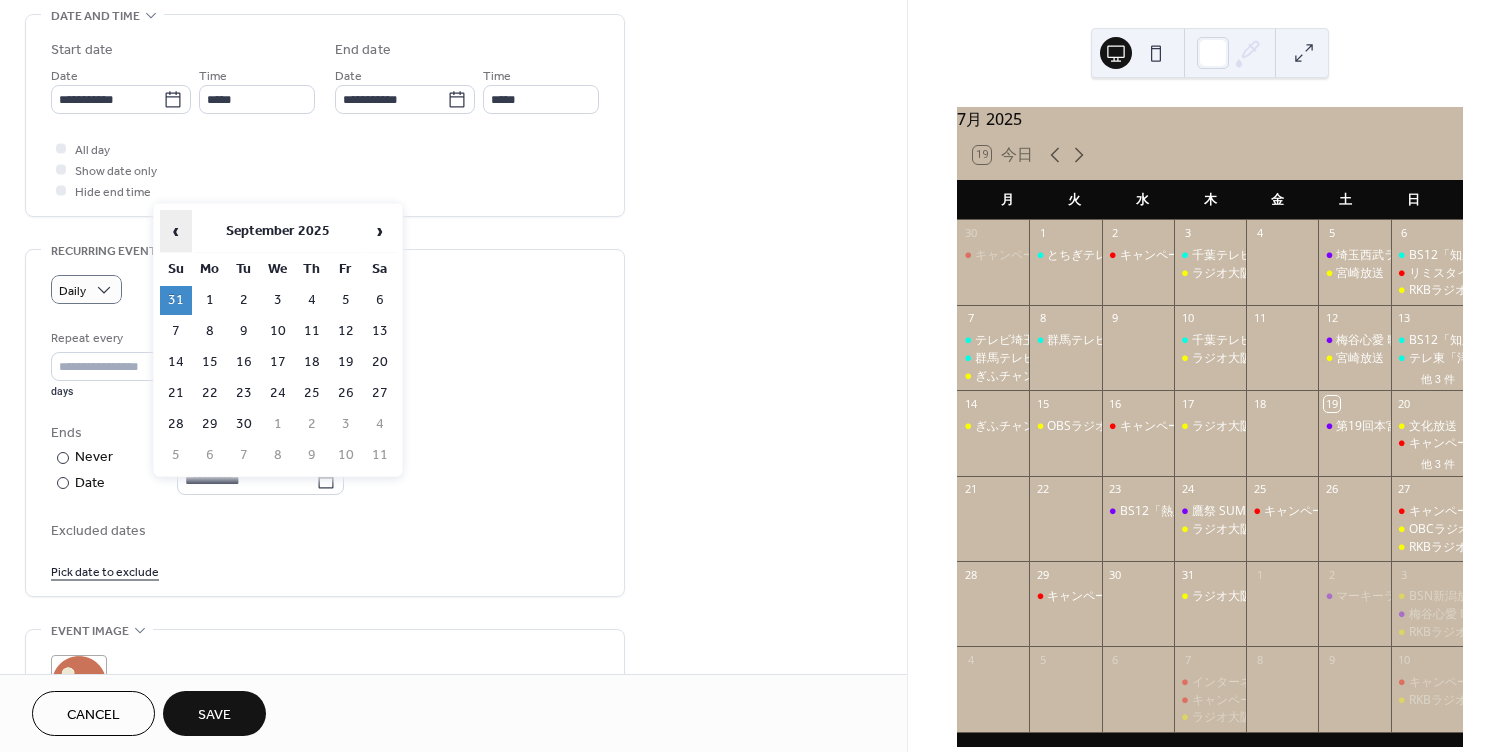 click on "‹" at bounding box center [176, 231] 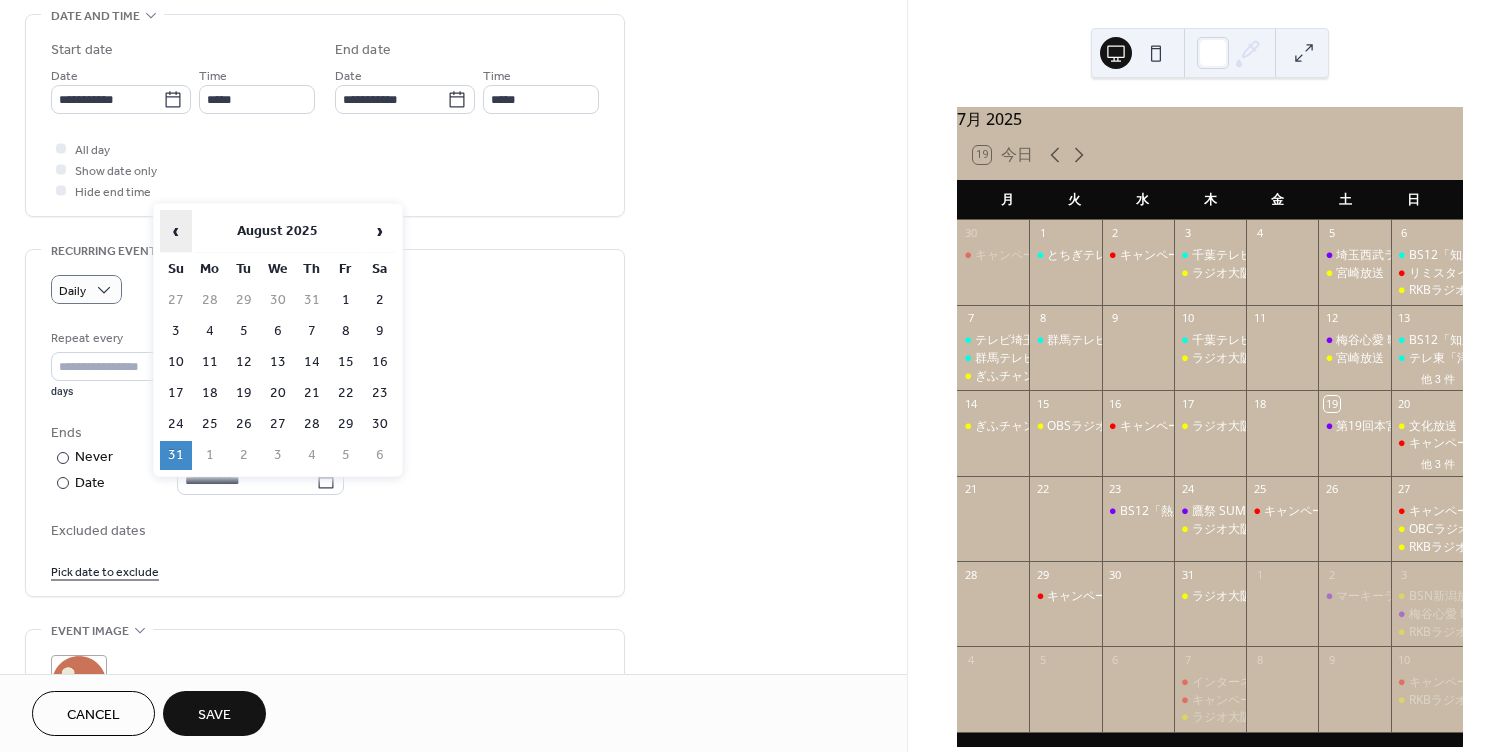 click on "‹" at bounding box center (176, 231) 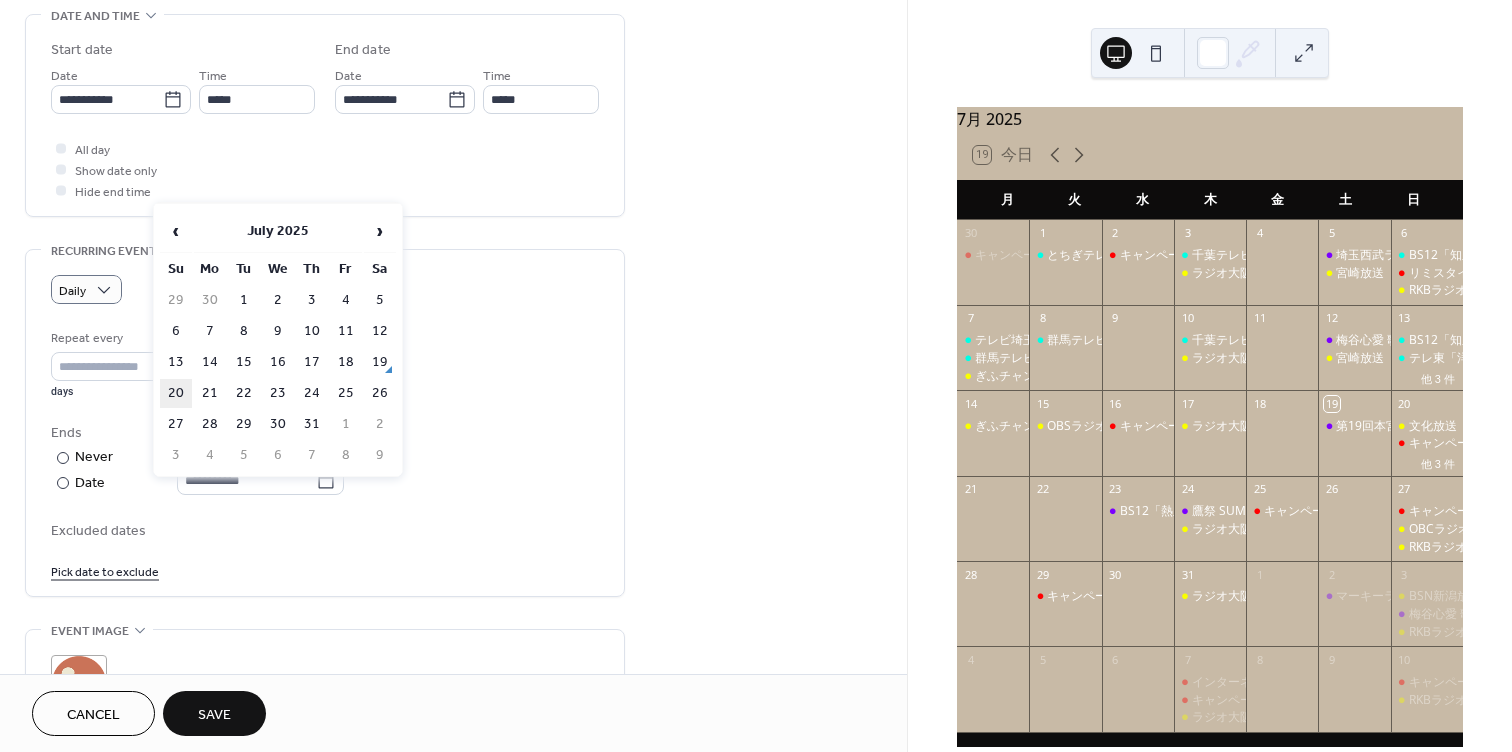 click on "20" at bounding box center (176, 393) 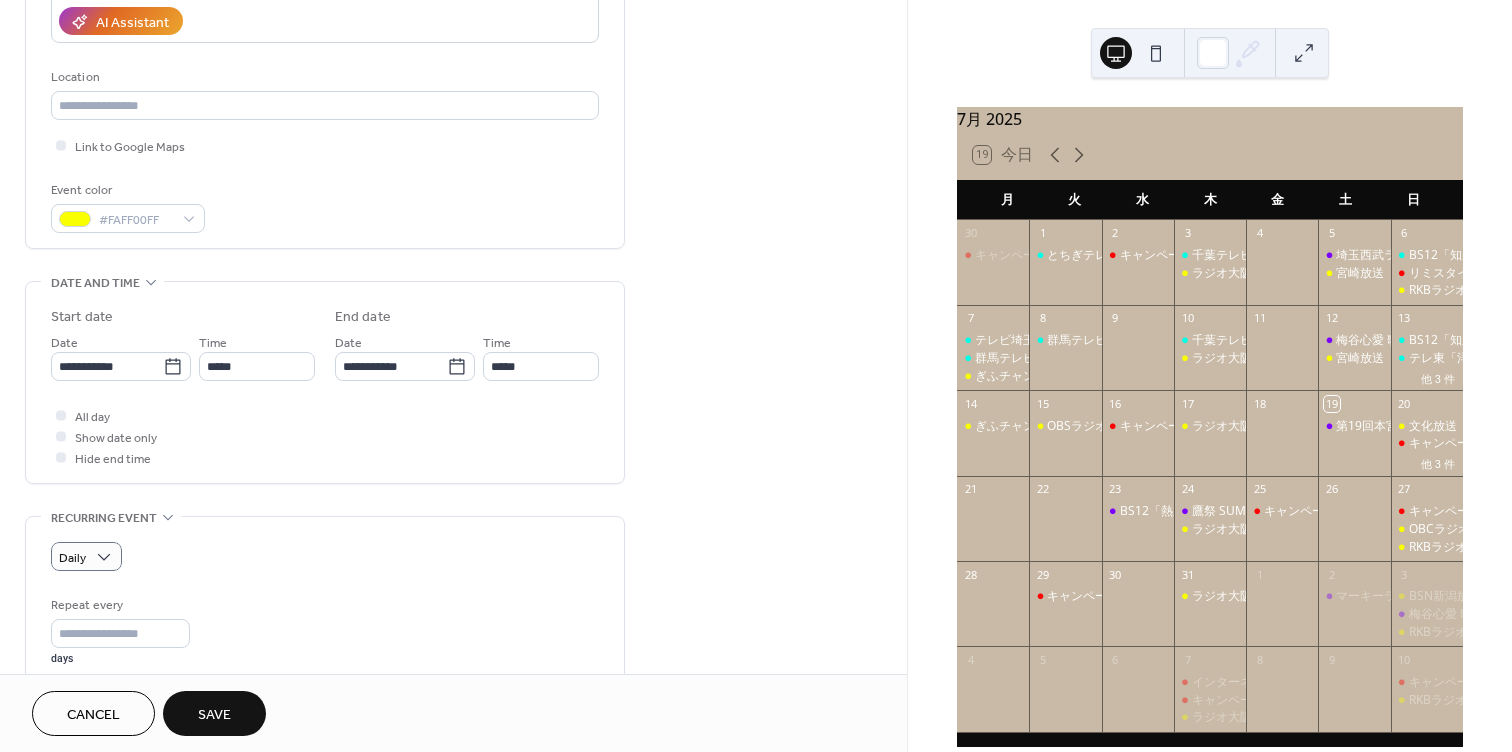 scroll, scrollTop: 315, scrollLeft: 0, axis: vertical 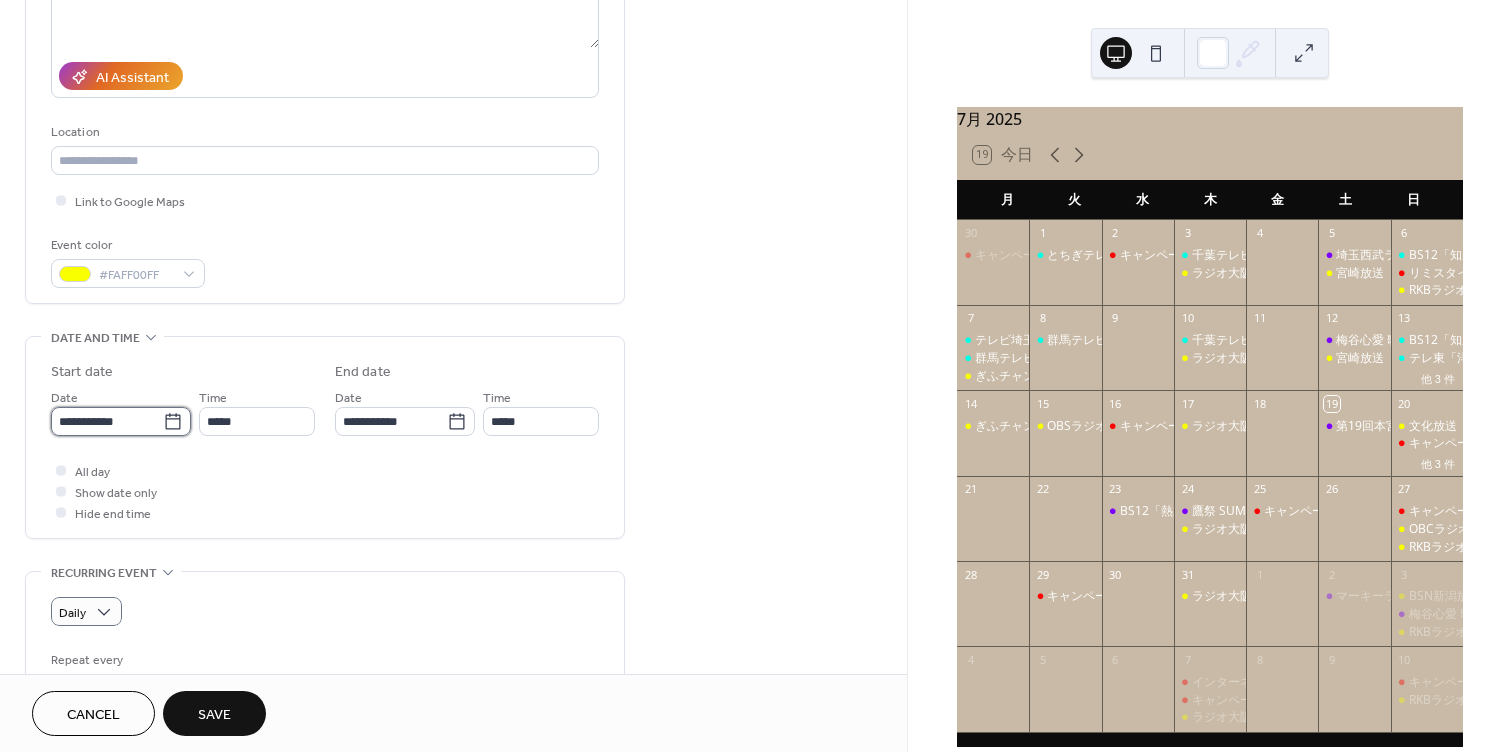 click on "**********" at bounding box center (107, 421) 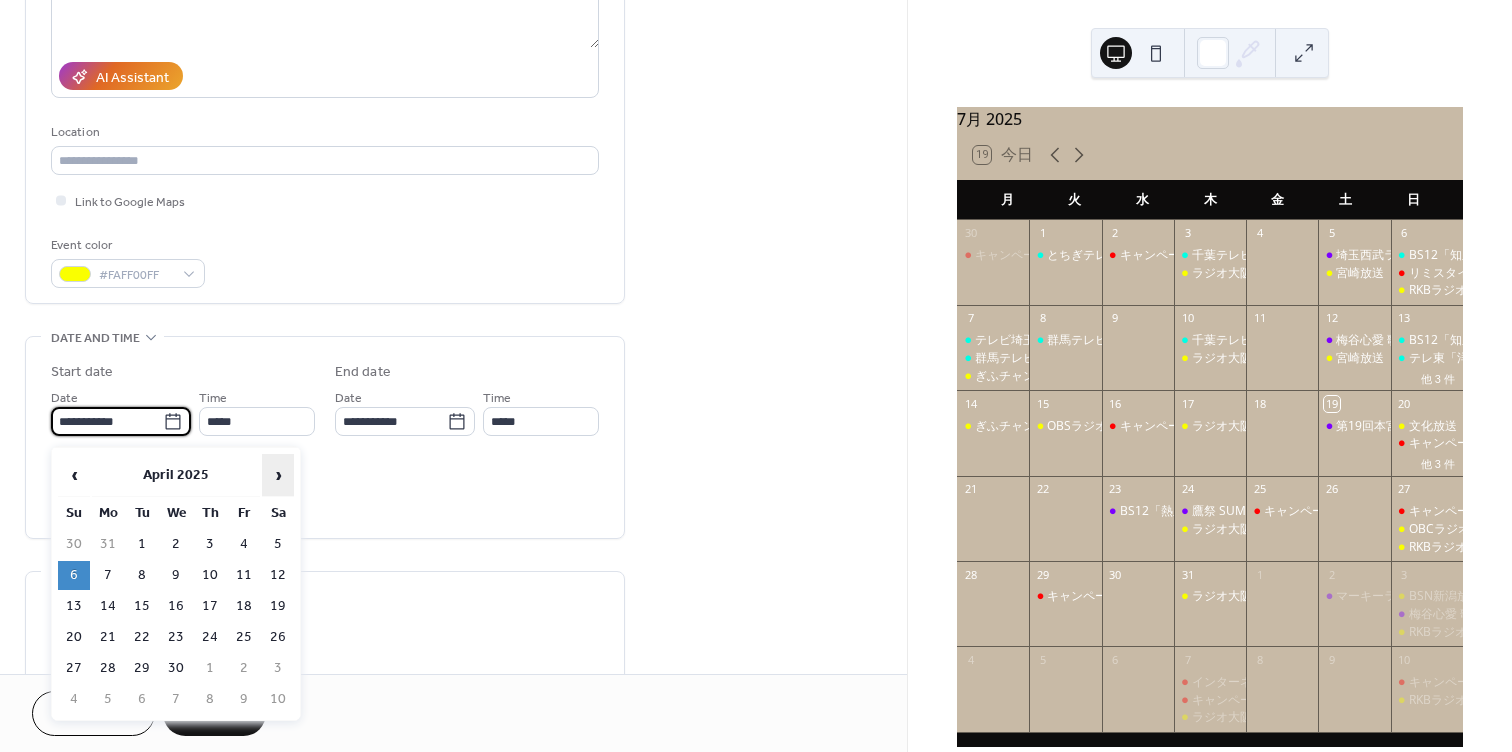 click on "›" at bounding box center [278, 475] 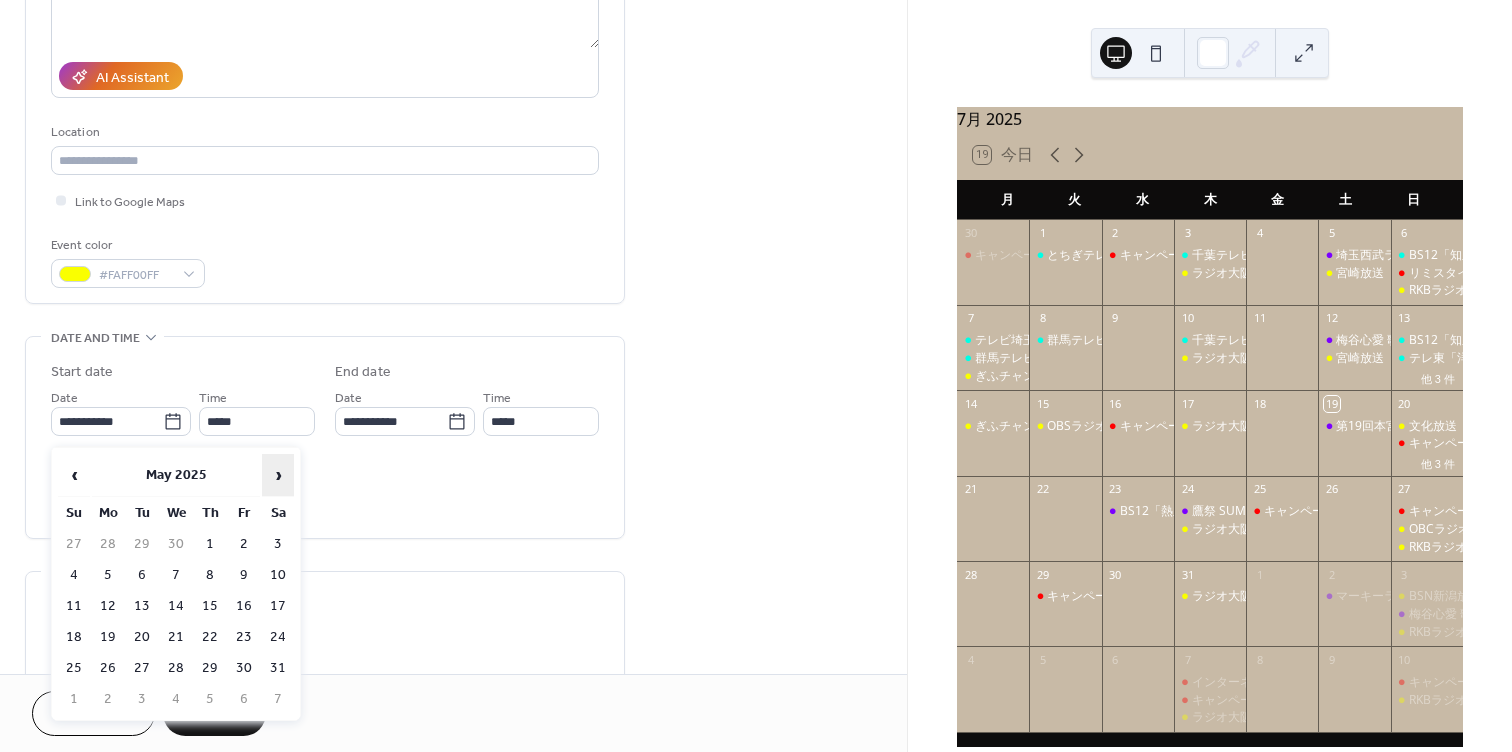 click on "›" at bounding box center (278, 475) 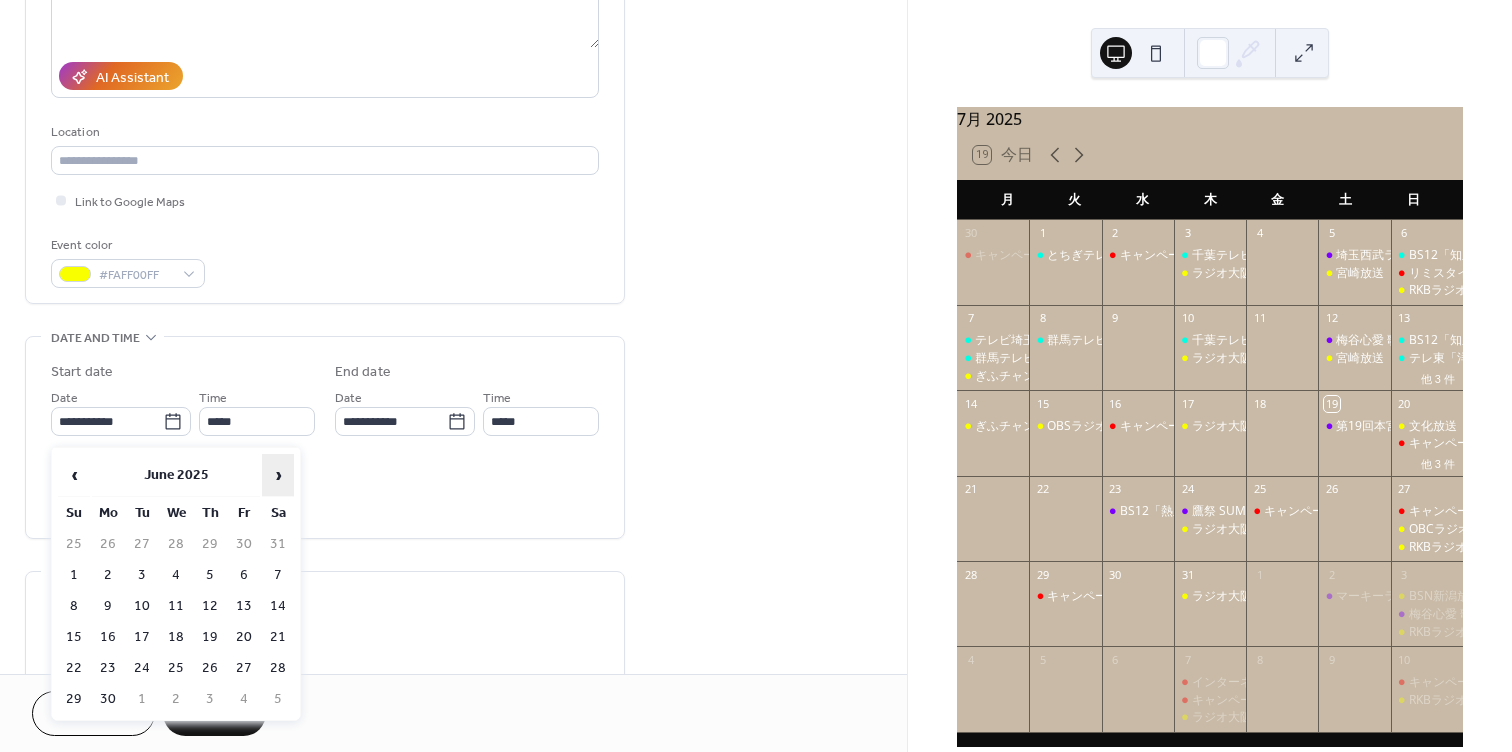 click on "›" at bounding box center [278, 475] 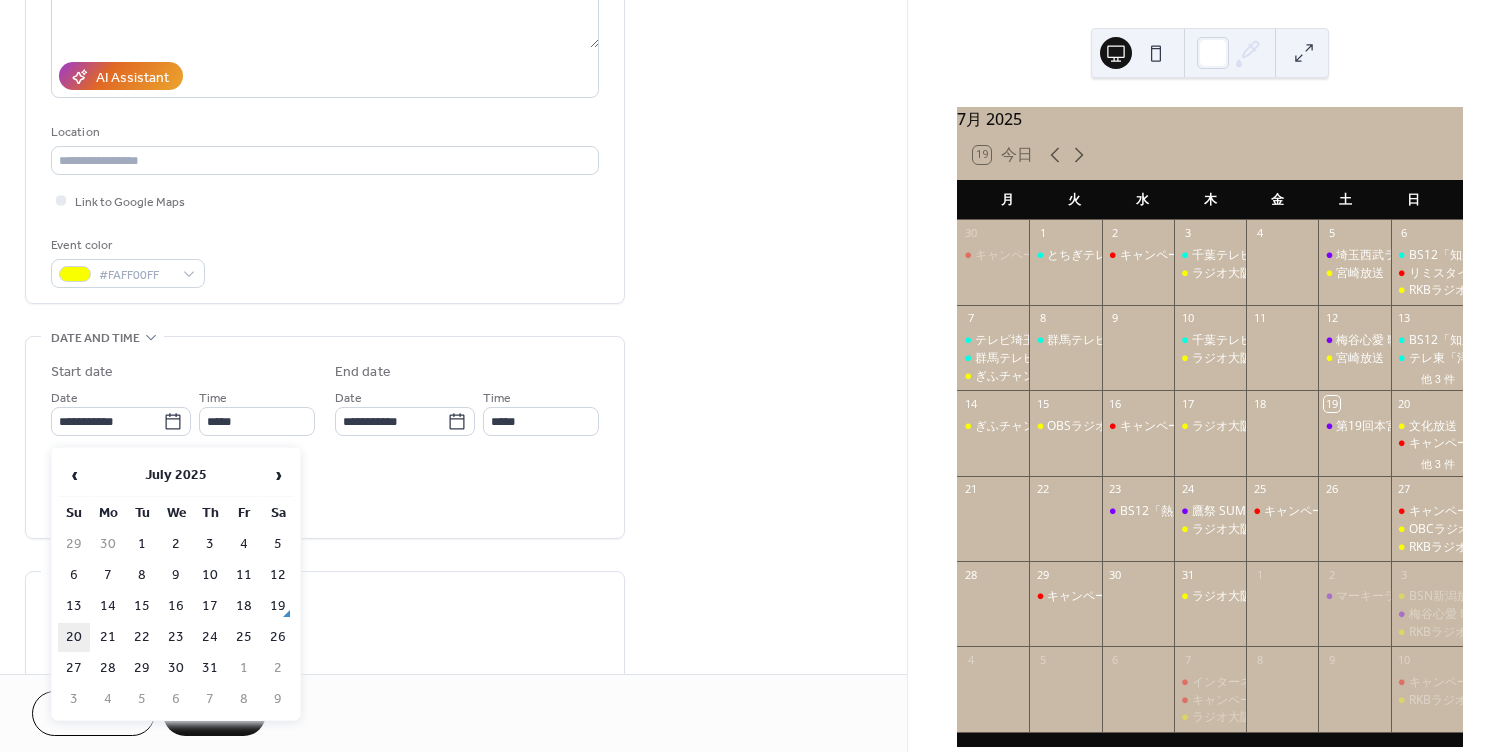 click on "20" at bounding box center (74, 637) 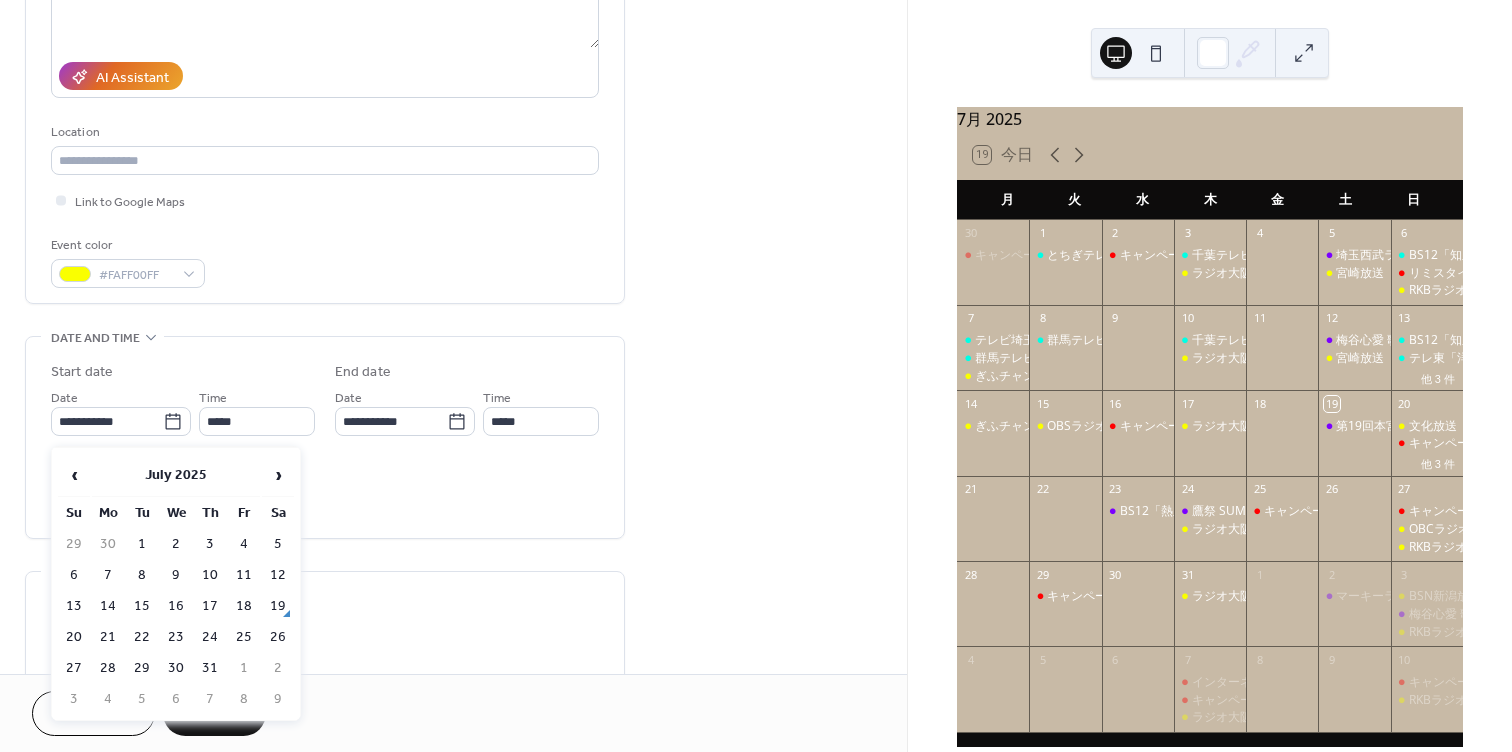 type on "**********" 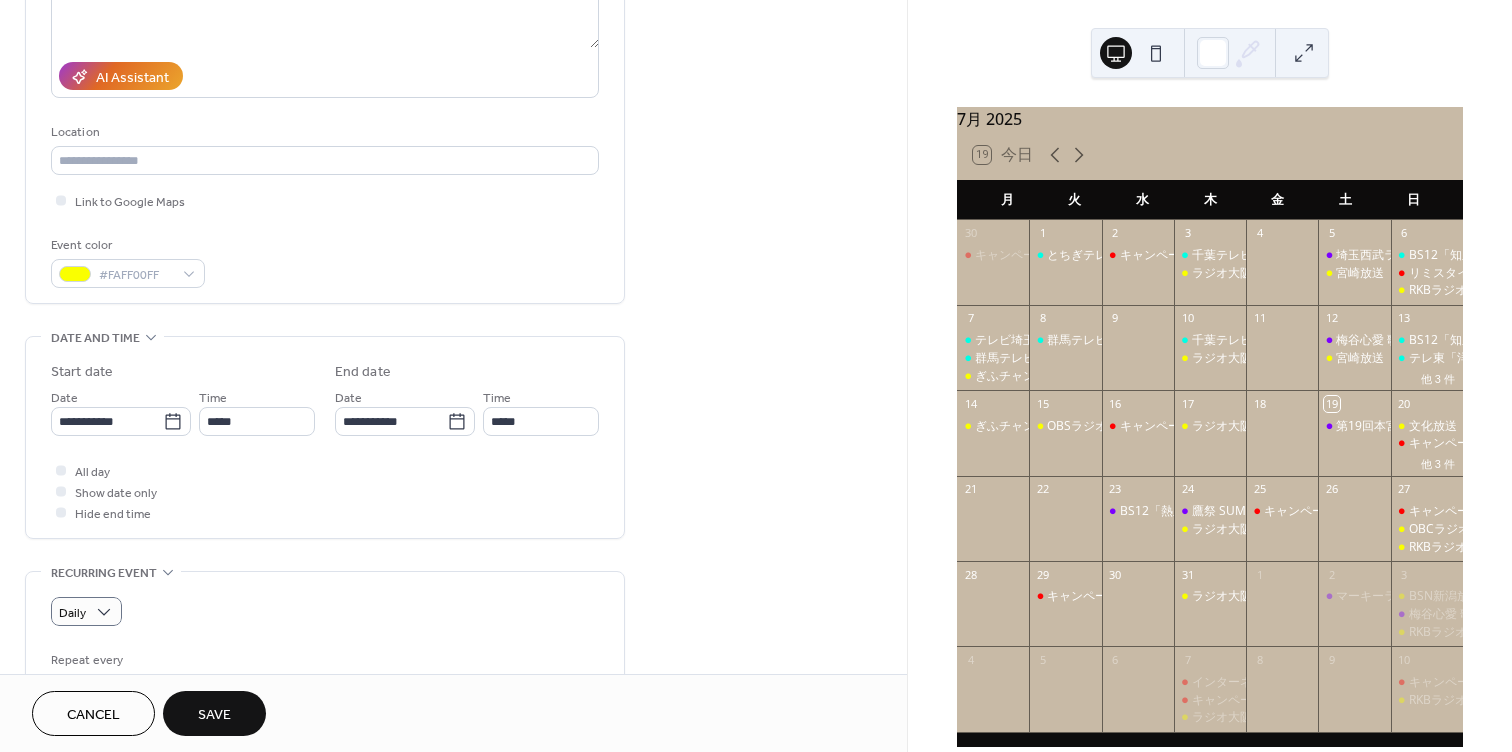 click on "All day Show date only Hide end time" at bounding box center [325, 491] 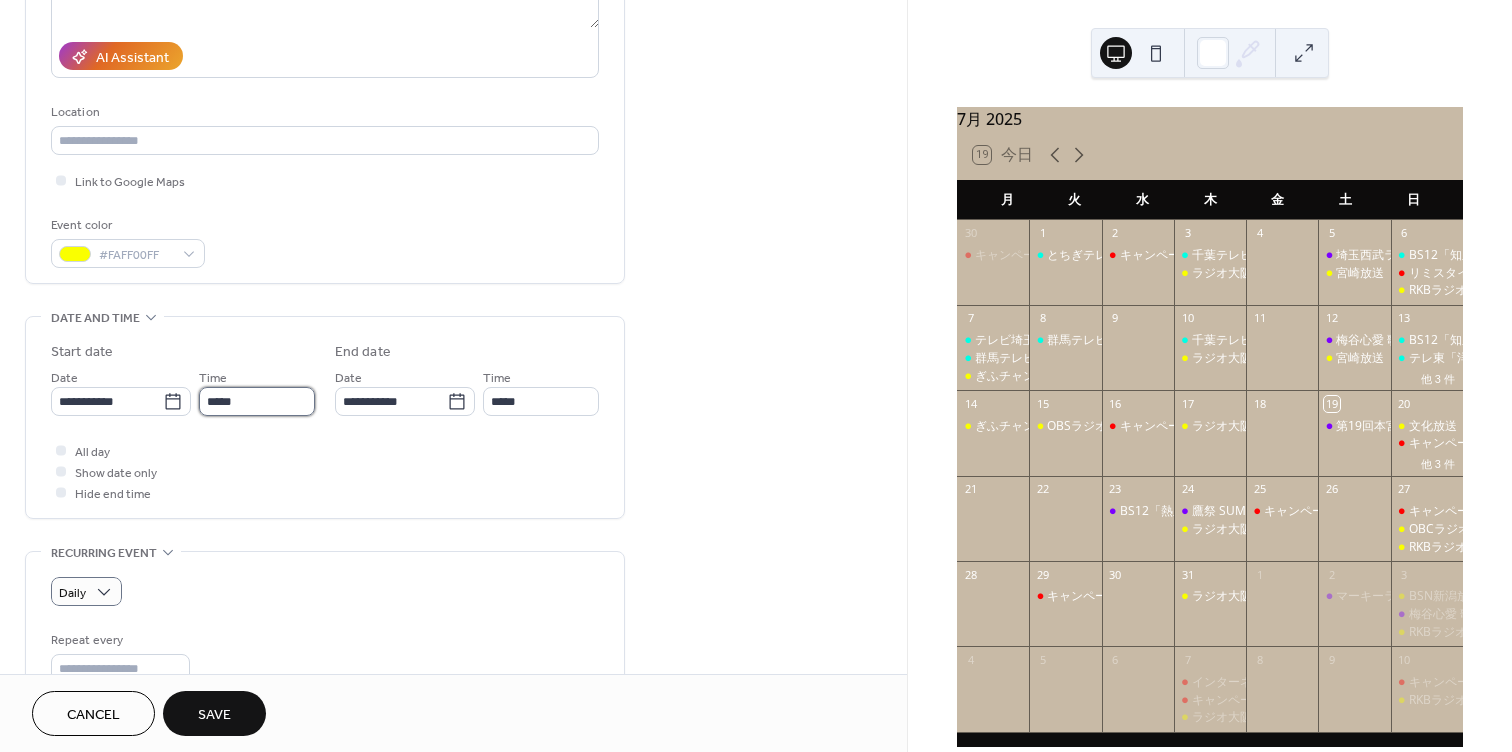 click on "*****" at bounding box center (257, 401) 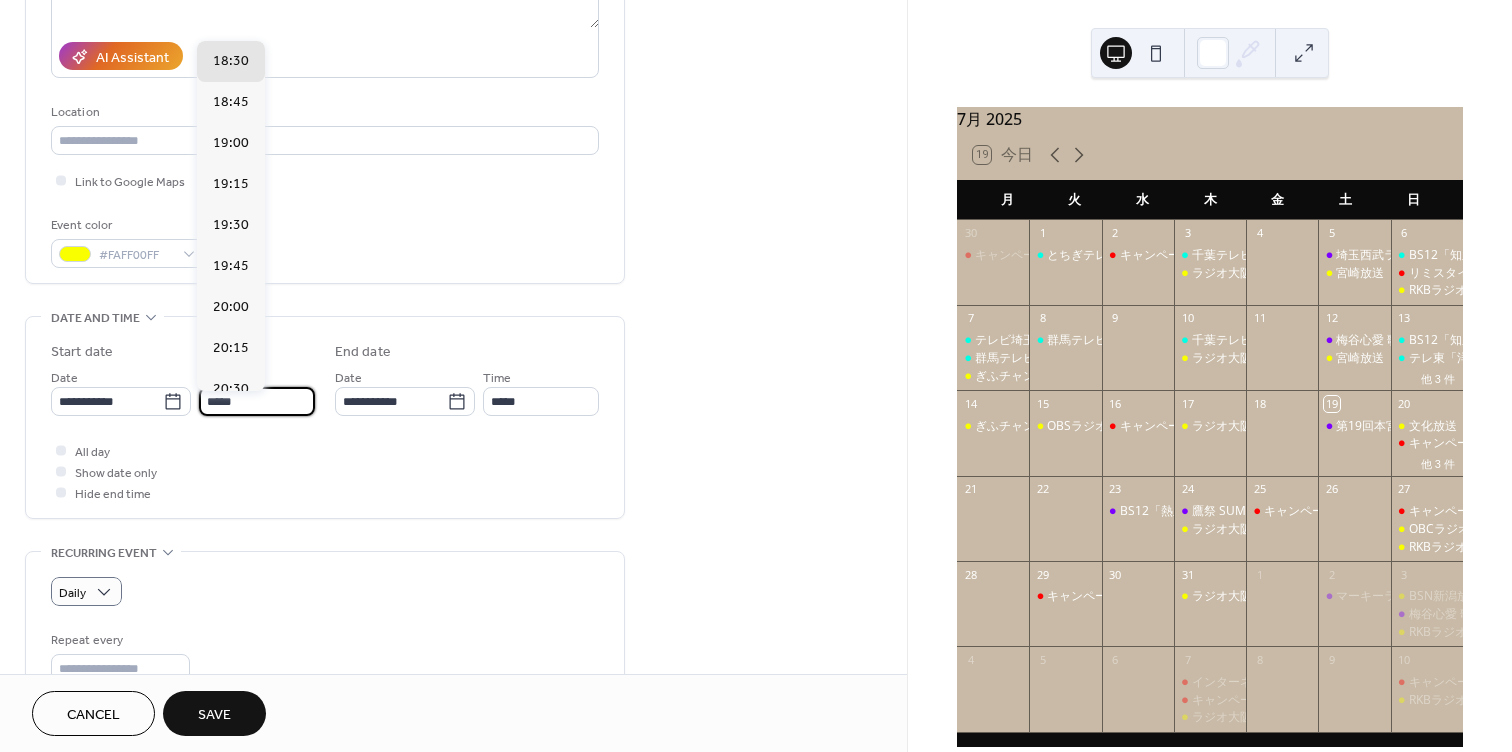 scroll, scrollTop: 2374, scrollLeft: 0, axis: vertical 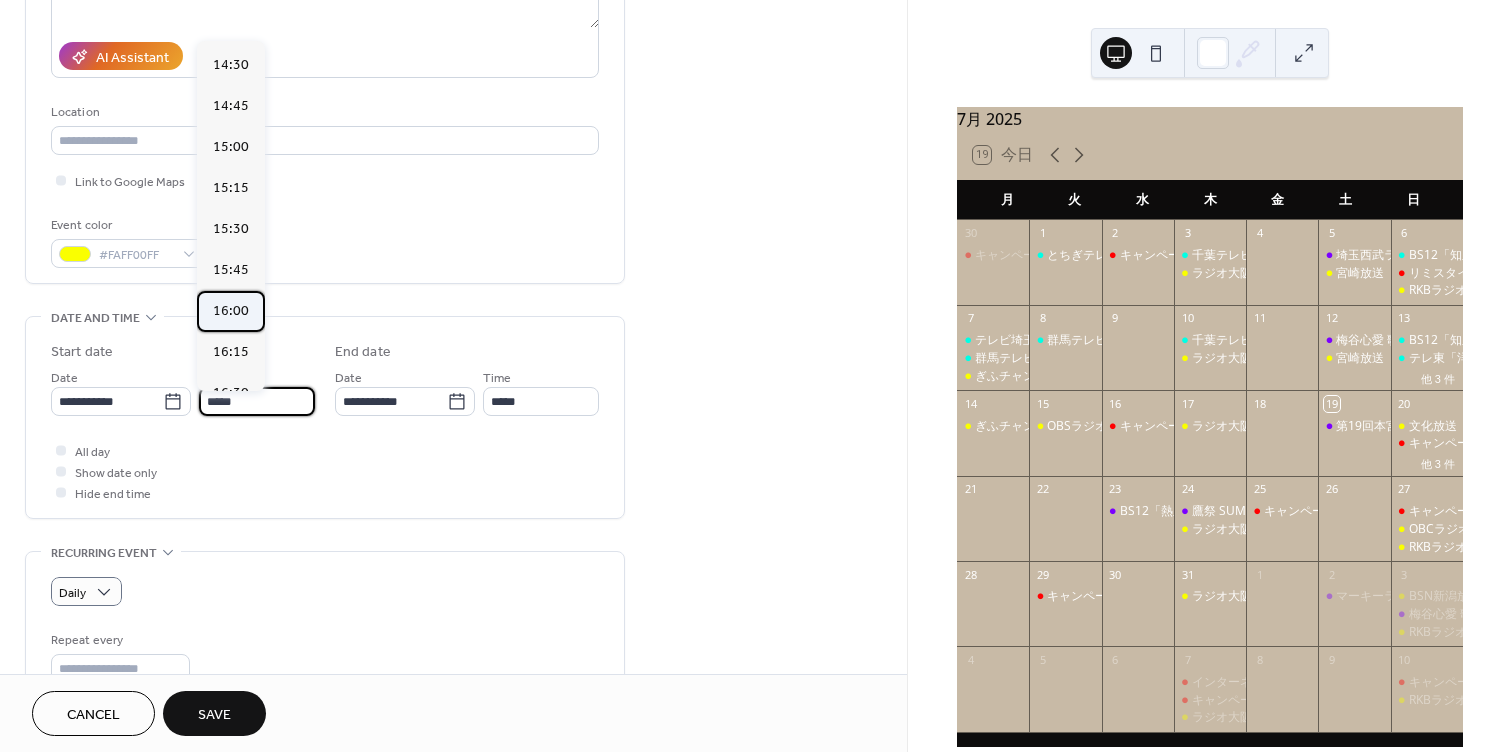 click on "16:00" at bounding box center (231, 311) 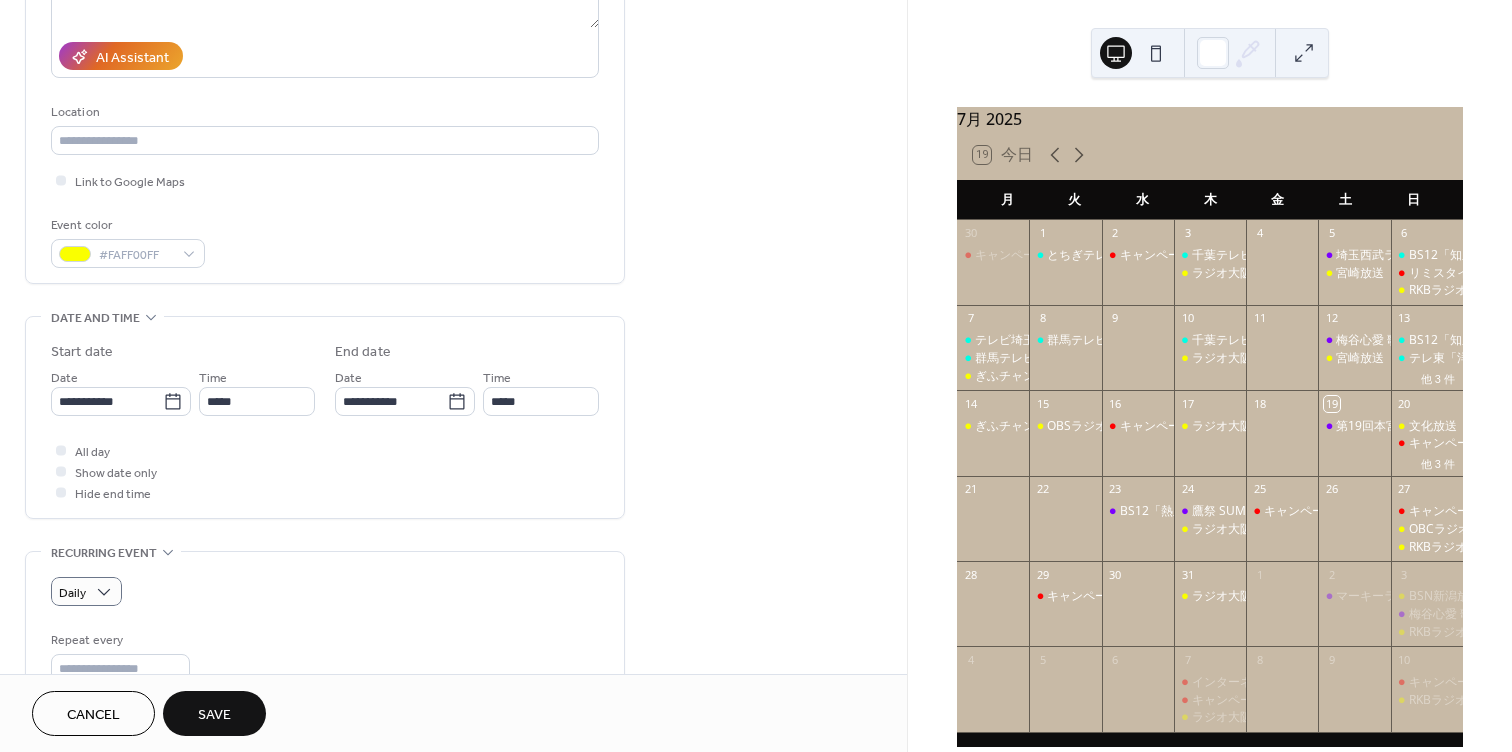 type on "*****" 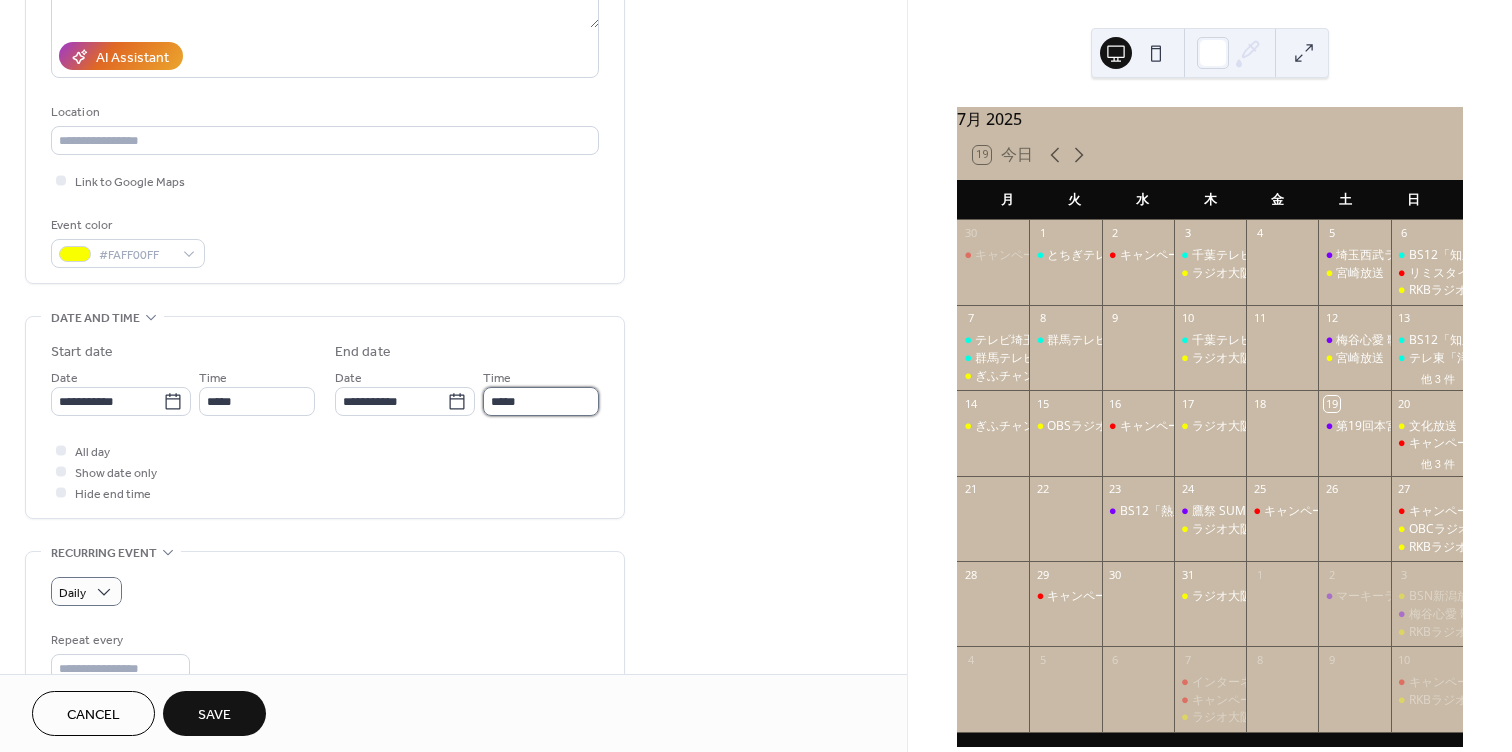 click on "*****" at bounding box center [541, 401] 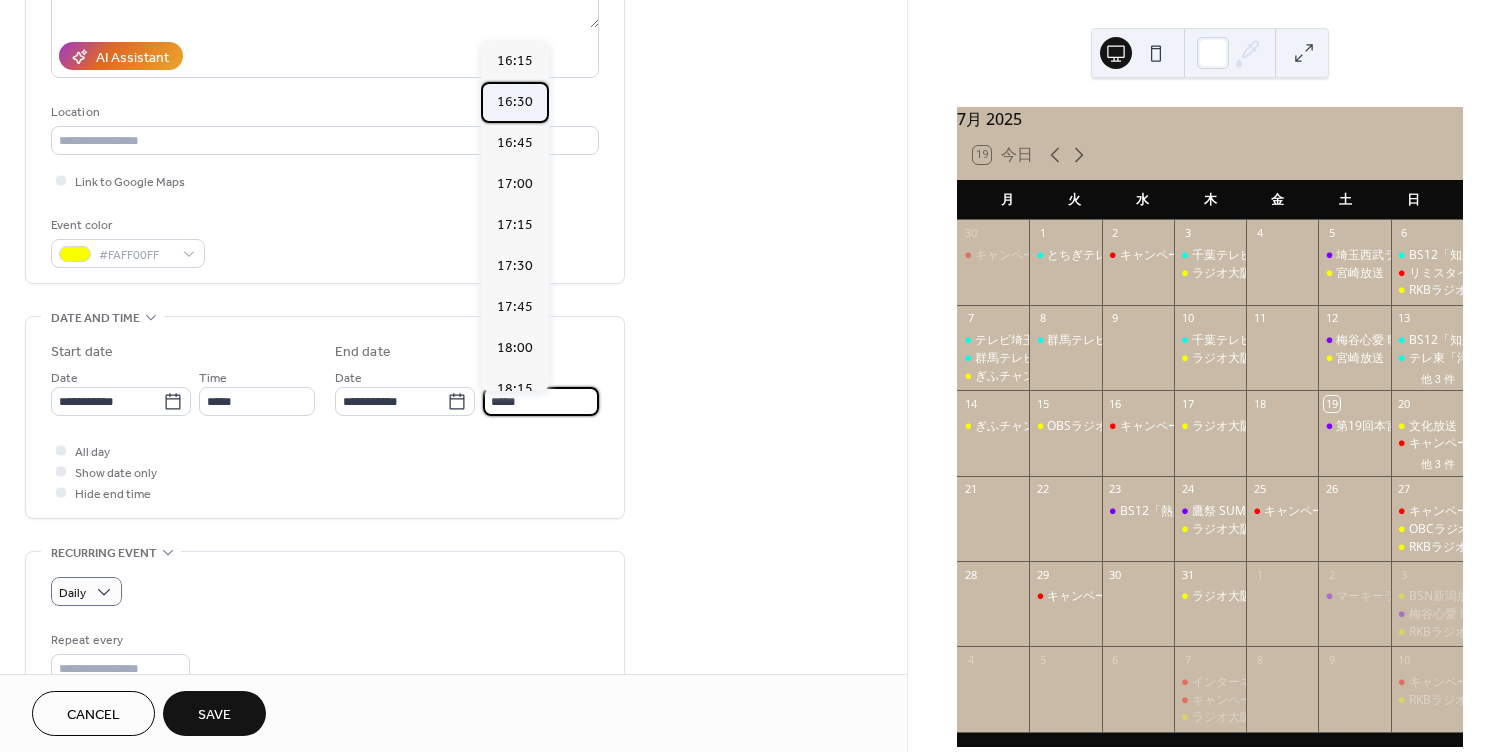 click on "16:30" at bounding box center [515, 102] 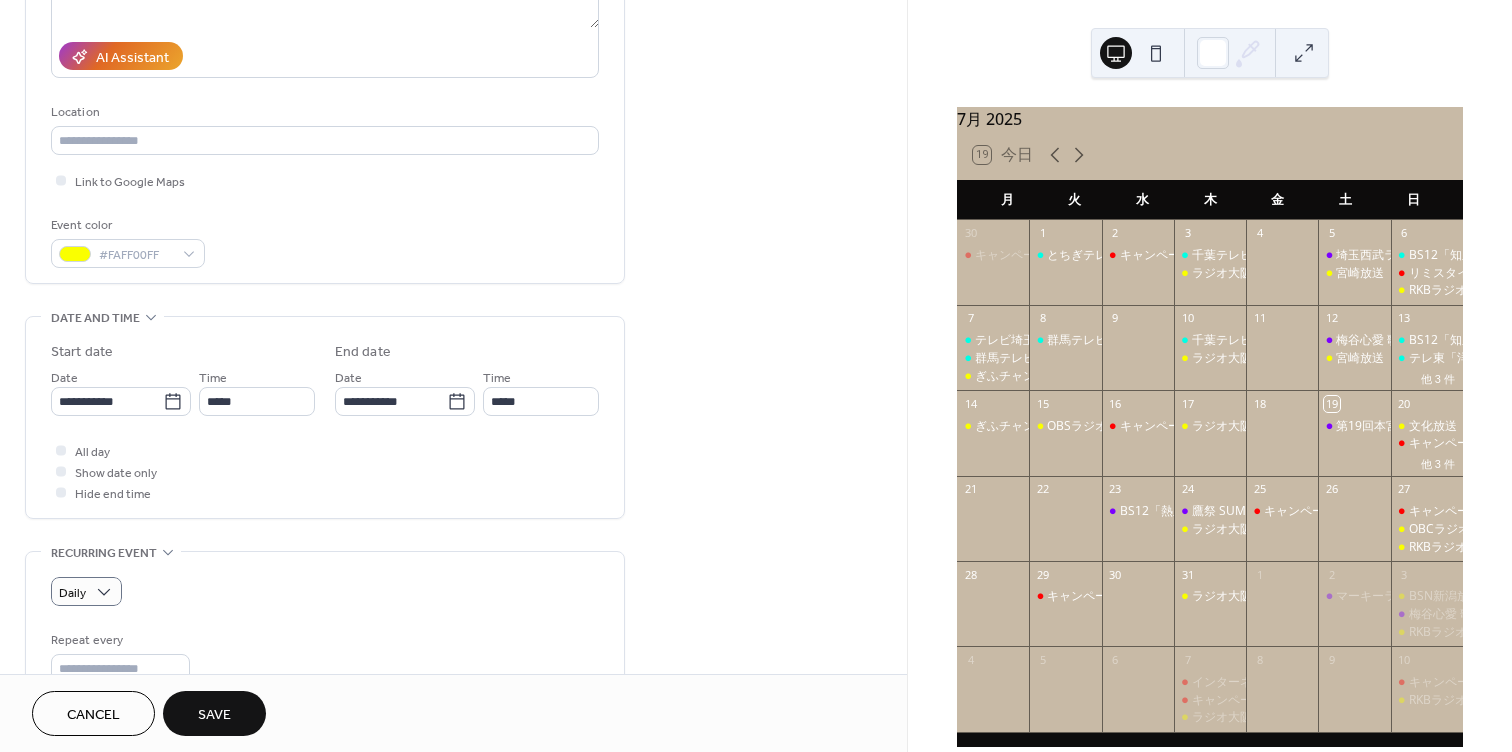 type on "*****" 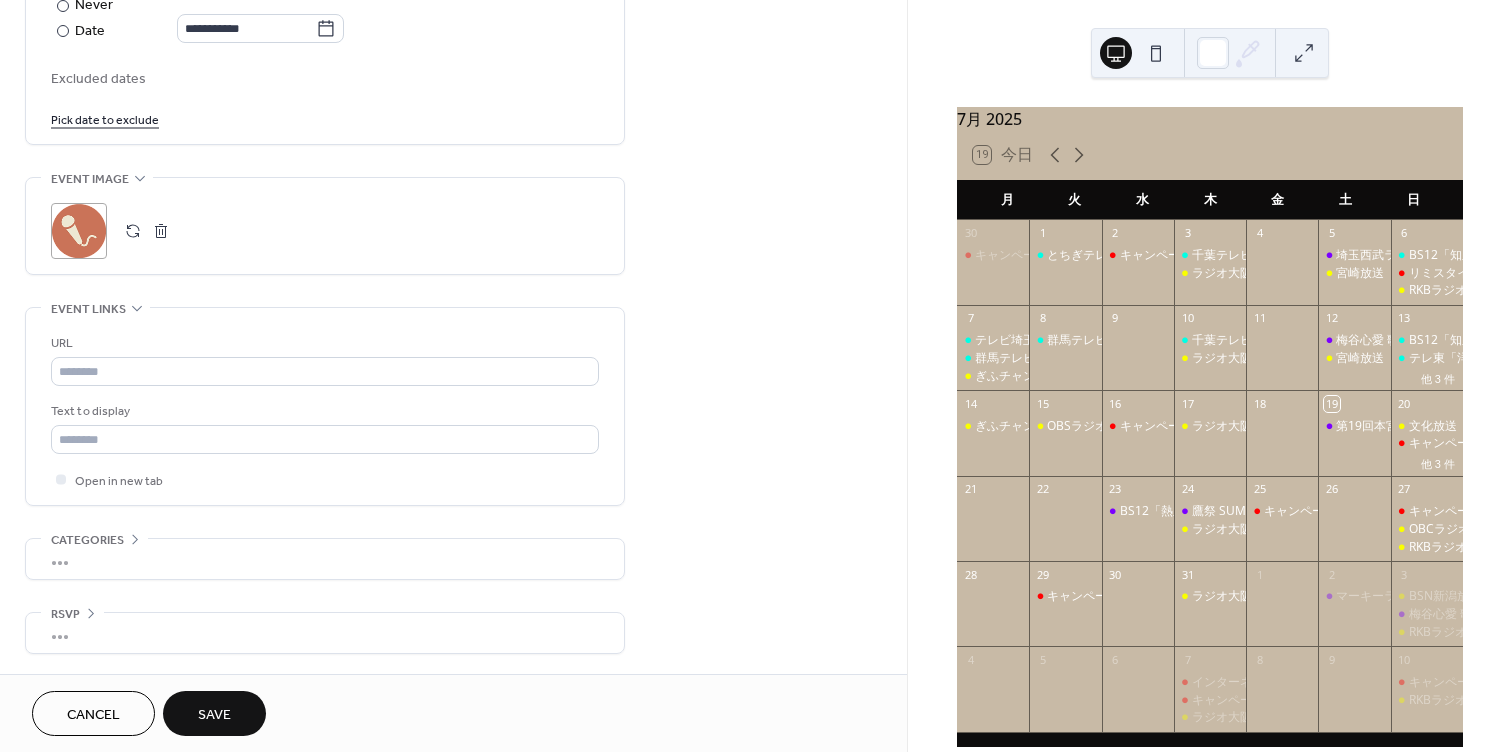 scroll, scrollTop: 1103, scrollLeft: 0, axis: vertical 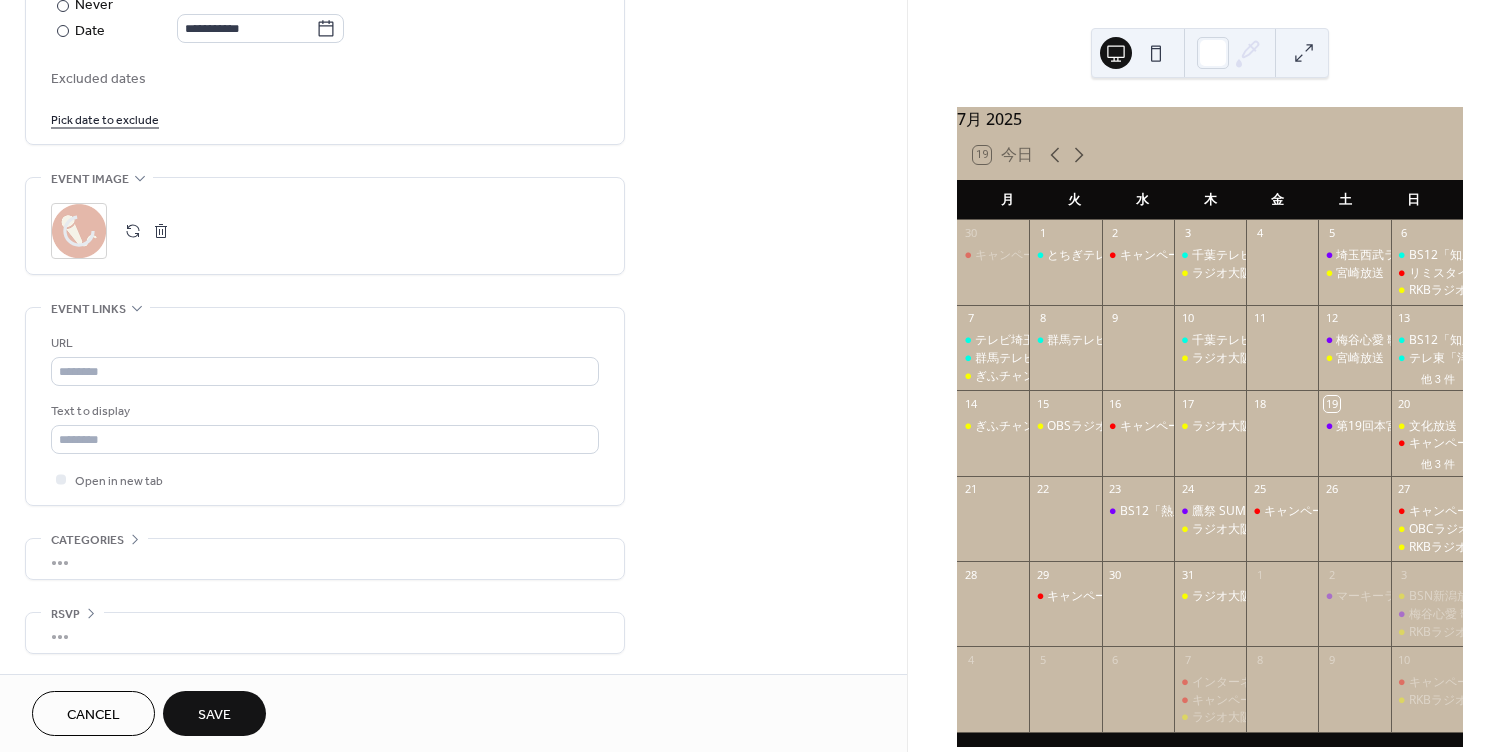 click 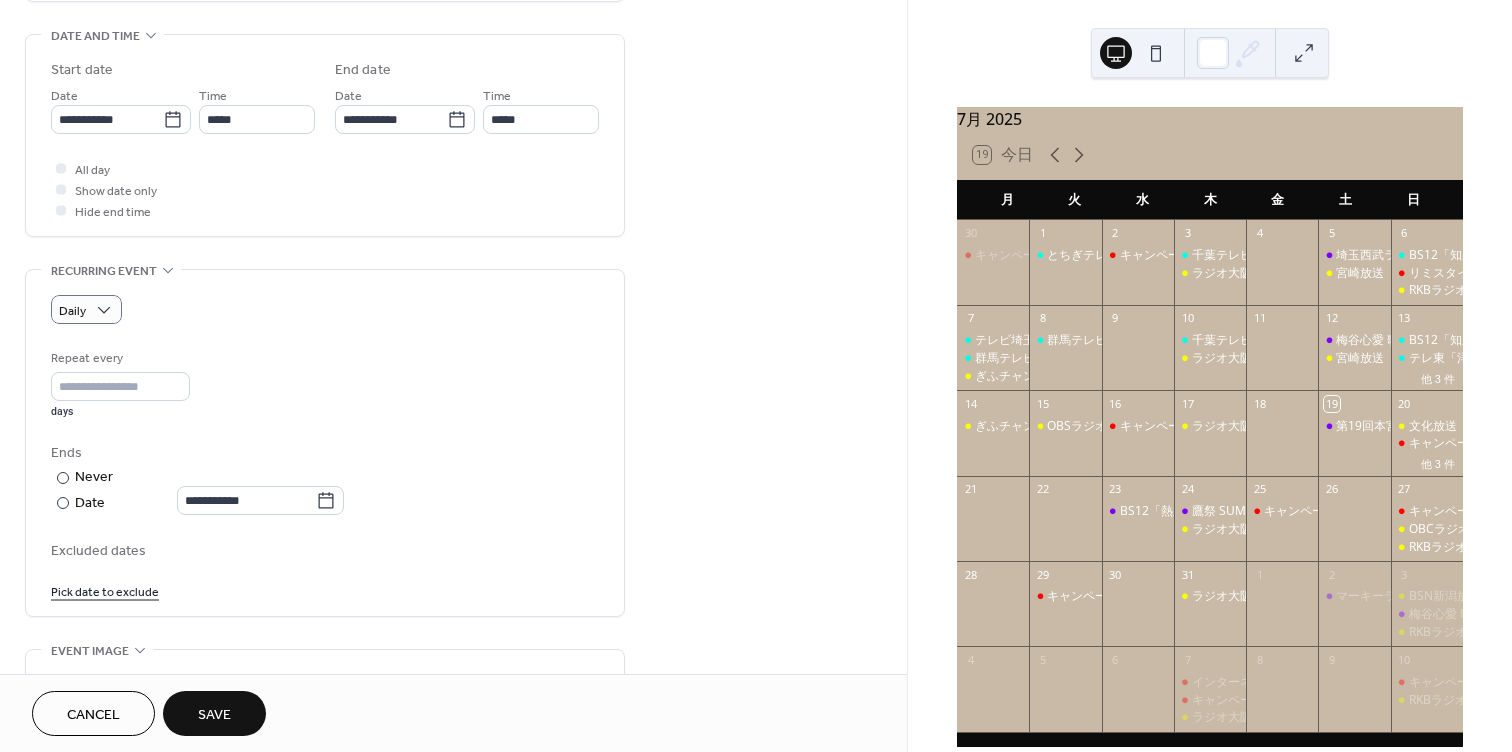 scroll, scrollTop: 584, scrollLeft: 0, axis: vertical 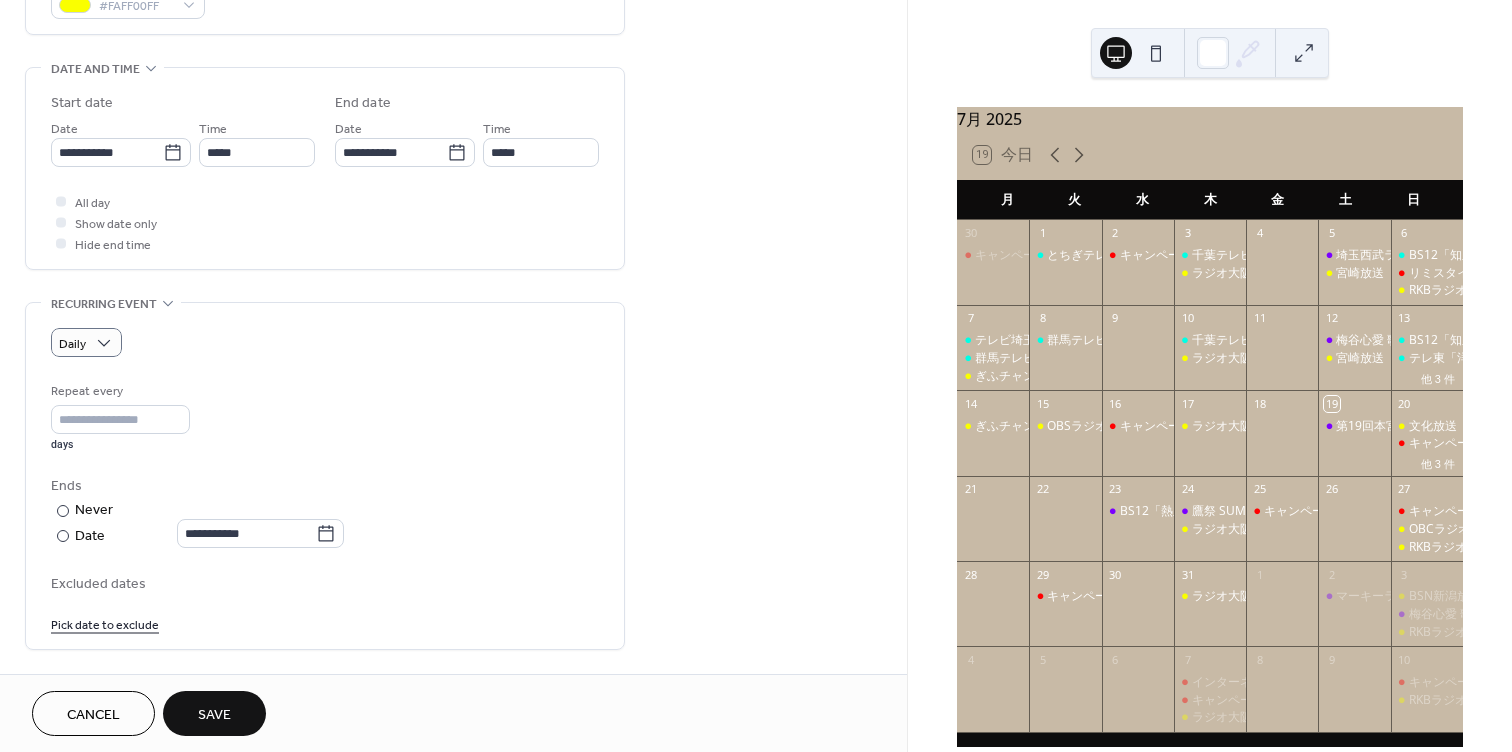click on "Save" at bounding box center [214, 715] 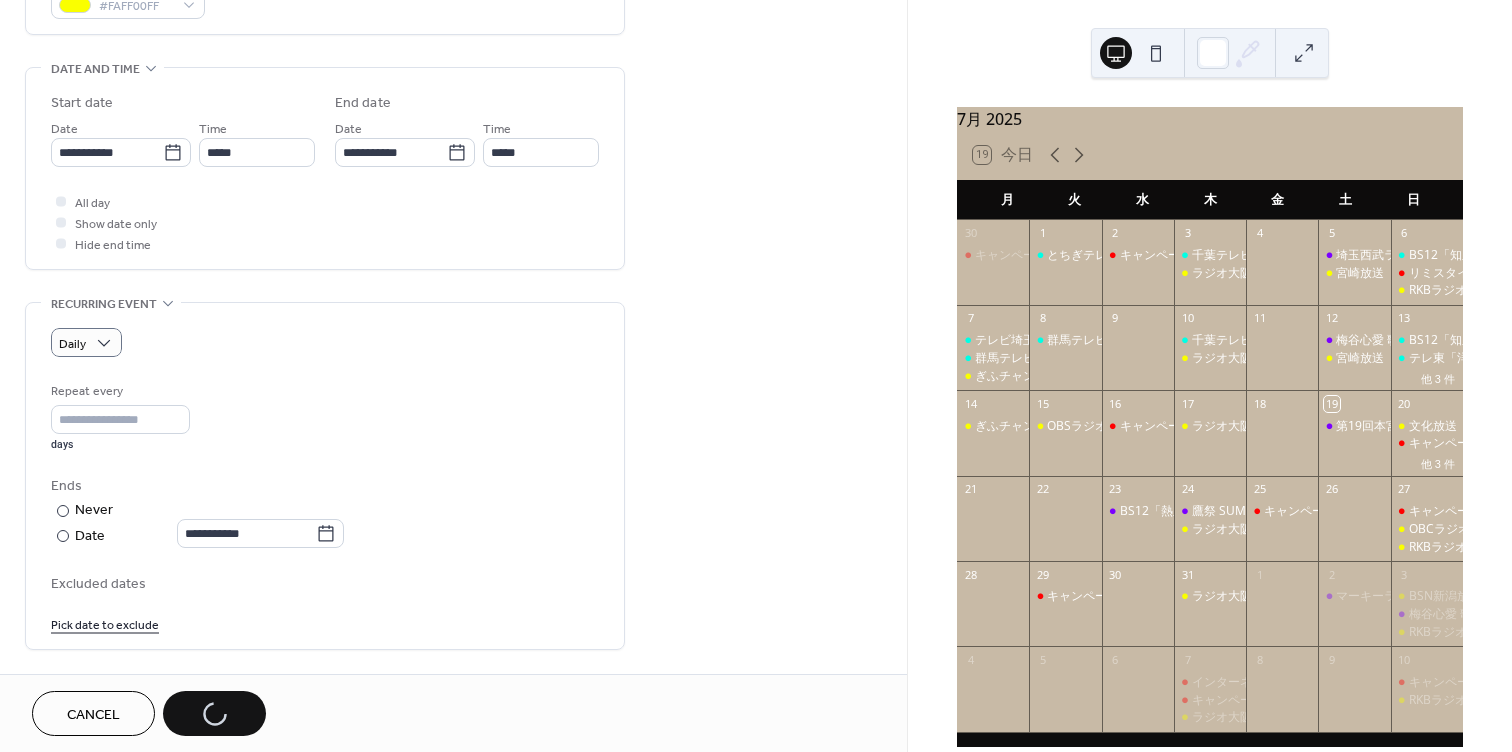 click on "Cancel Save" at bounding box center [149, 713] 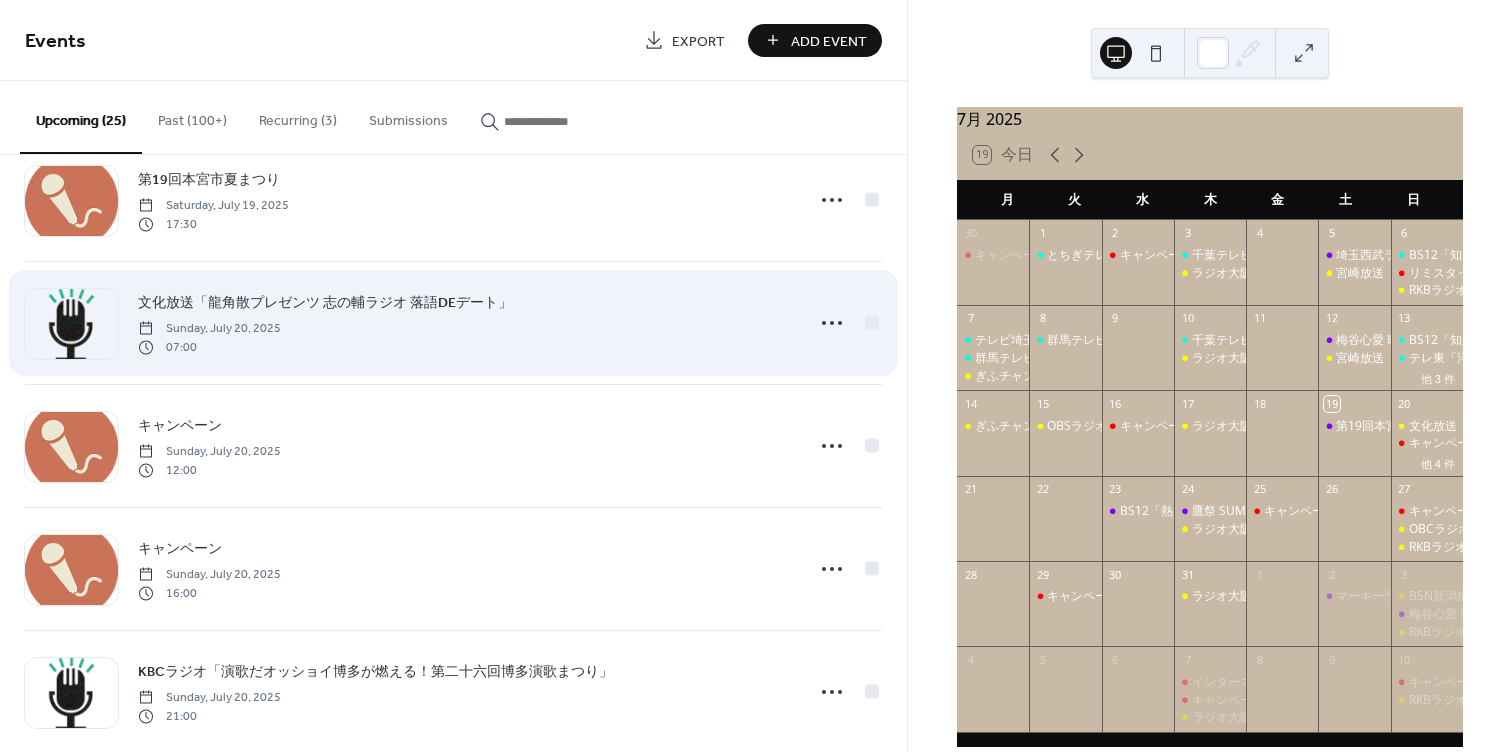 scroll, scrollTop: 48, scrollLeft: 0, axis: vertical 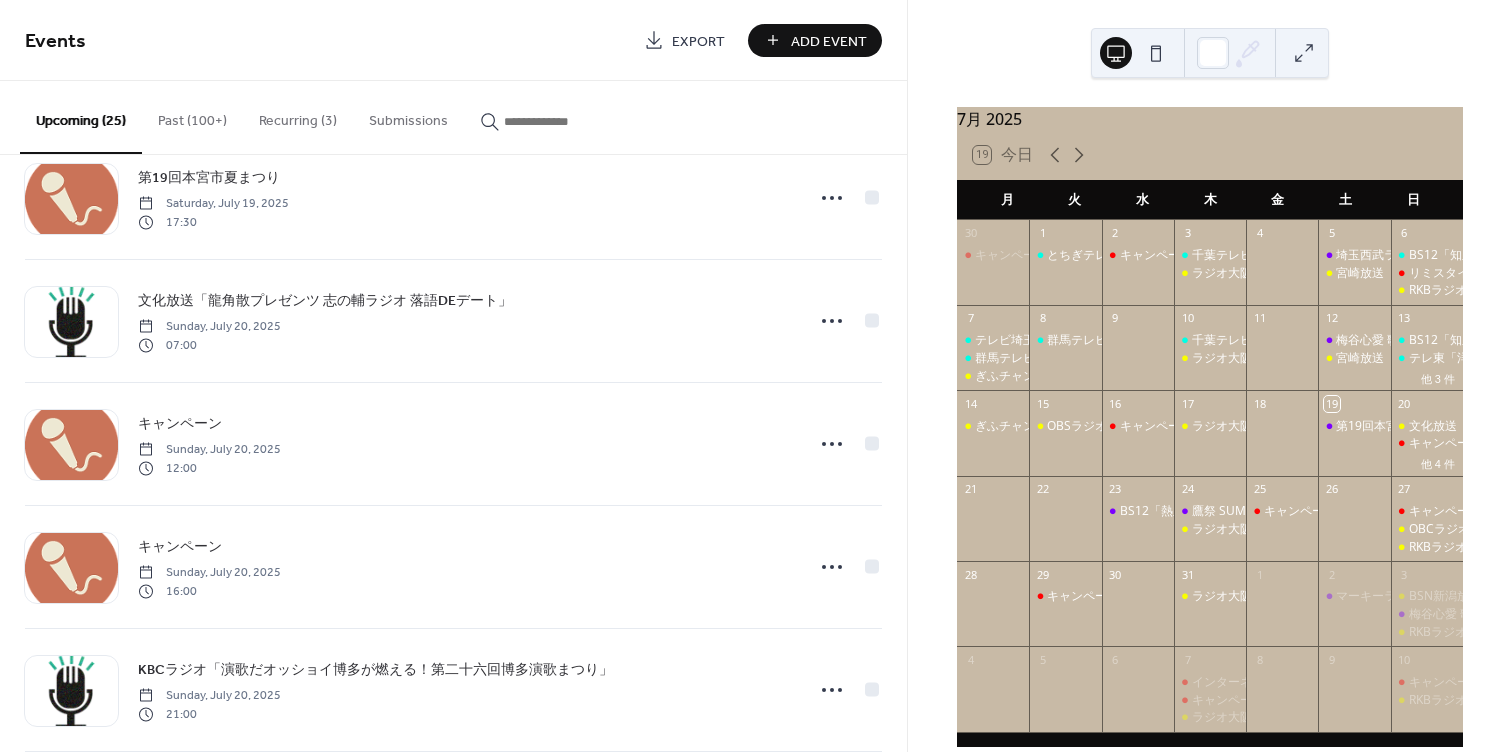 click on "Recurring (3)" at bounding box center [298, 116] 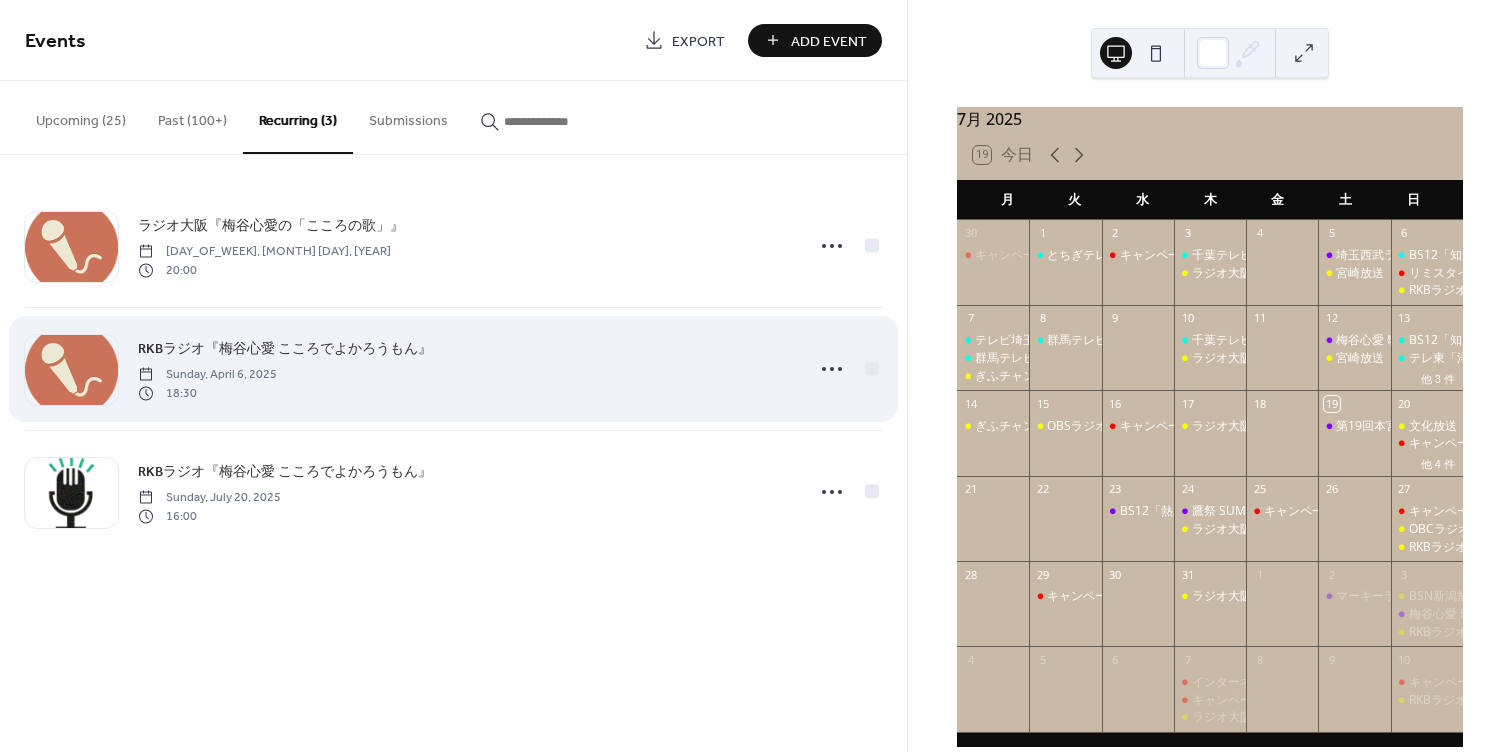click at bounding box center [71, 370] 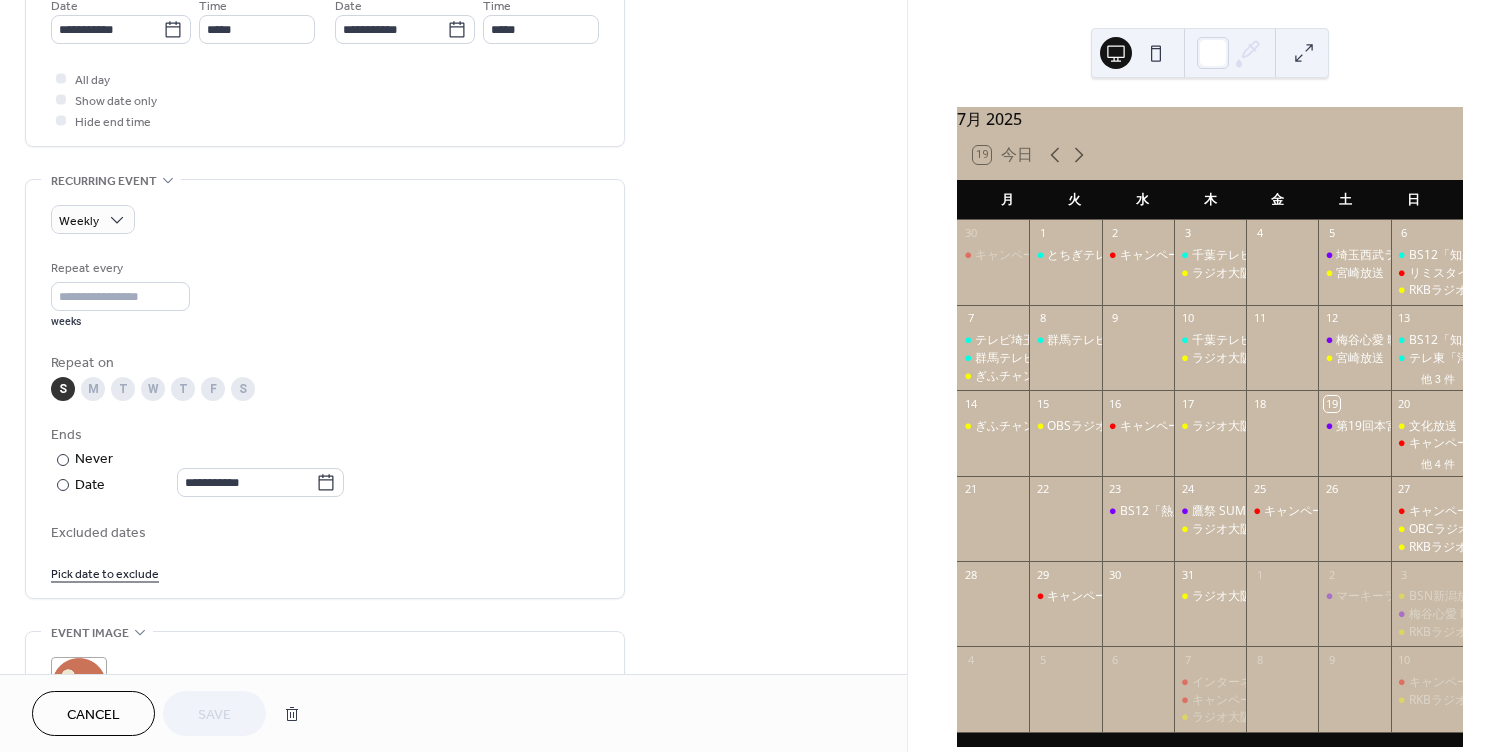 scroll, scrollTop: 983, scrollLeft: 0, axis: vertical 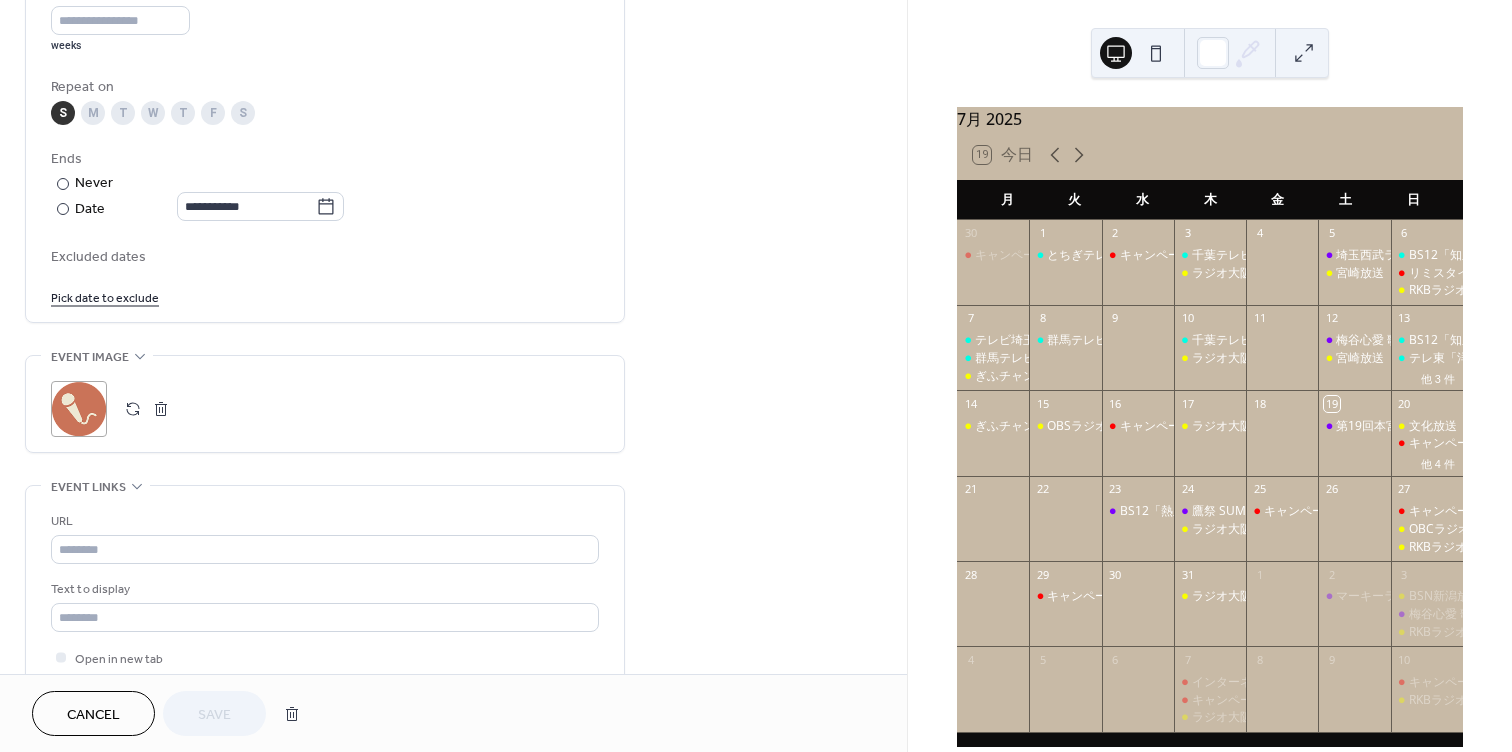 click at bounding box center [161, 409] 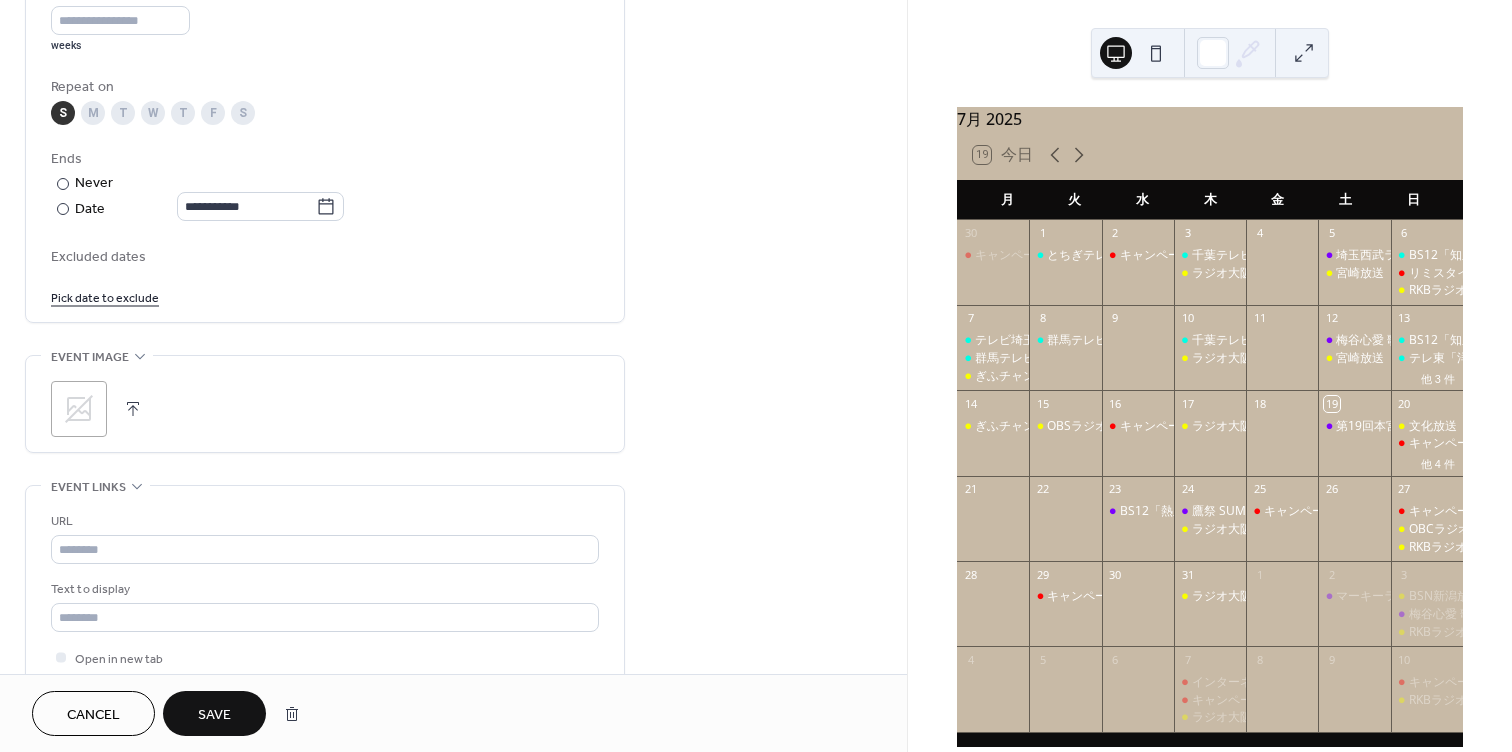 click 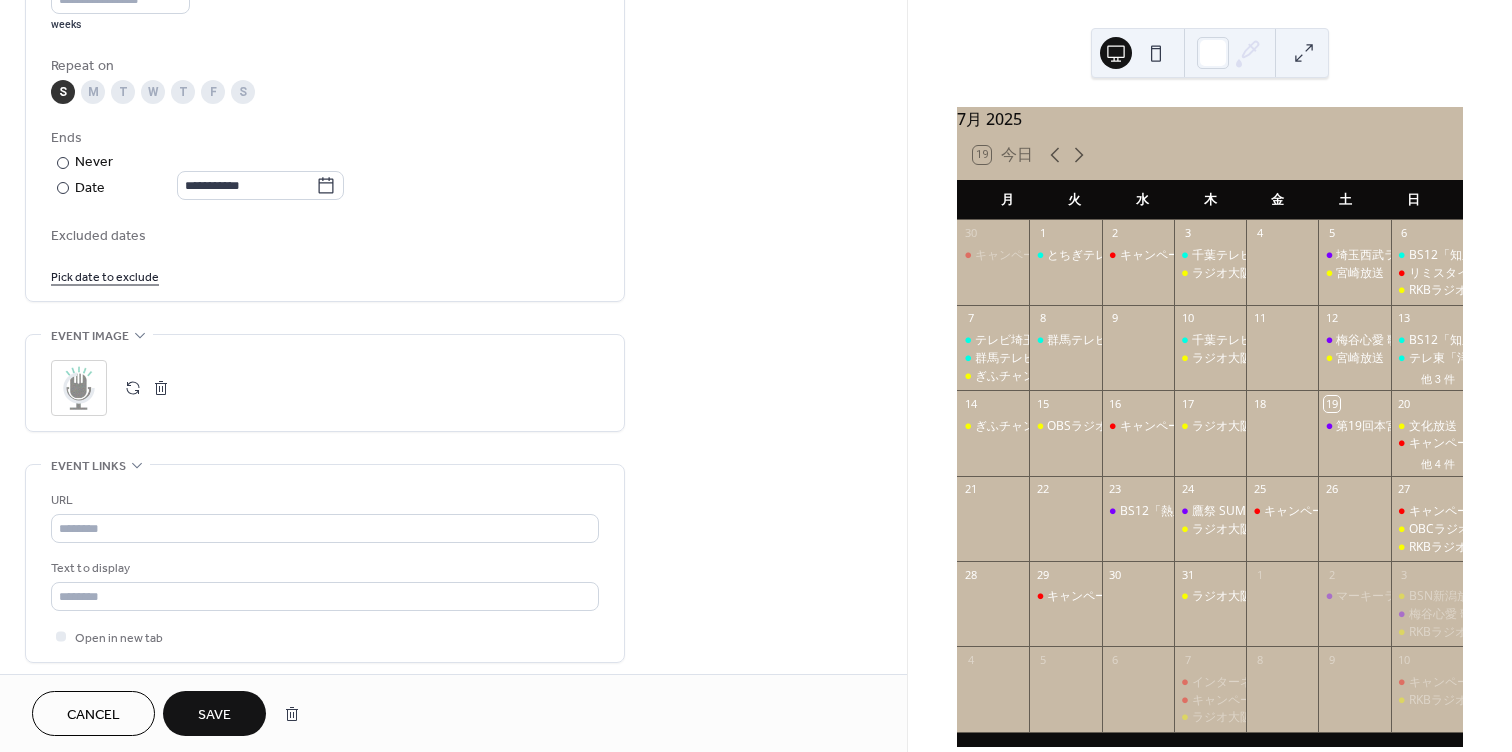 scroll, scrollTop: 1005, scrollLeft: 0, axis: vertical 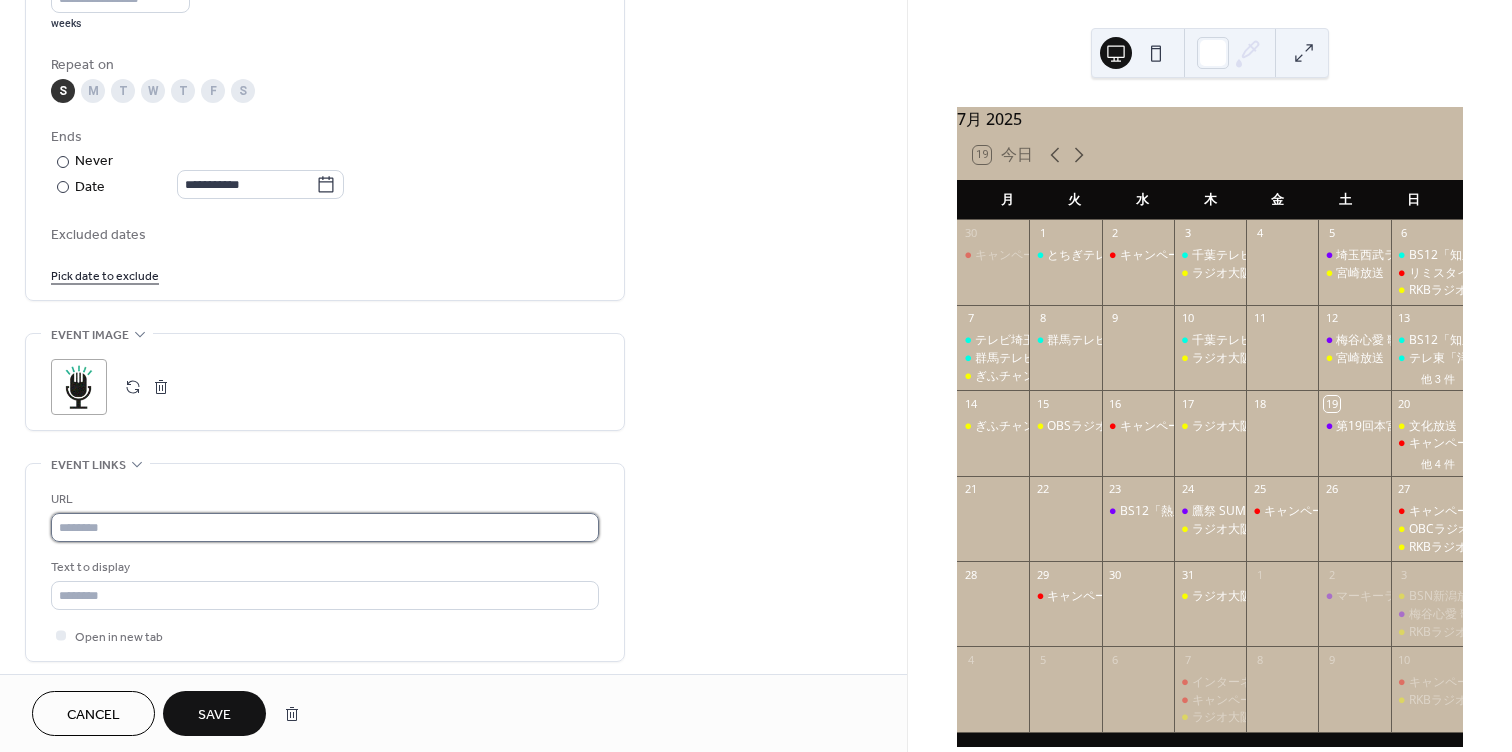 click at bounding box center (325, 527) 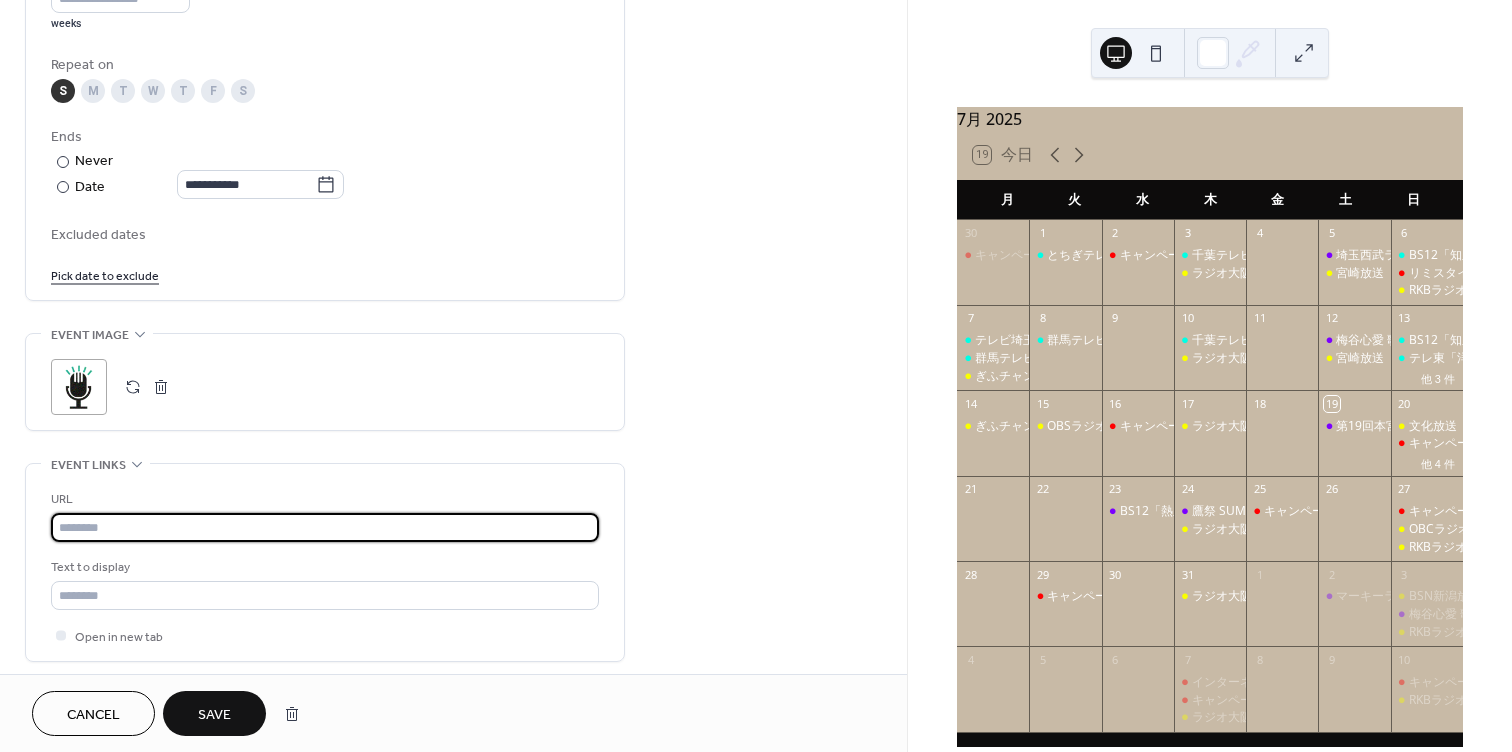 paste on "**********" 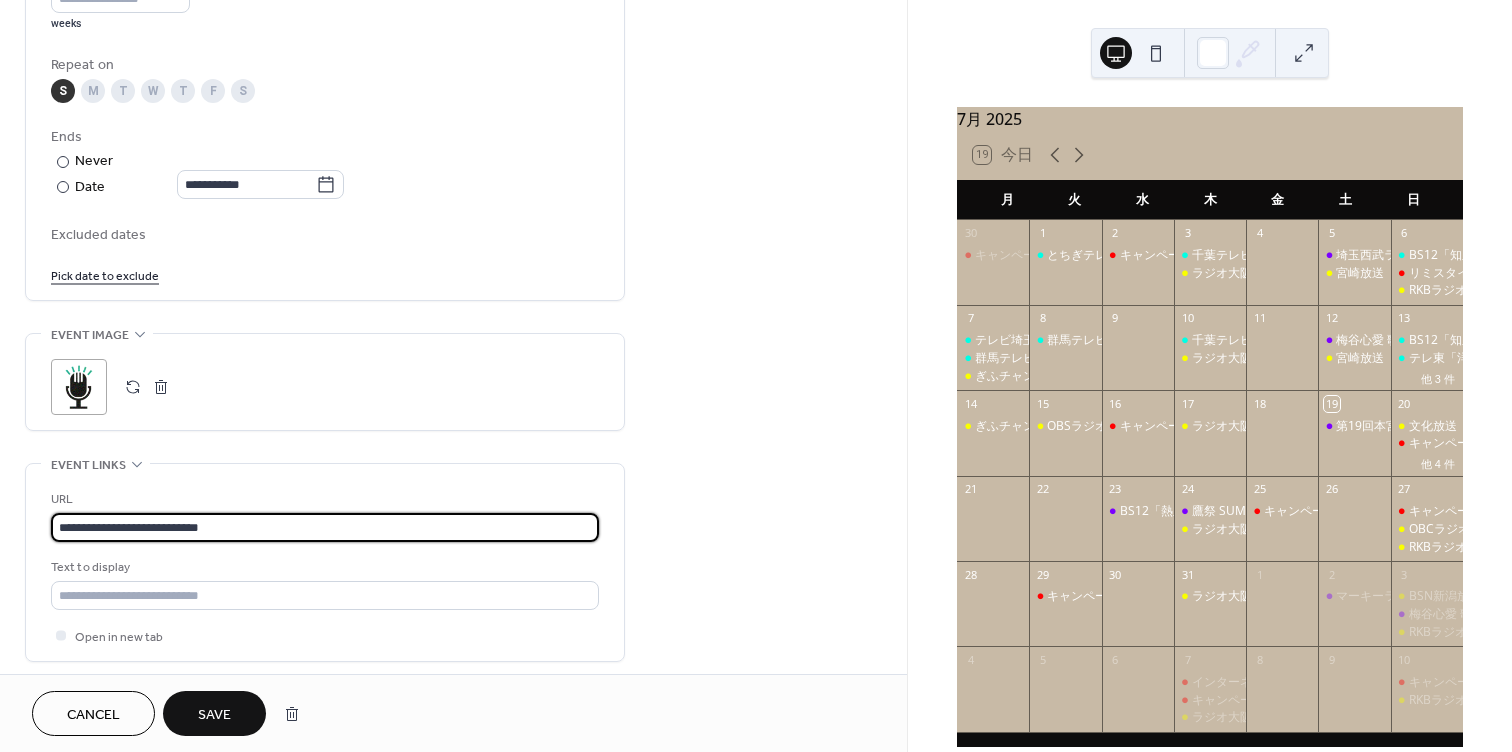 type on "**********" 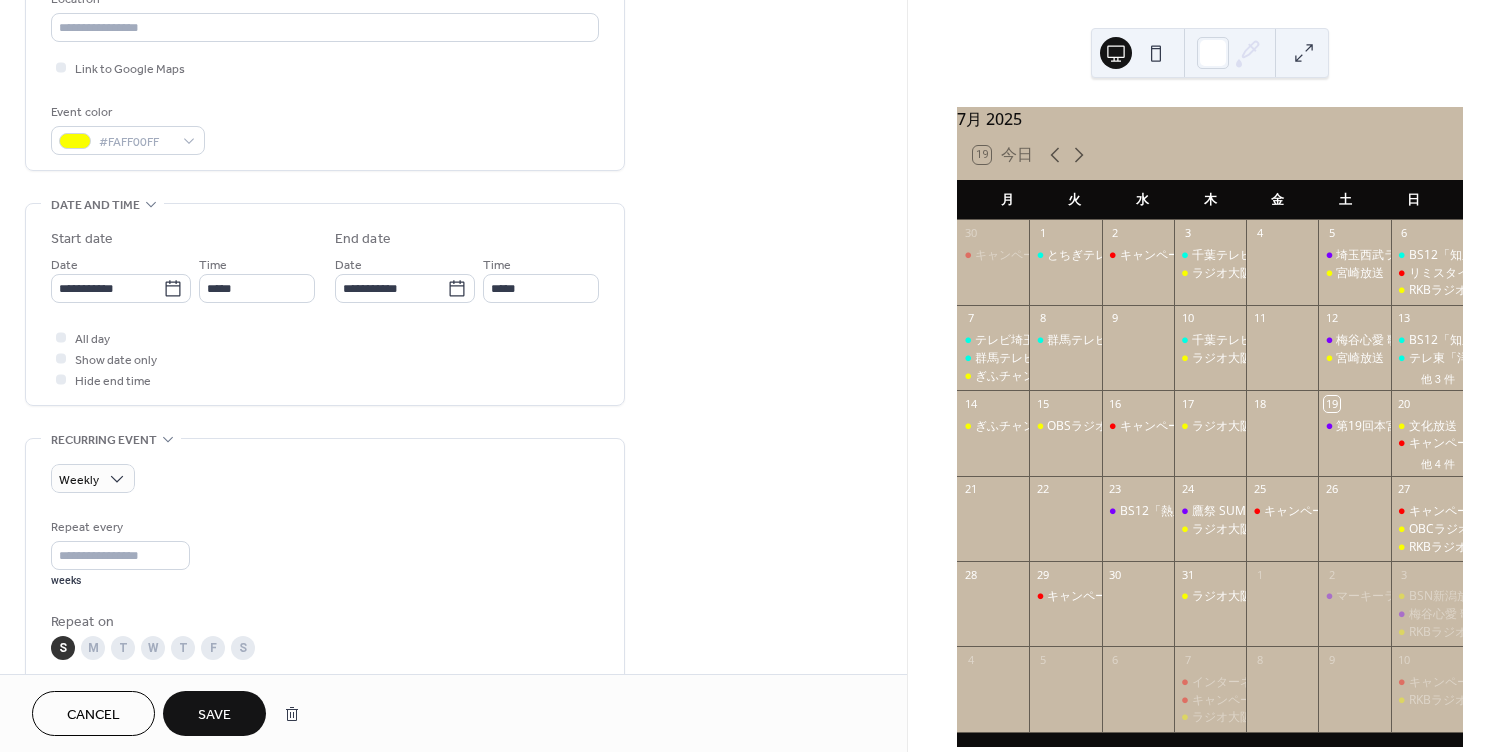scroll, scrollTop: 0, scrollLeft: 0, axis: both 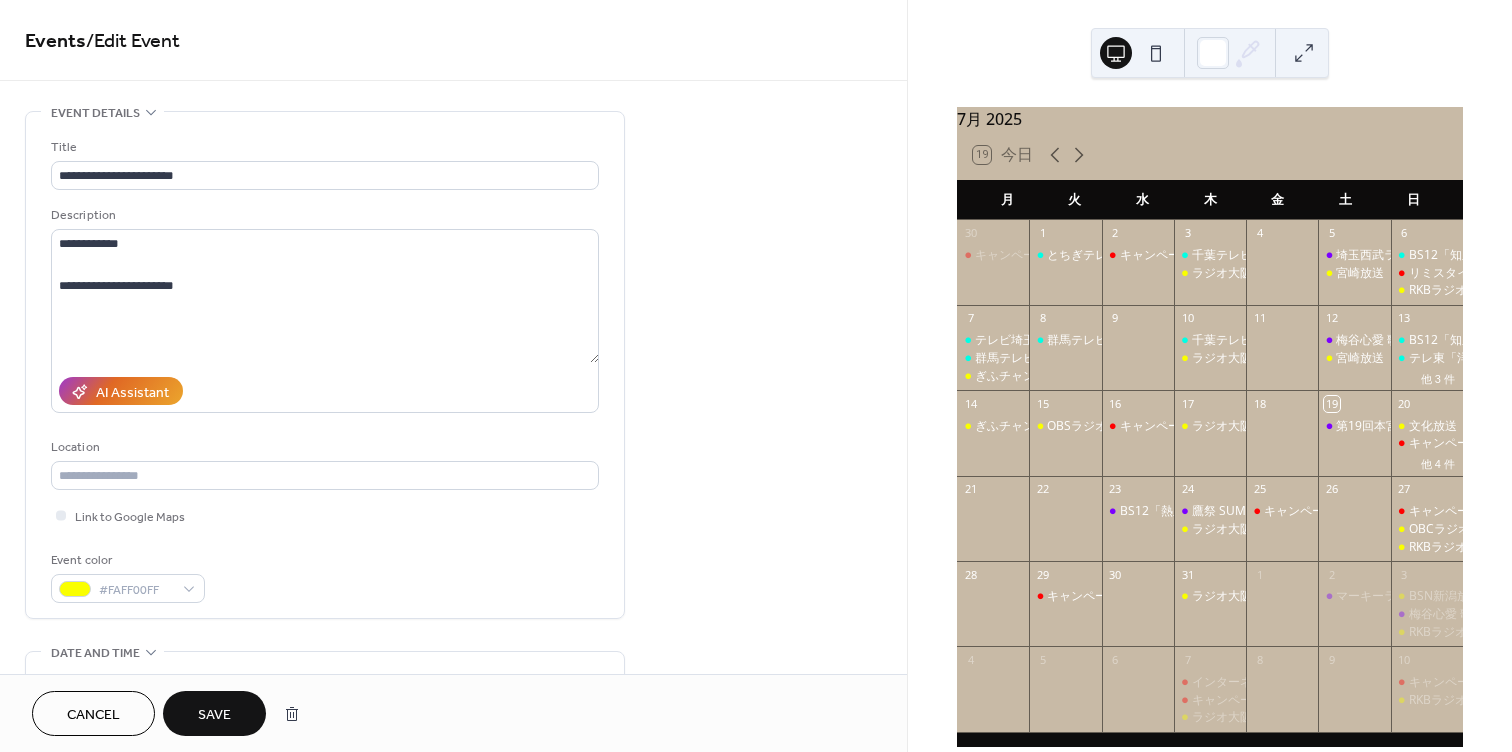 click on "Save" at bounding box center [214, 713] 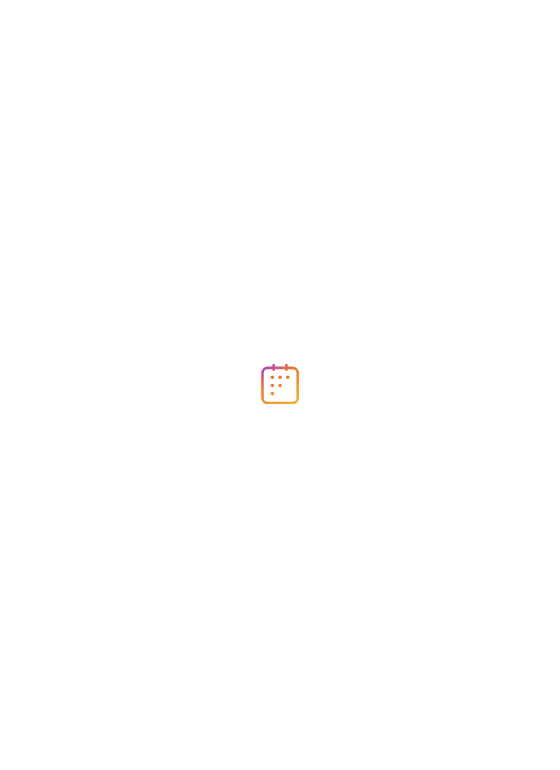 scroll, scrollTop: 0, scrollLeft: 0, axis: both 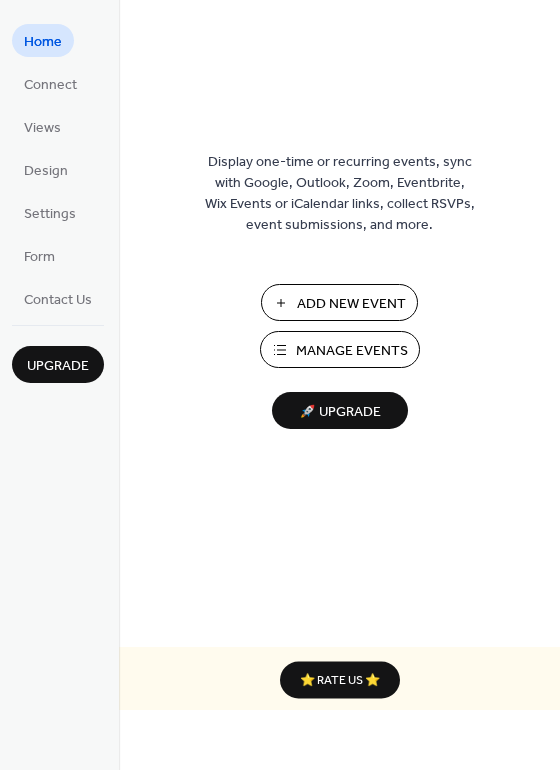 click on "Manage Events" at bounding box center (352, 351) 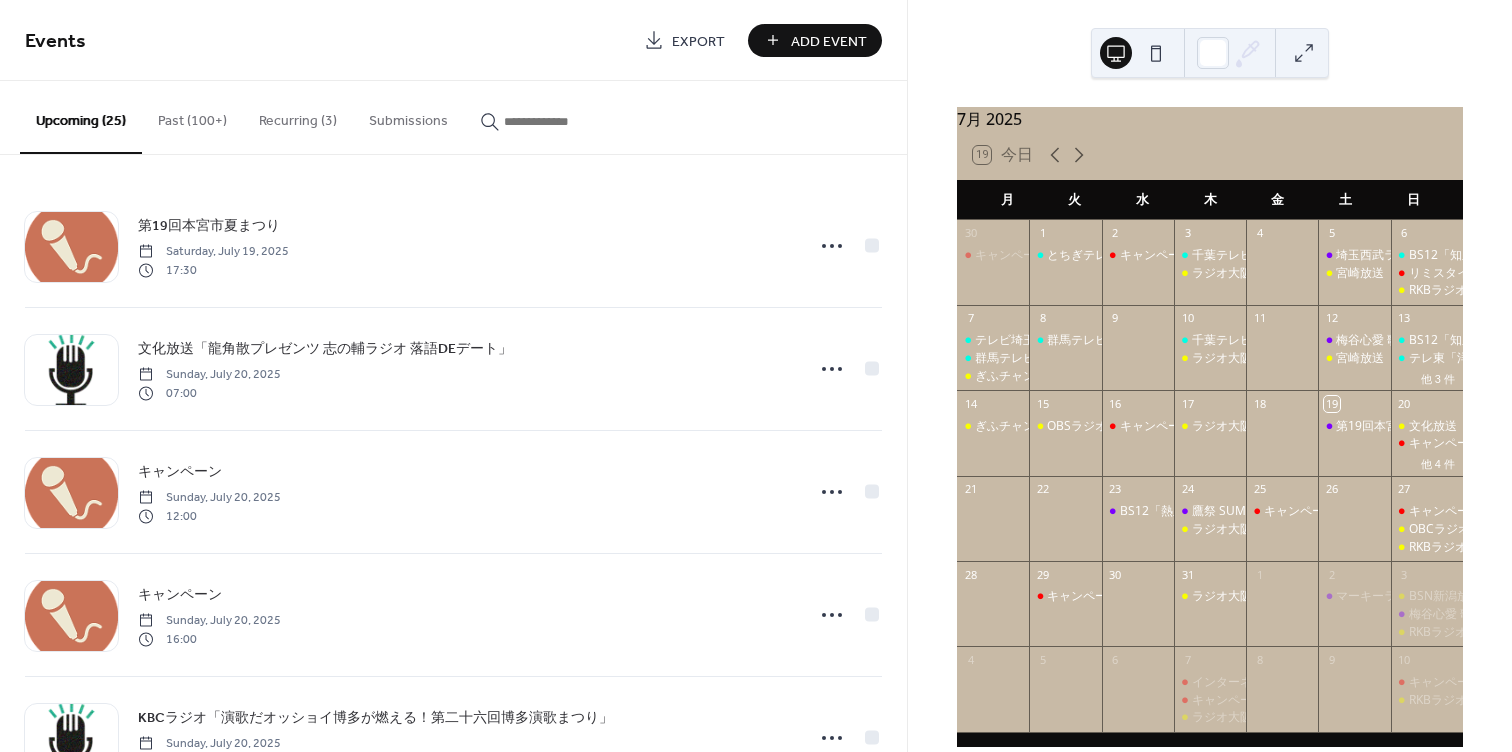 scroll, scrollTop: 0, scrollLeft: 0, axis: both 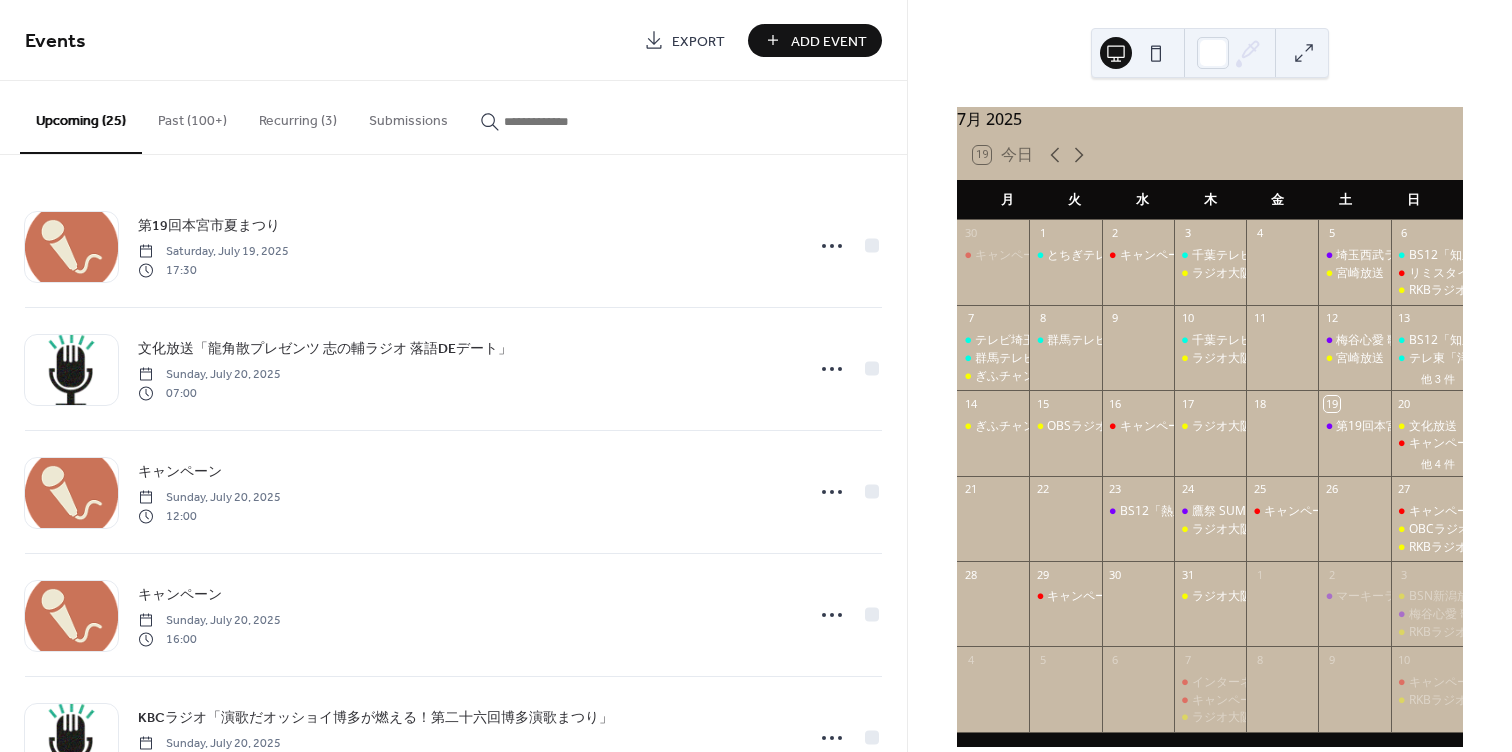 click on "Recurring (3)" at bounding box center (298, 116) 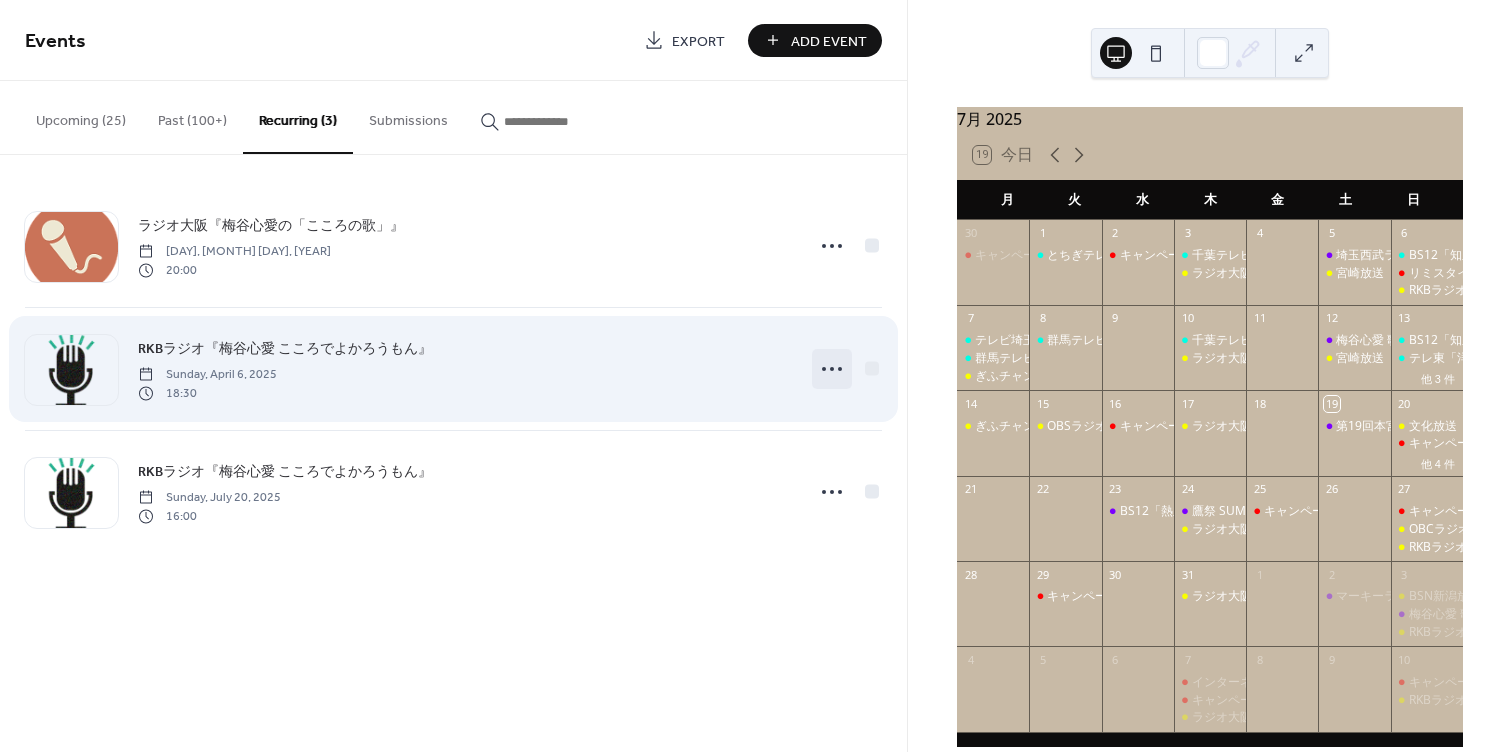 click 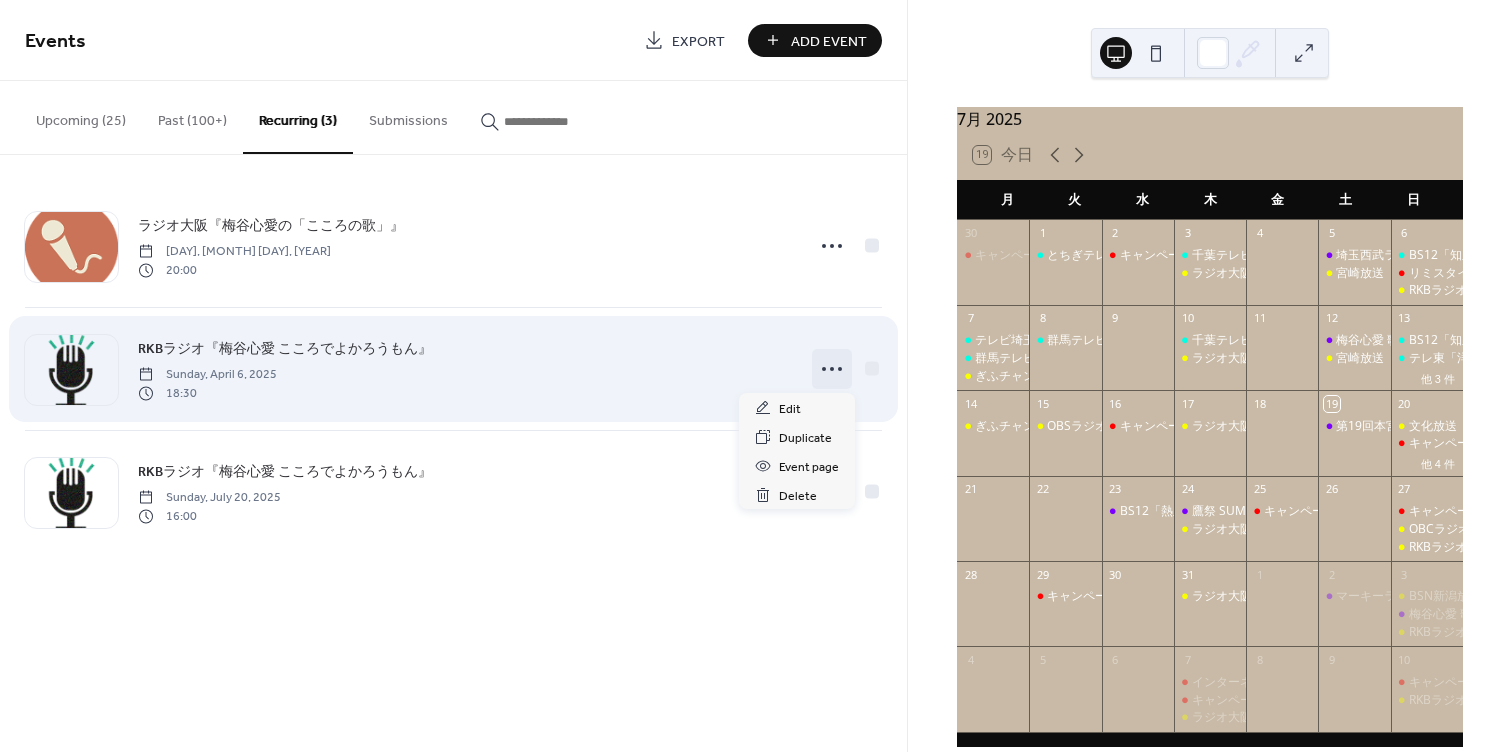 click on "RKBラジオ『梅谷心愛 こころでよかろうもん』 Sunday, April 6, 2025 18:30" at bounding box center (453, 369) 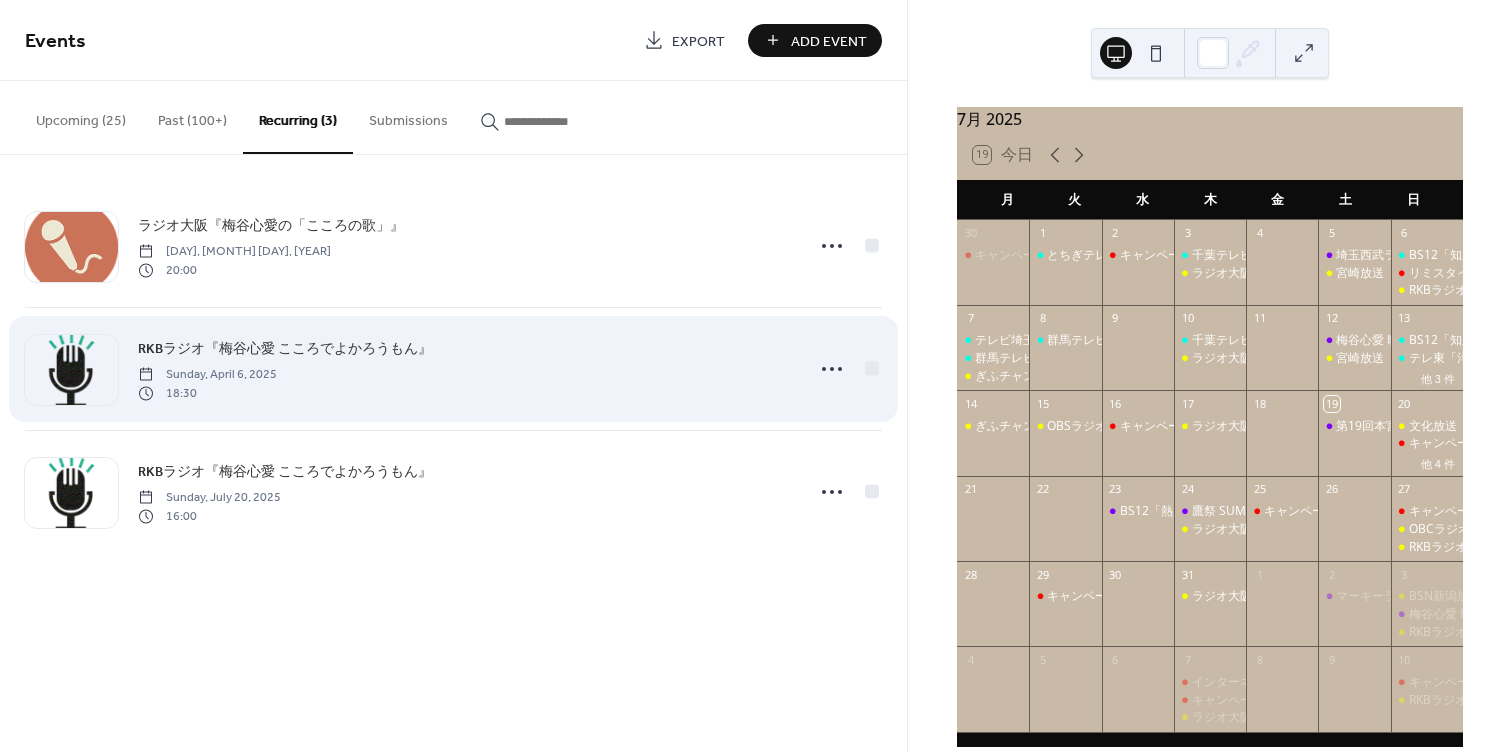 click on "RKBラジオ『梅谷心愛 こころでよかろうもん』" at bounding box center [285, 349] 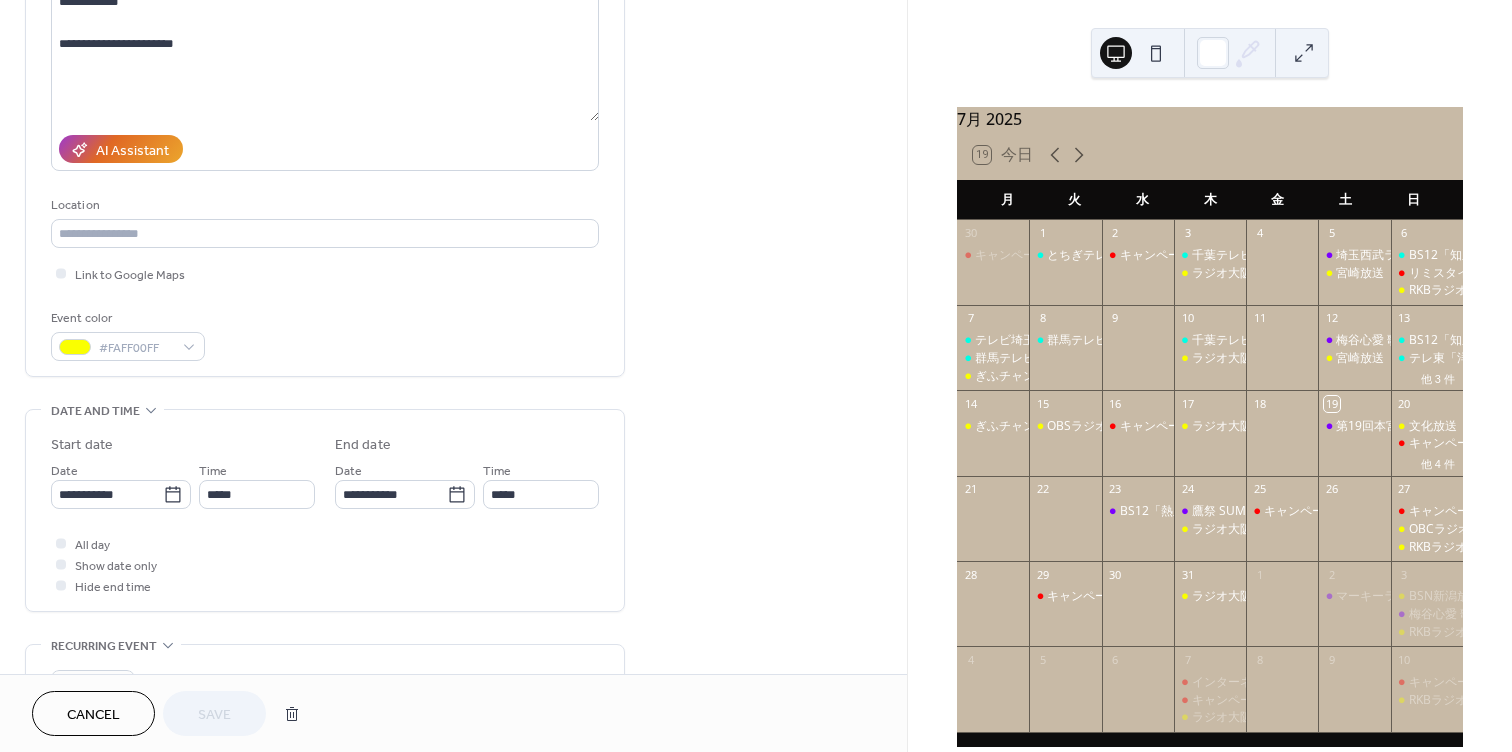 type on "**********" 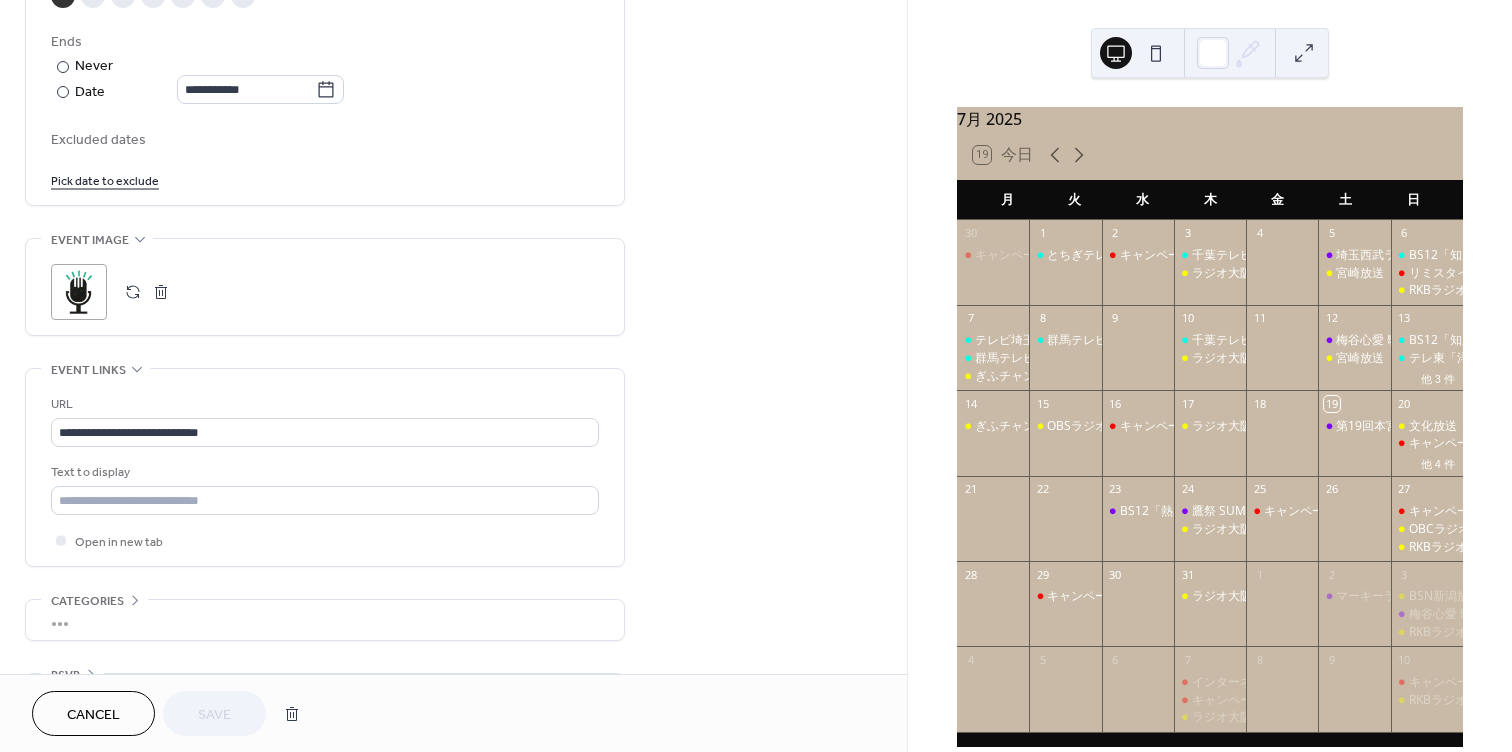 scroll, scrollTop: 1102, scrollLeft: 0, axis: vertical 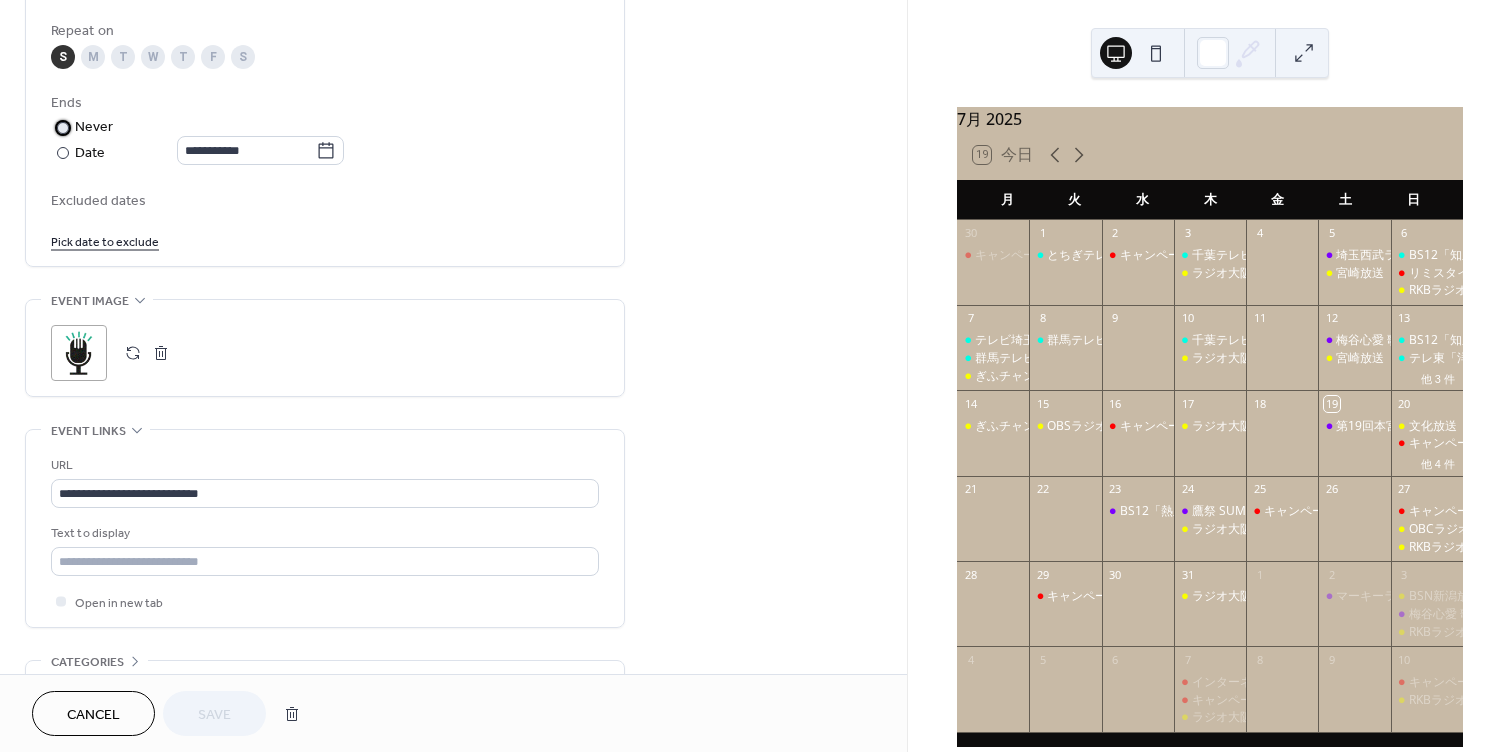 click at bounding box center [63, 128] 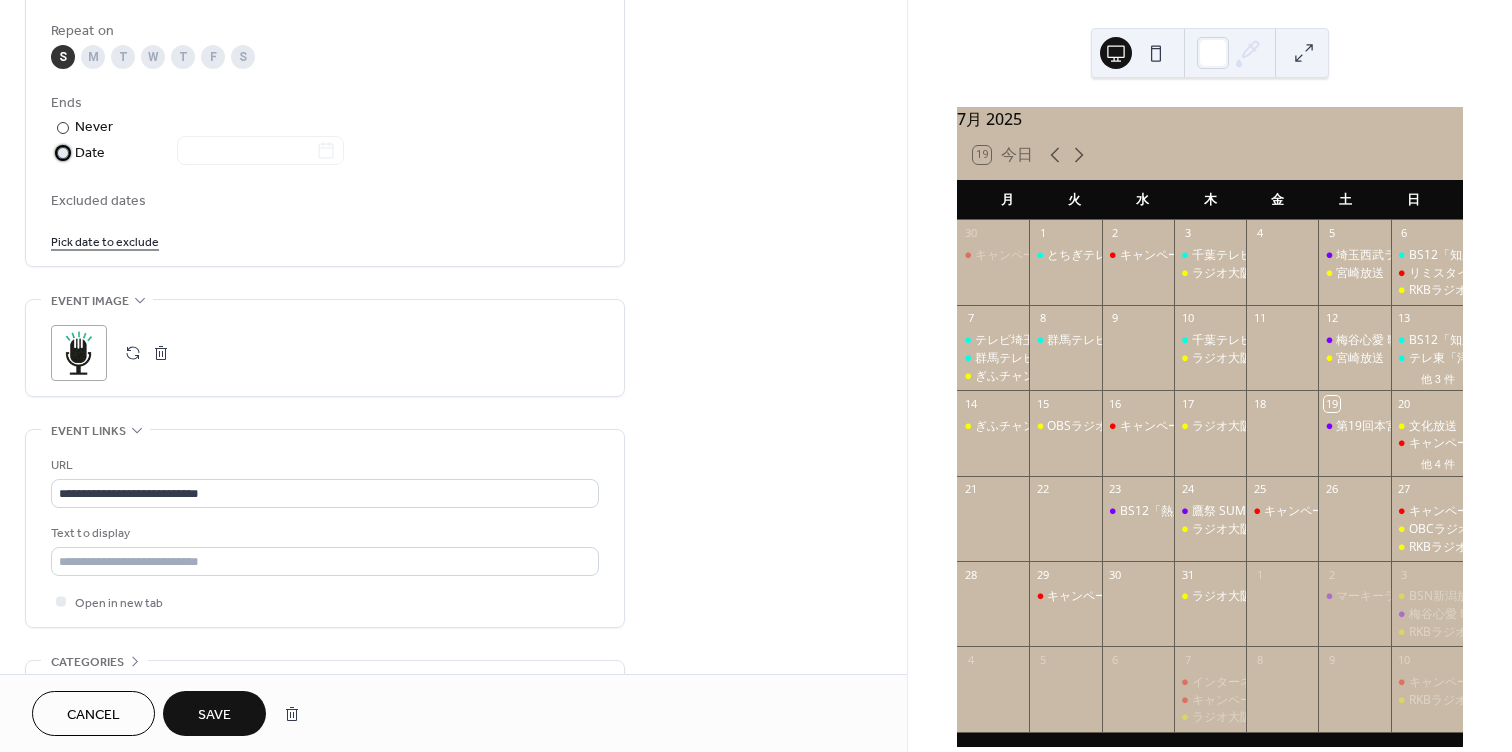 click at bounding box center [63, 153] 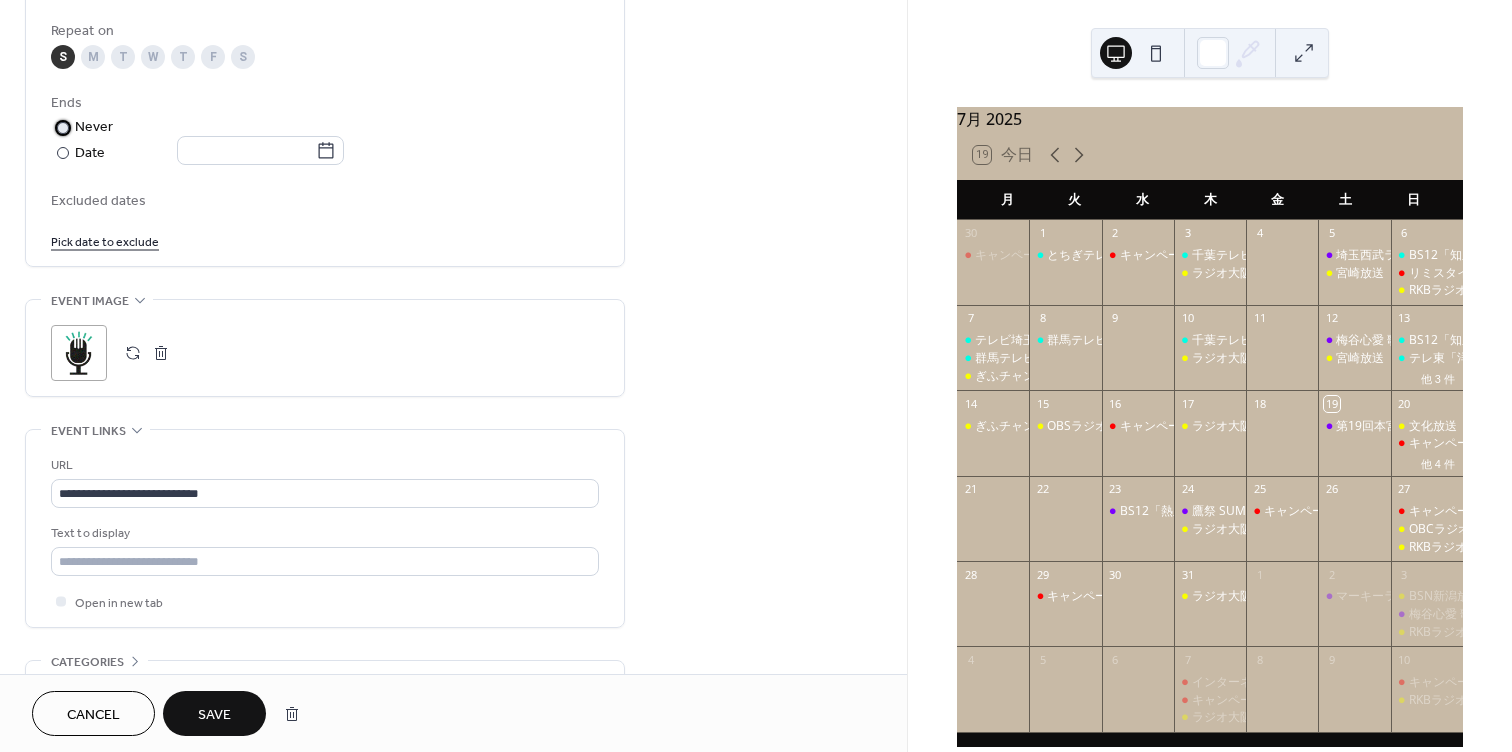click on "​ Never" at bounding box center (199, 127) 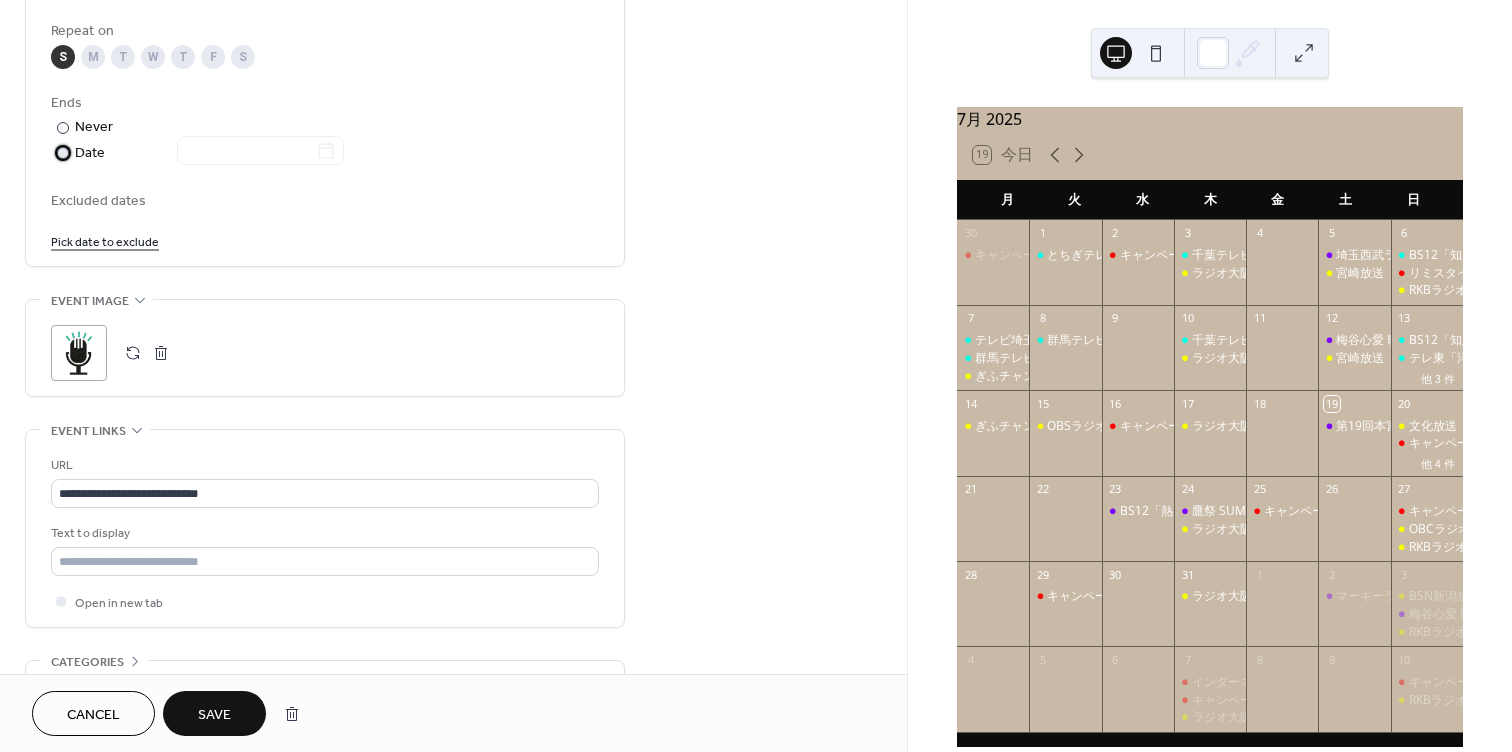 click at bounding box center [248, 152] 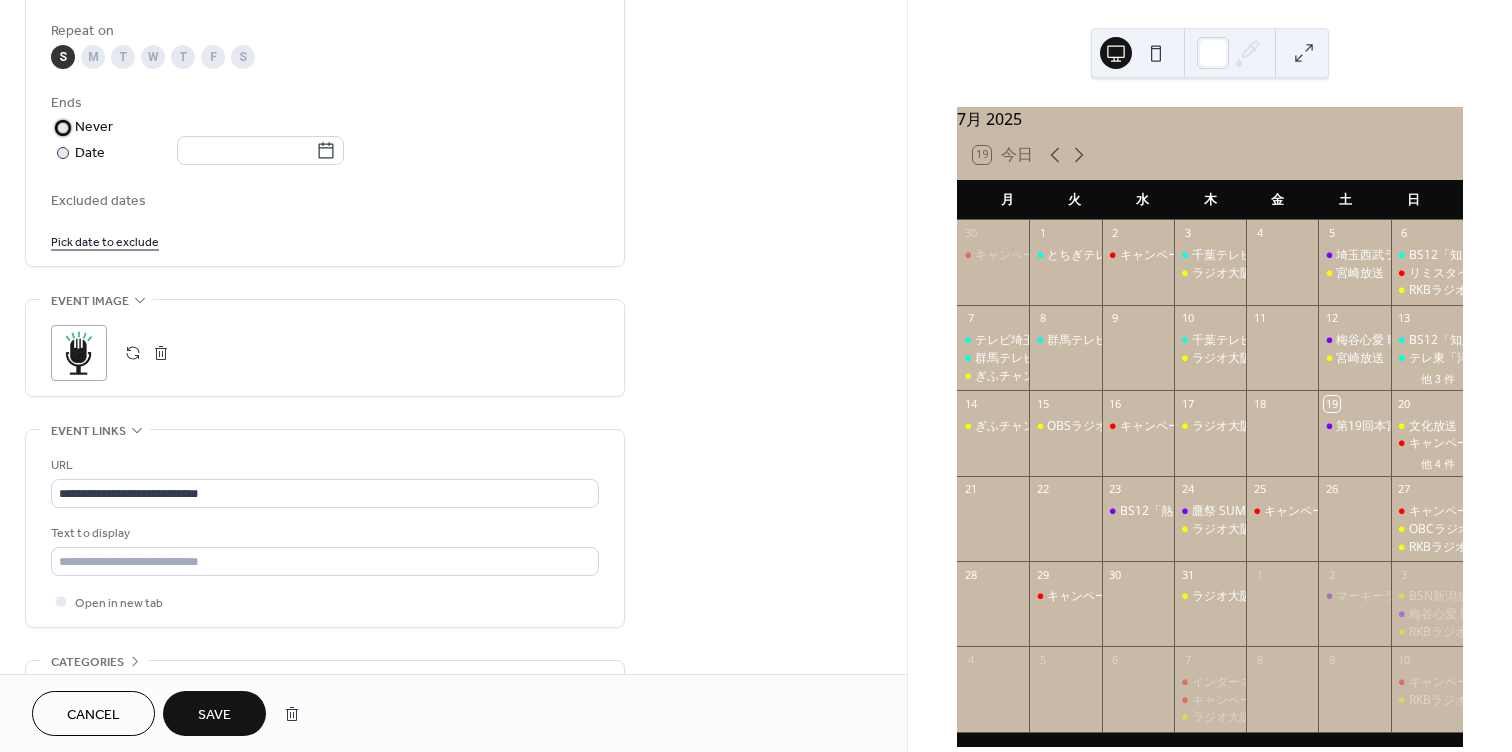 click on "Never" at bounding box center [94, 127] 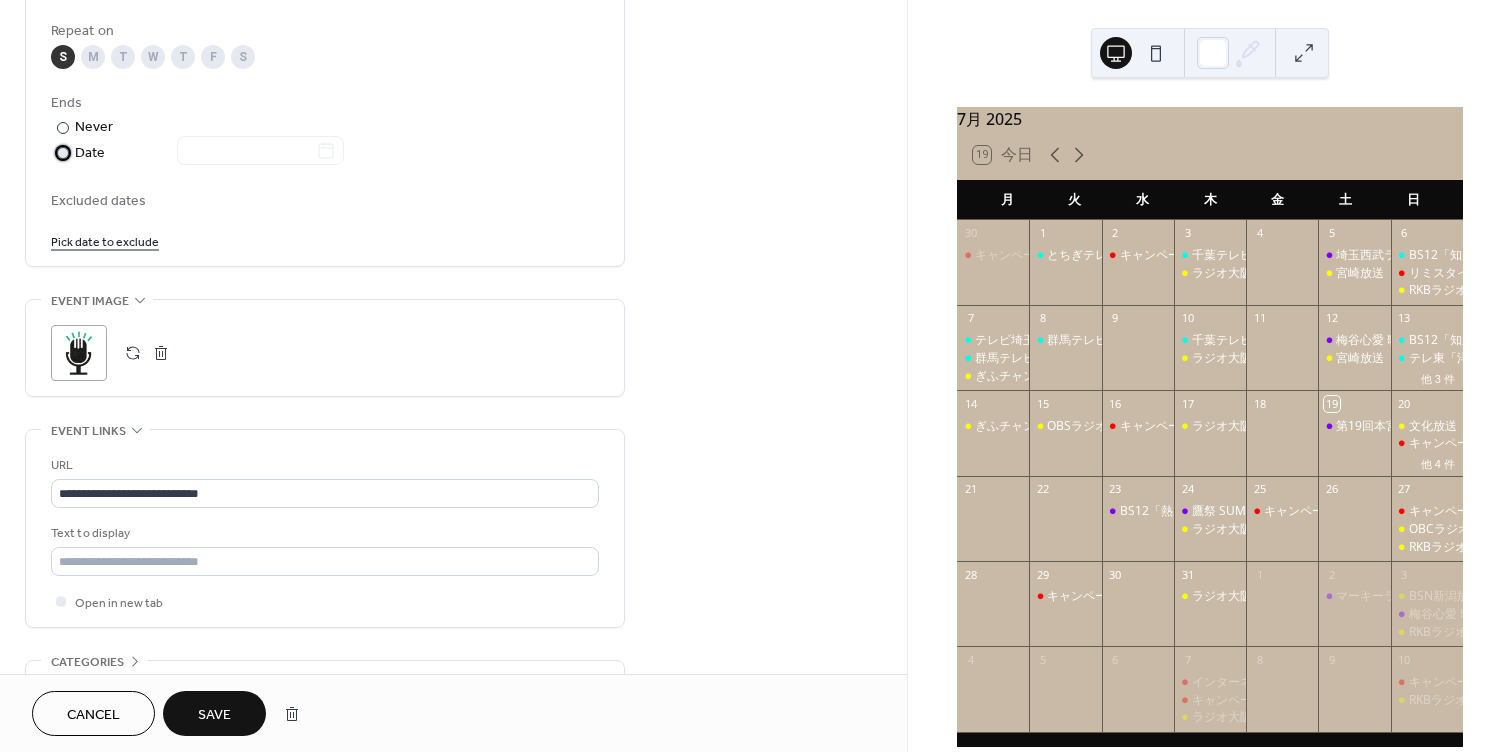 click on "Date" at bounding box center (209, 153) 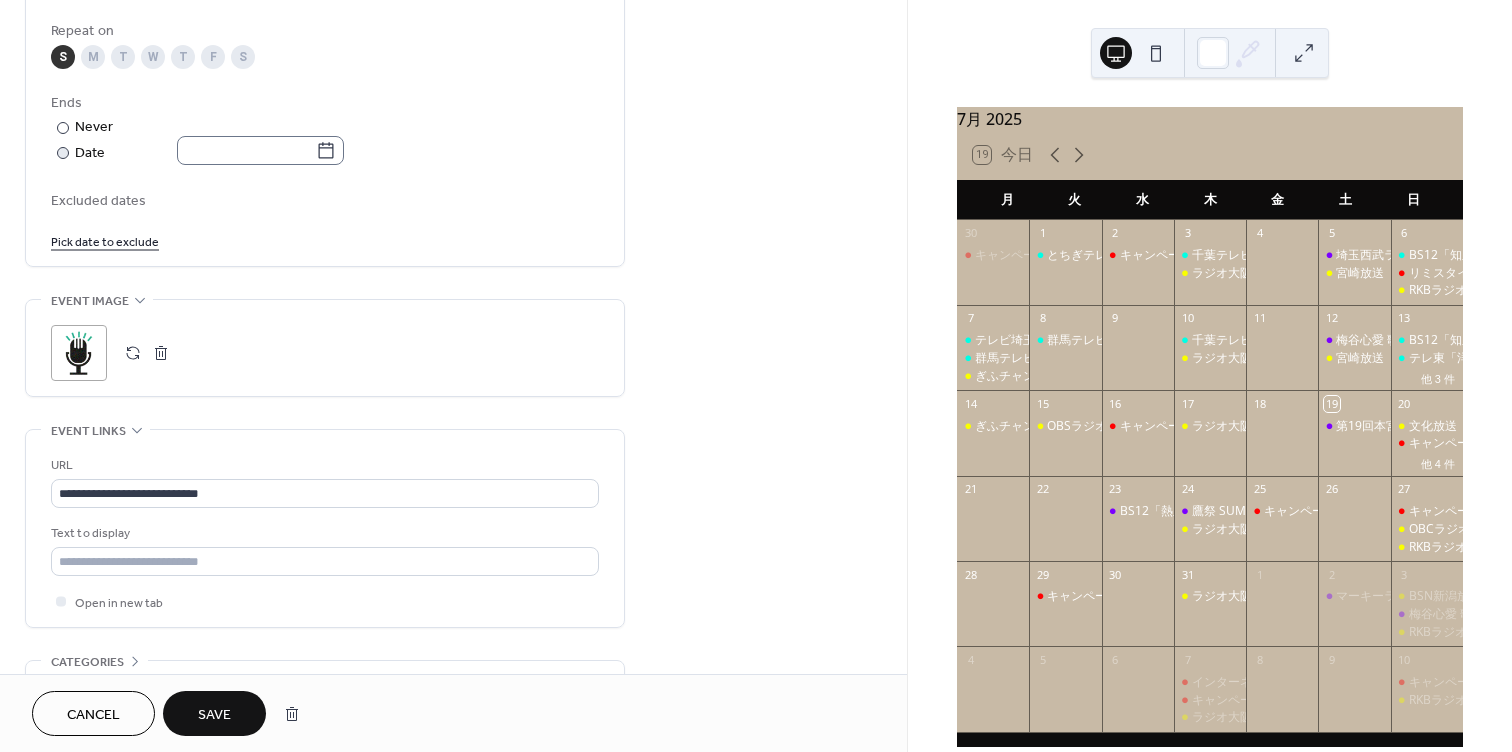 click 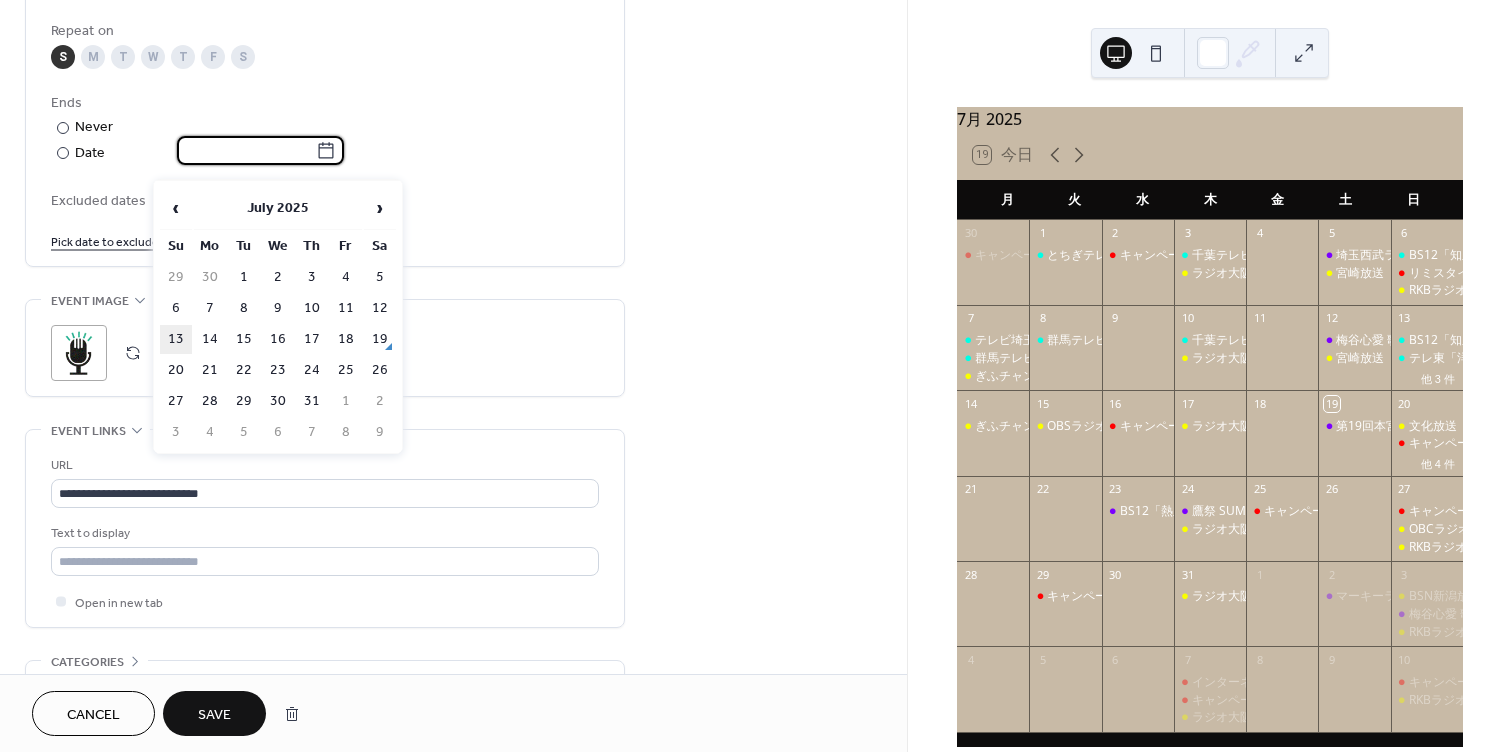 click on "13" at bounding box center [176, 339] 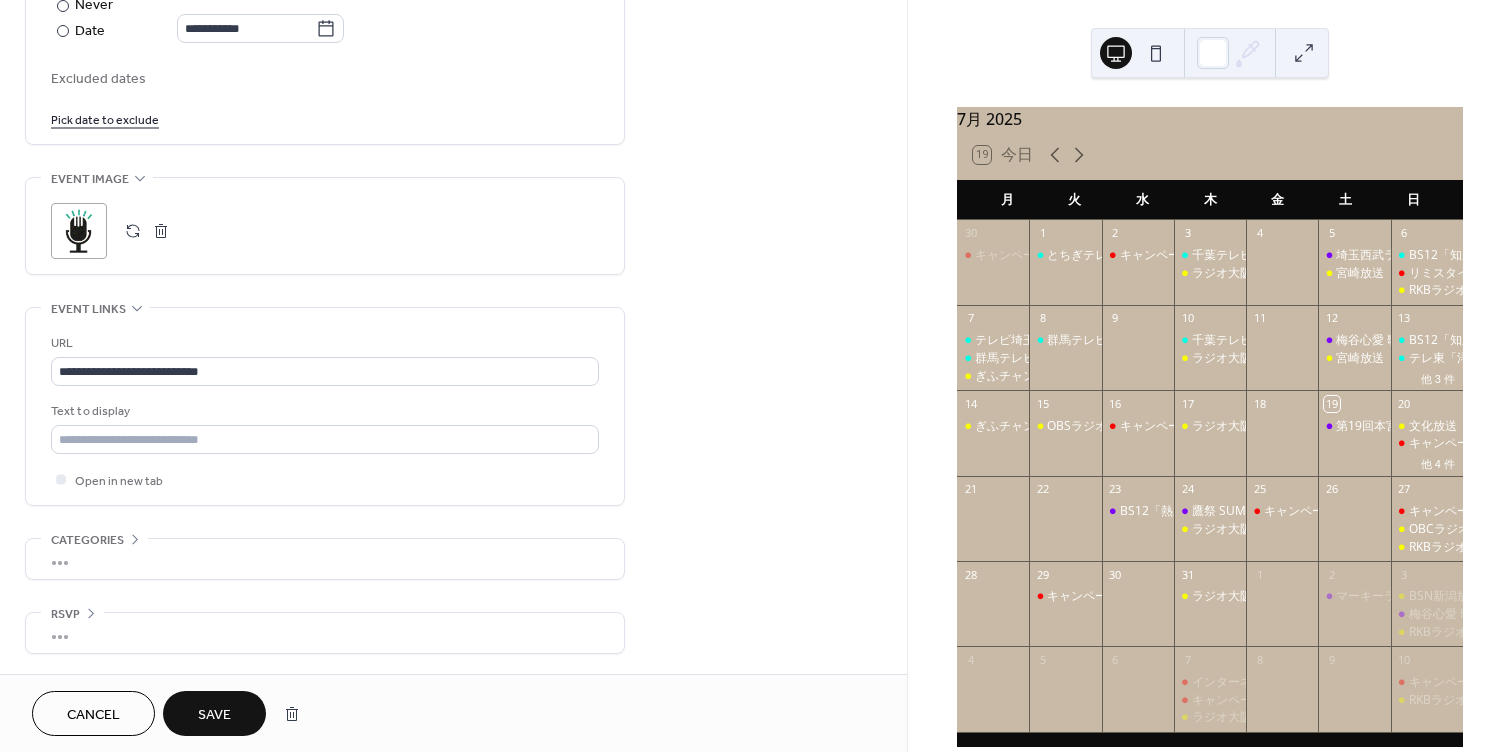 scroll, scrollTop: 1175, scrollLeft: 0, axis: vertical 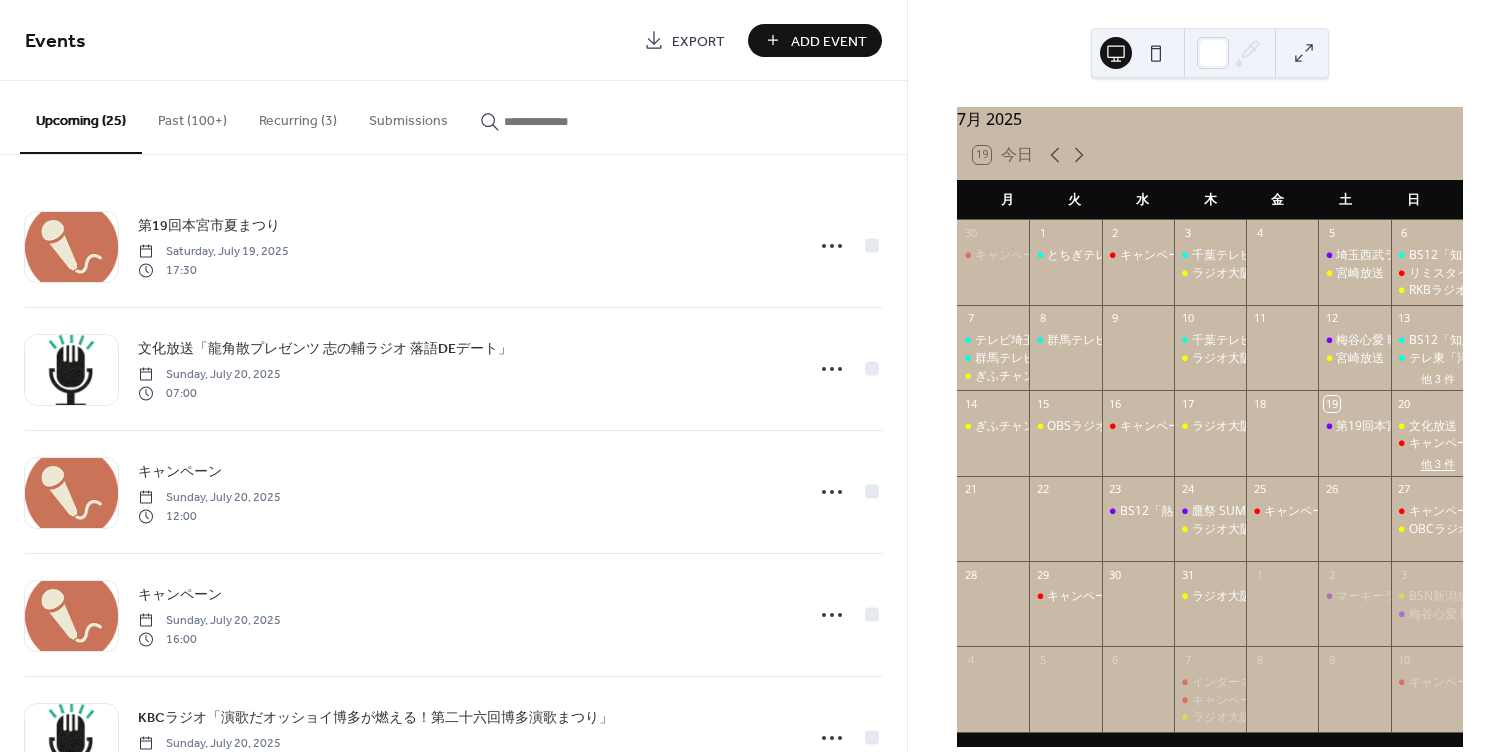 click on "他 3 件" at bounding box center (1438, 463) 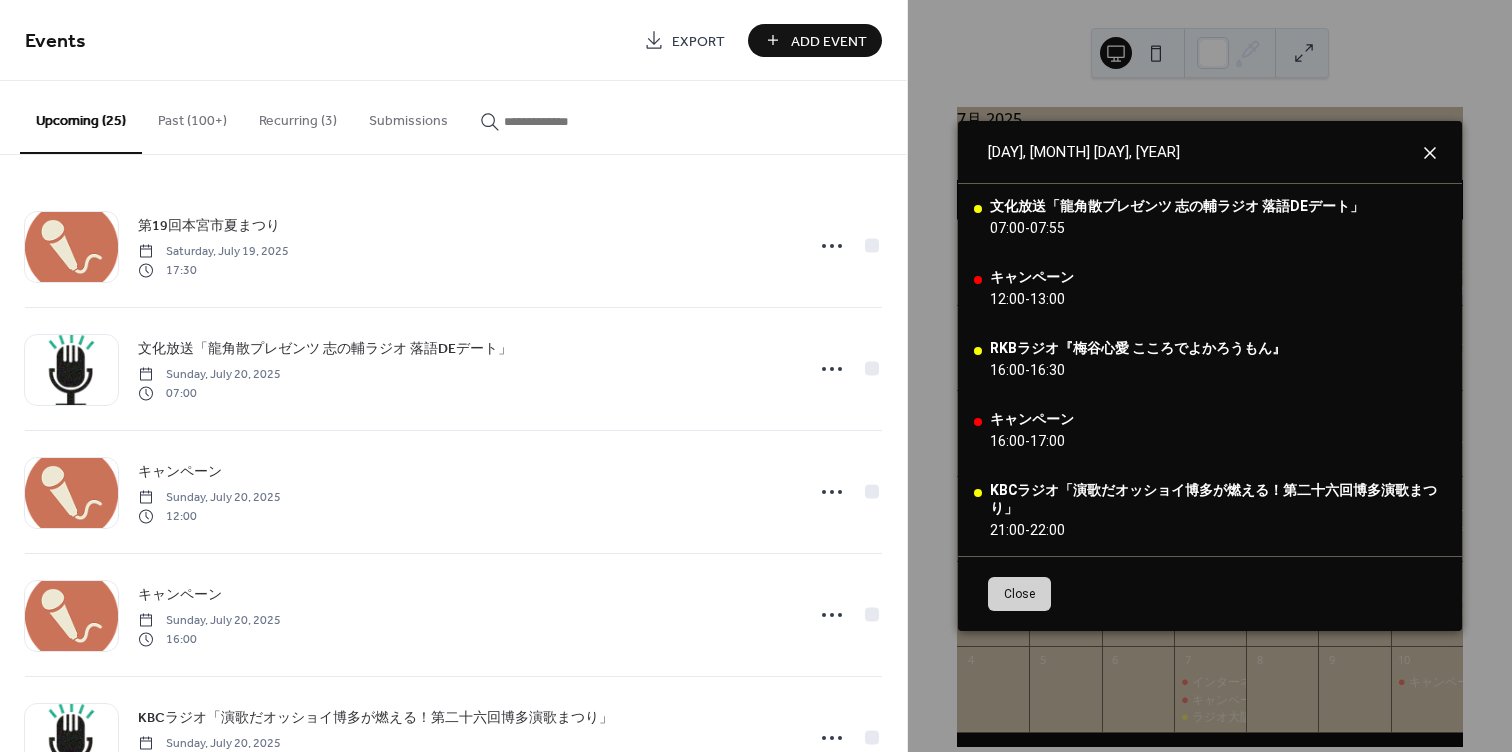 click 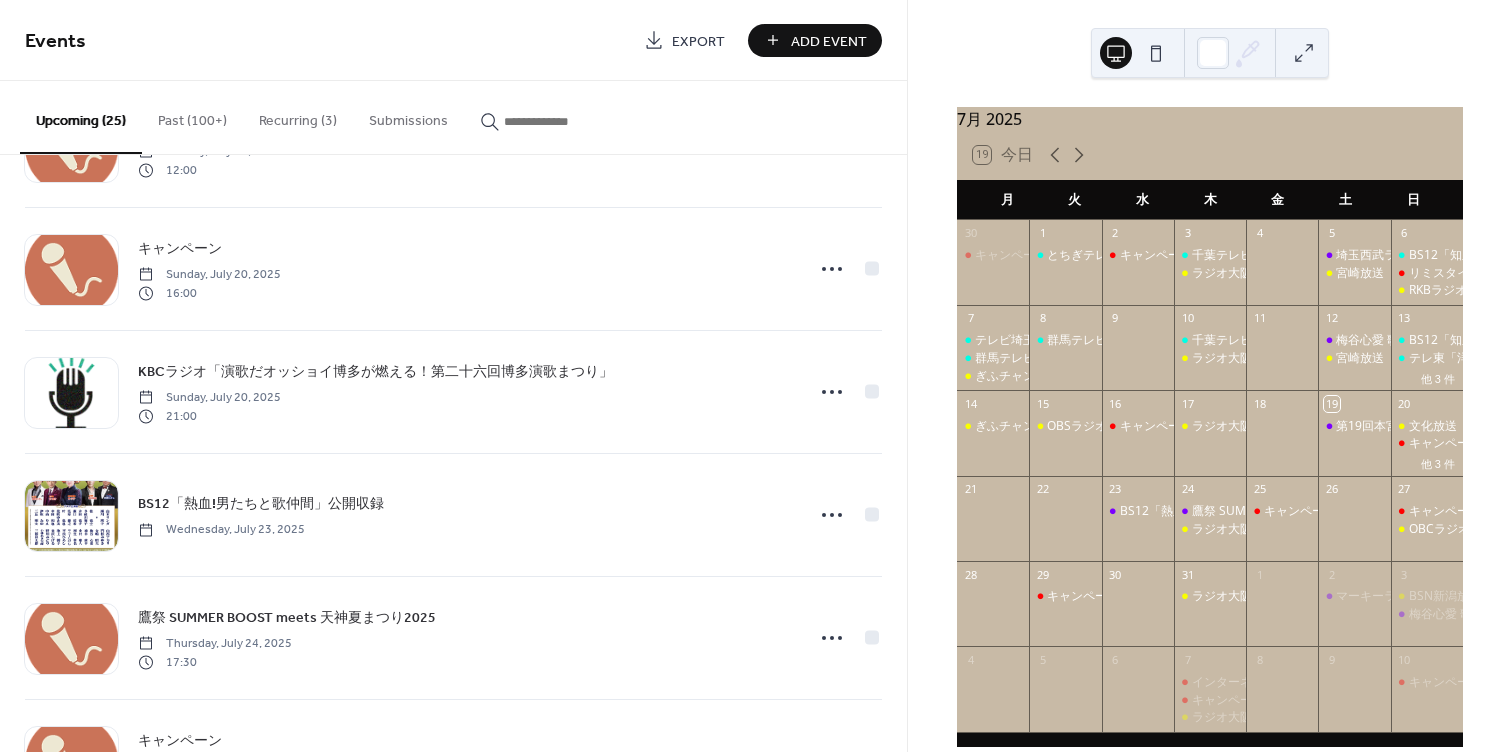 scroll, scrollTop: 368, scrollLeft: 0, axis: vertical 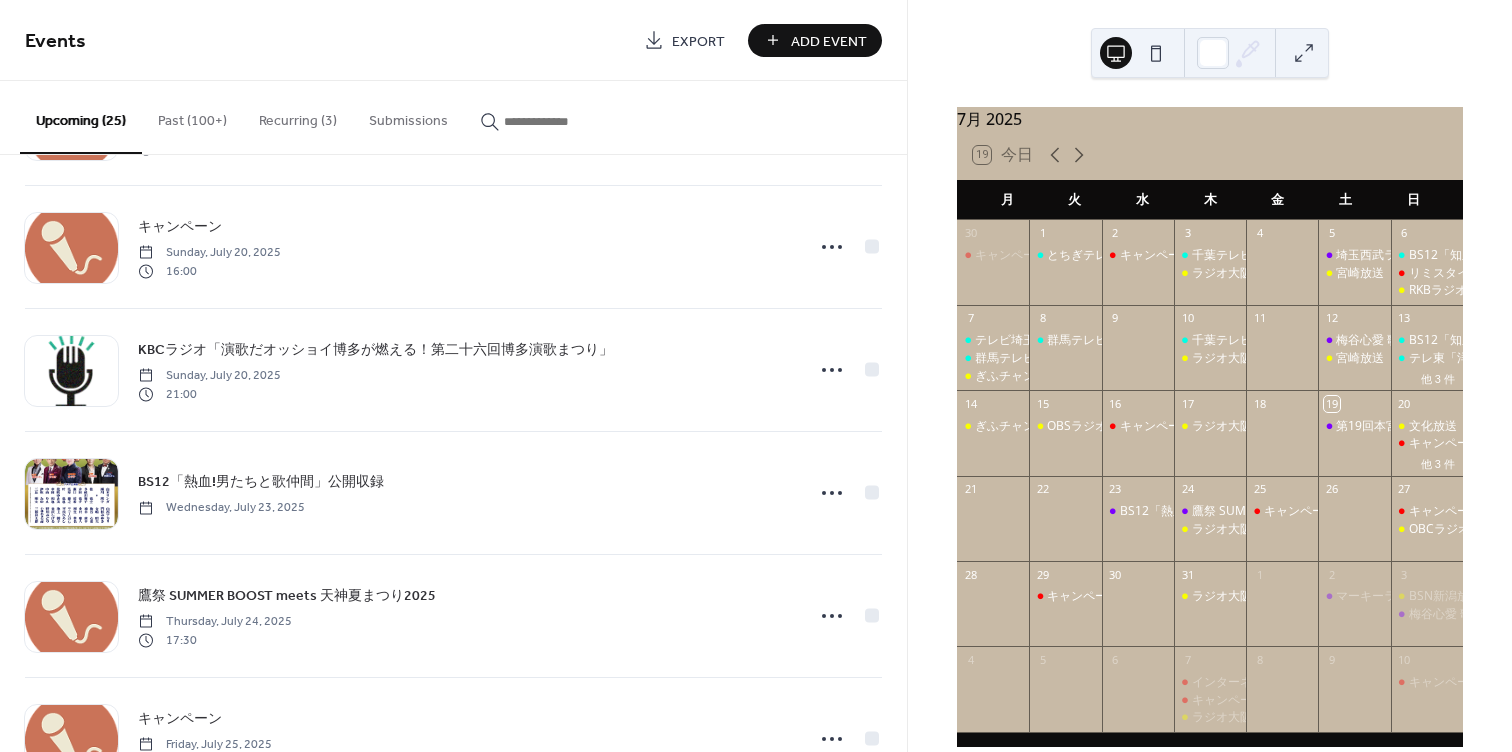 click on "Recurring (3)" at bounding box center [298, 116] 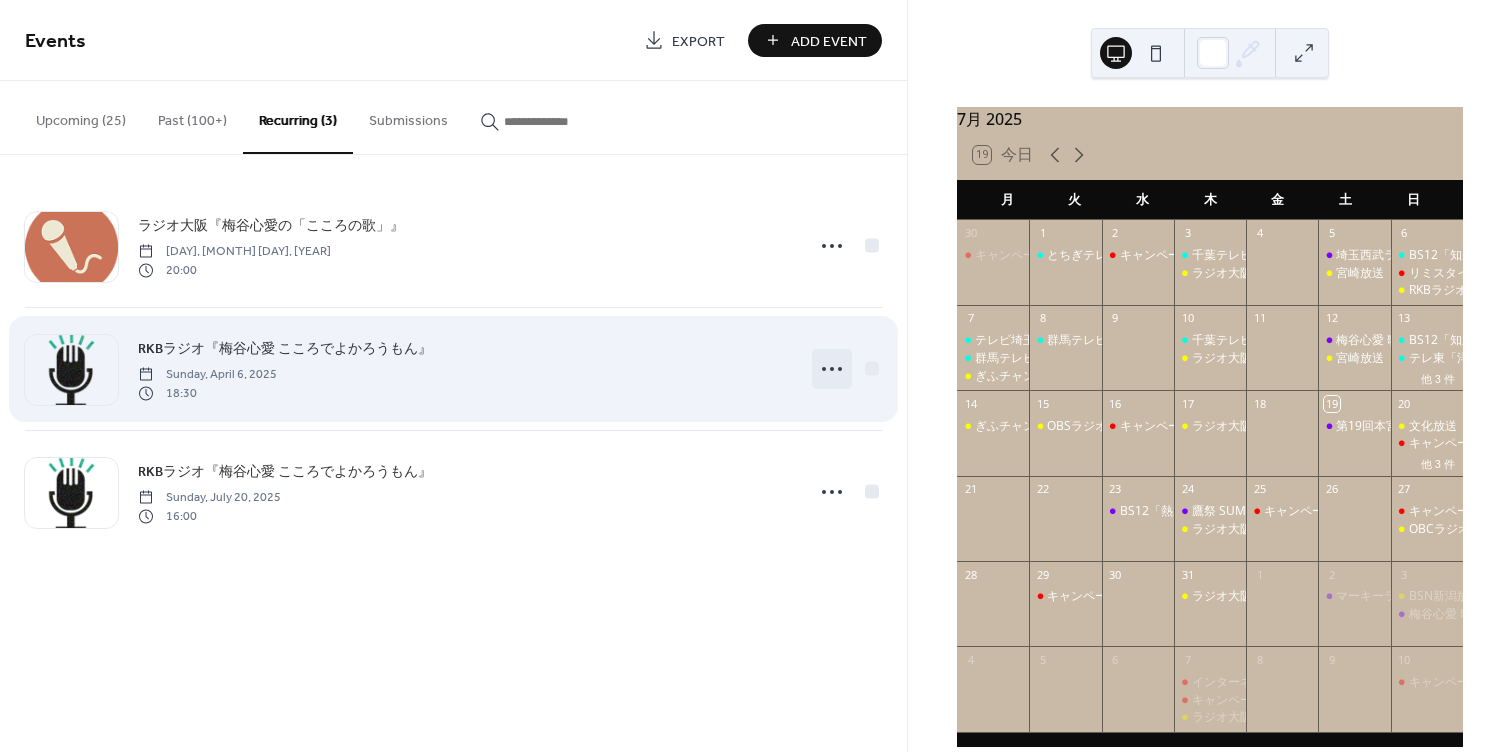 click 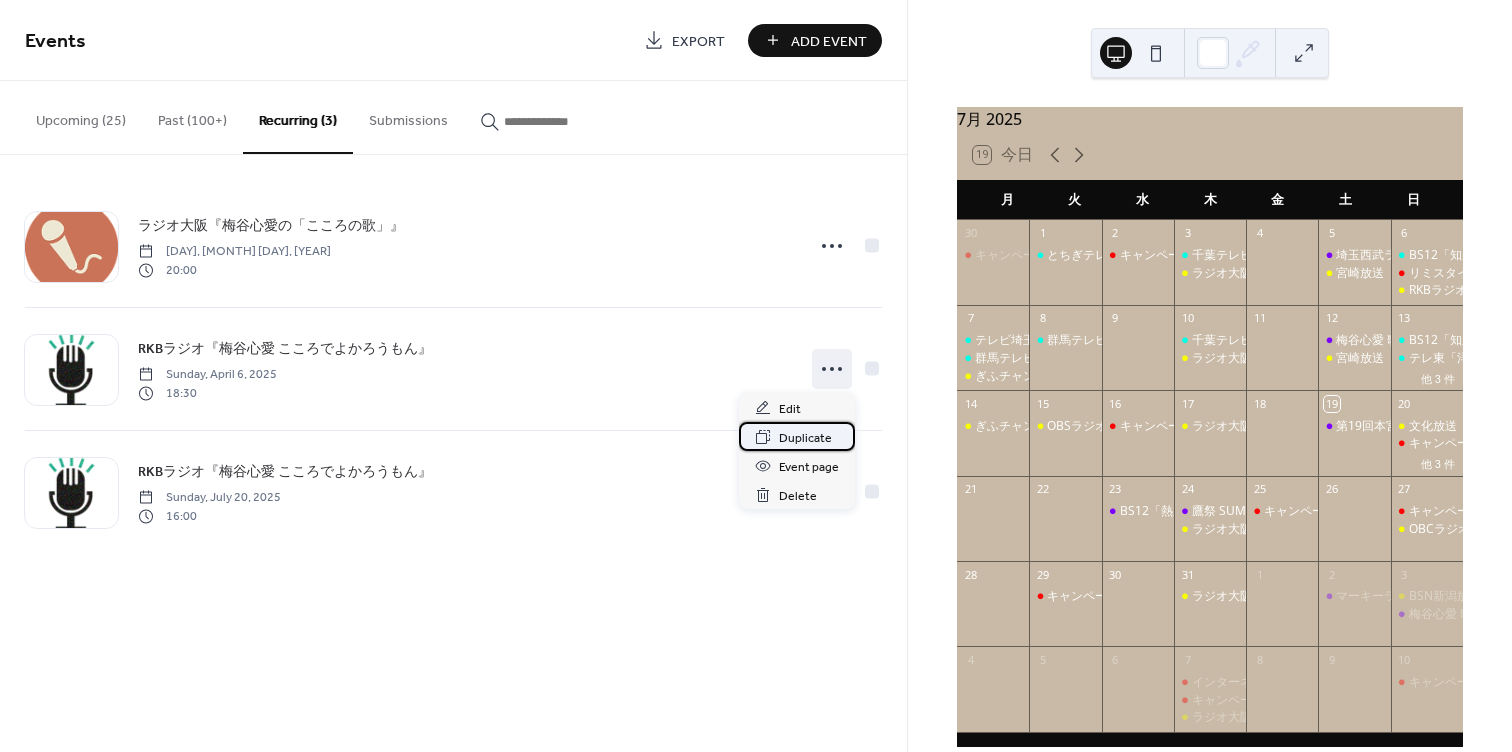 click on "Duplicate" at bounding box center (805, 438) 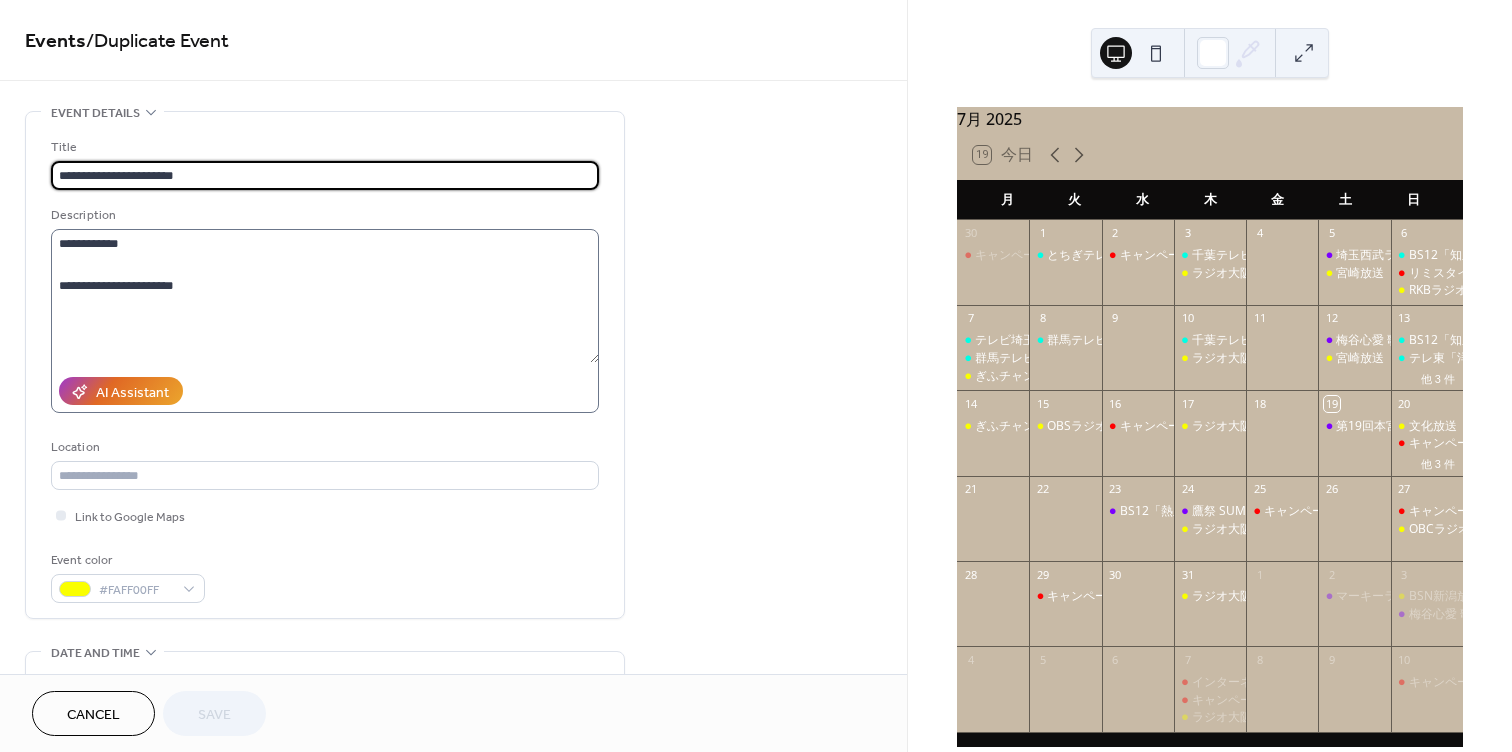 type on "**********" 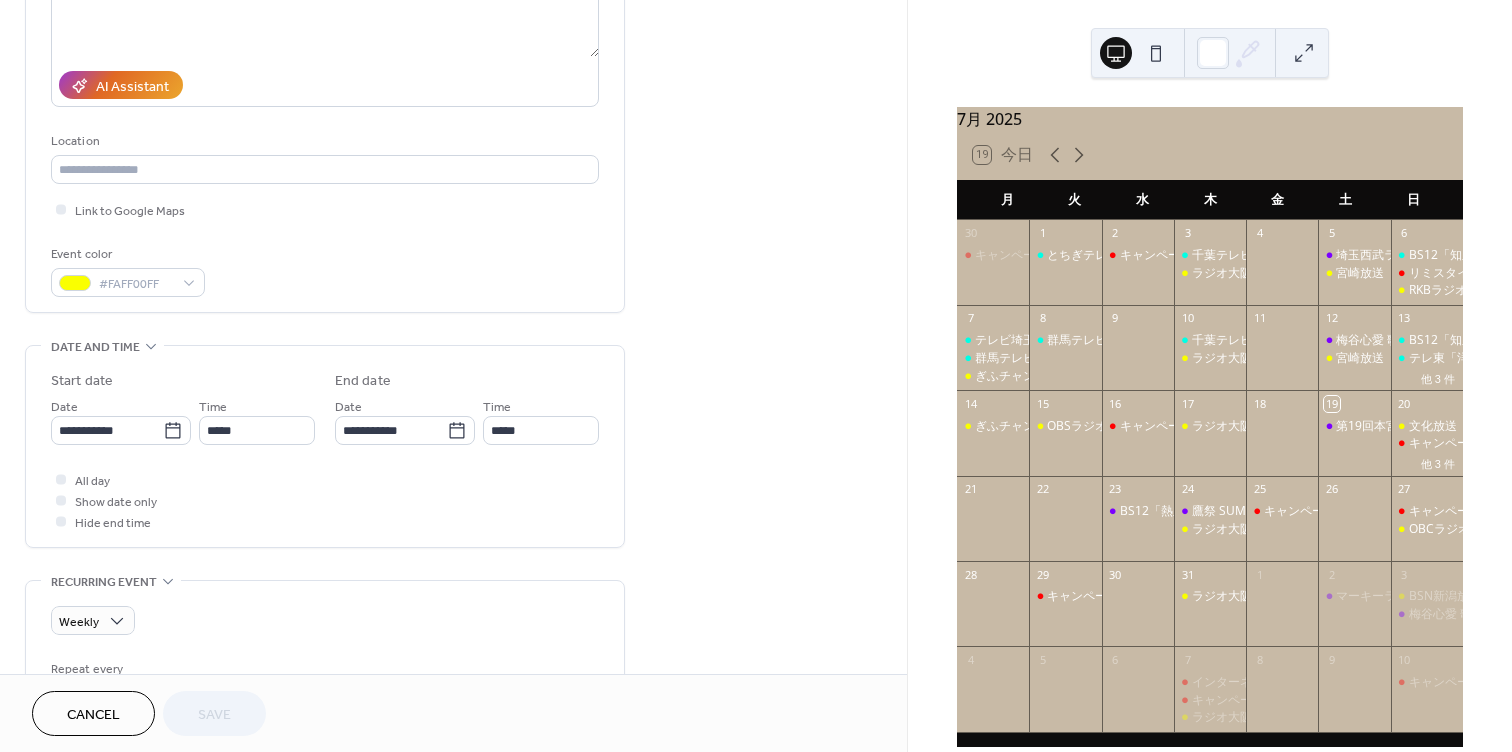 scroll, scrollTop: 308, scrollLeft: 0, axis: vertical 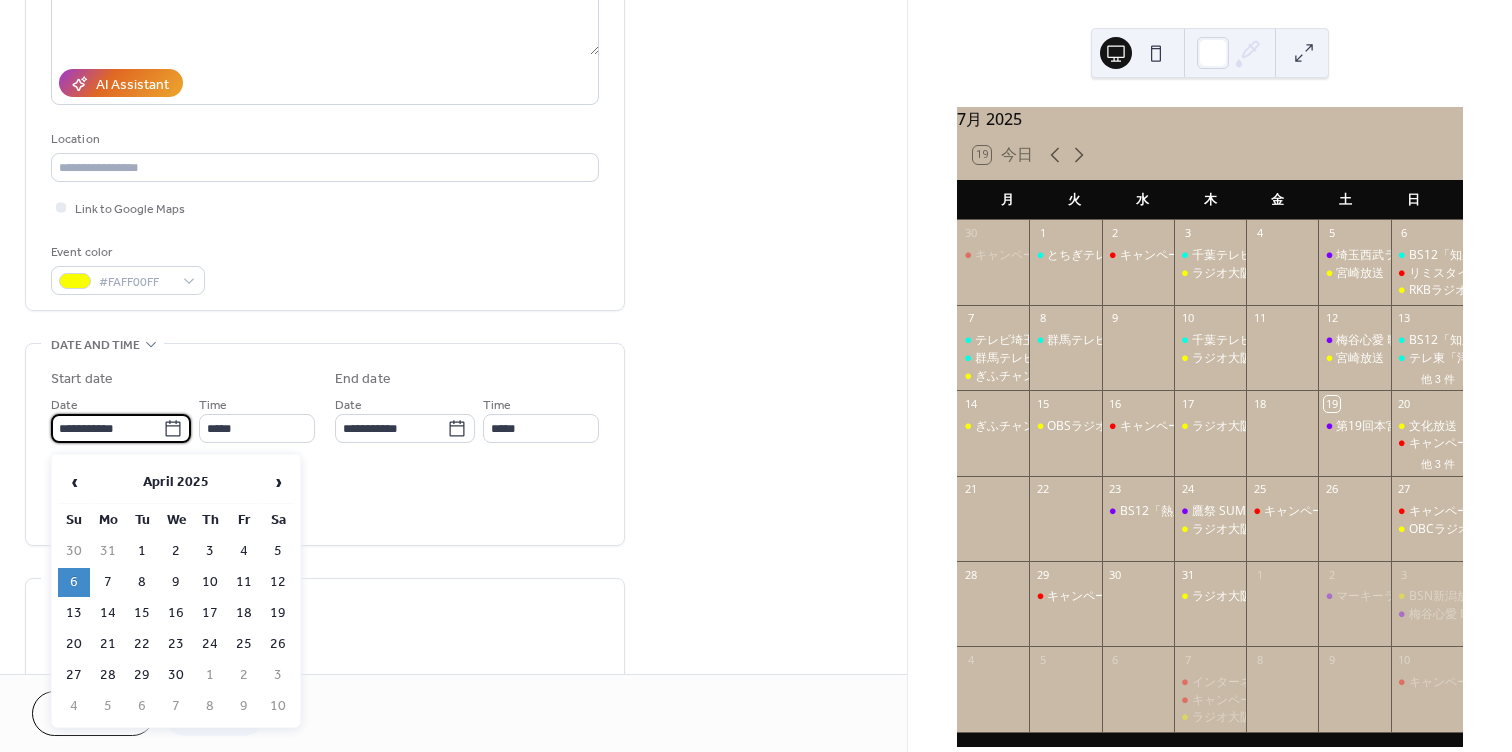 click on "**********" at bounding box center [107, 428] 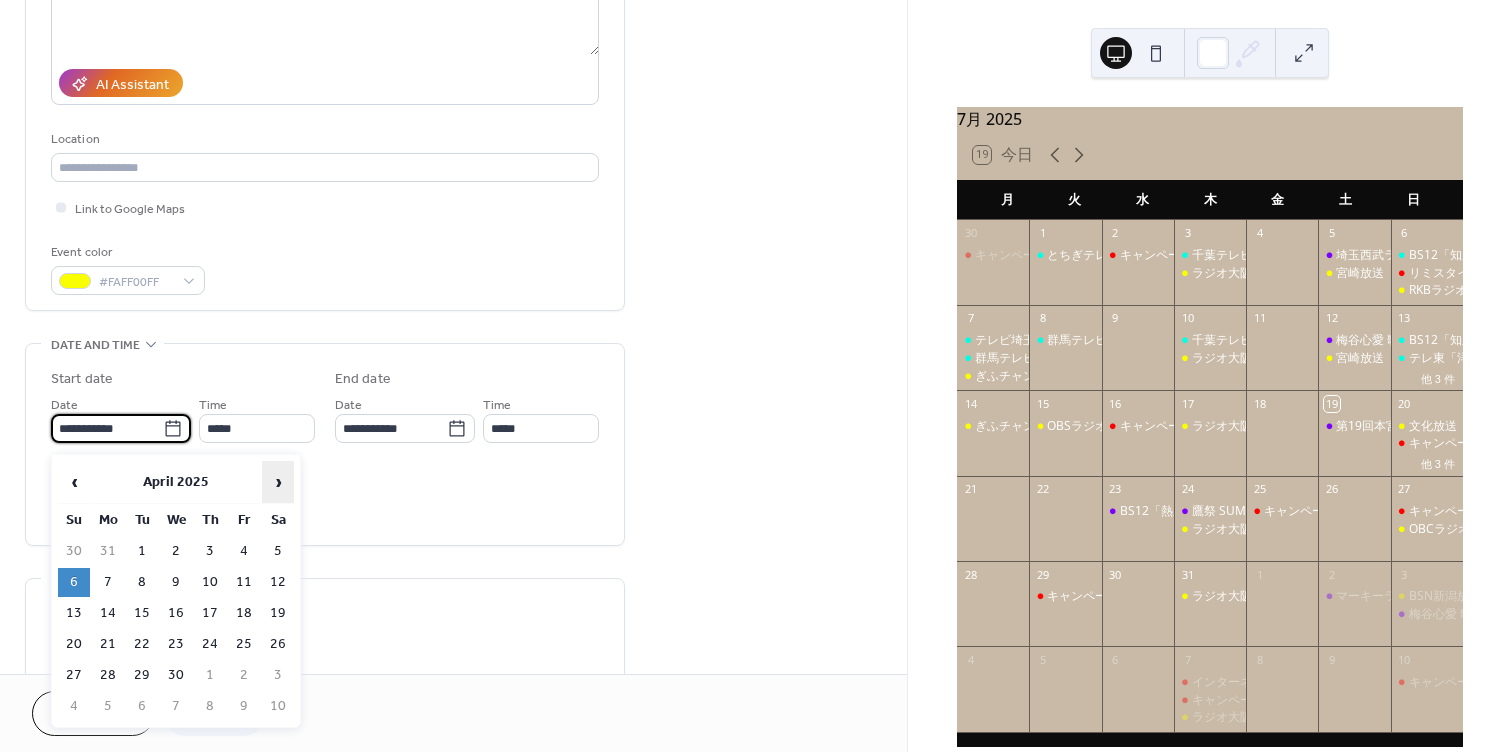 click on "›" at bounding box center [278, 482] 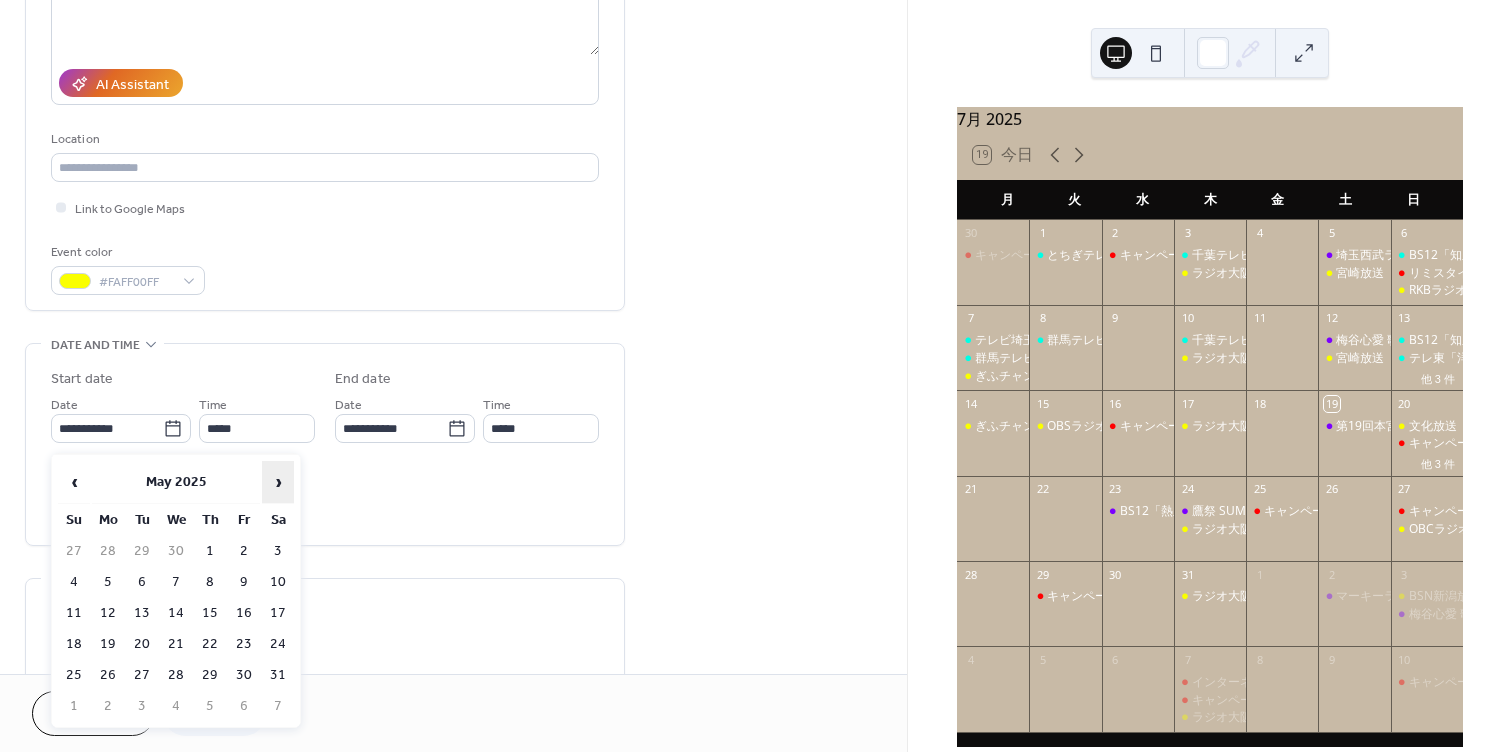 click on "›" at bounding box center (278, 482) 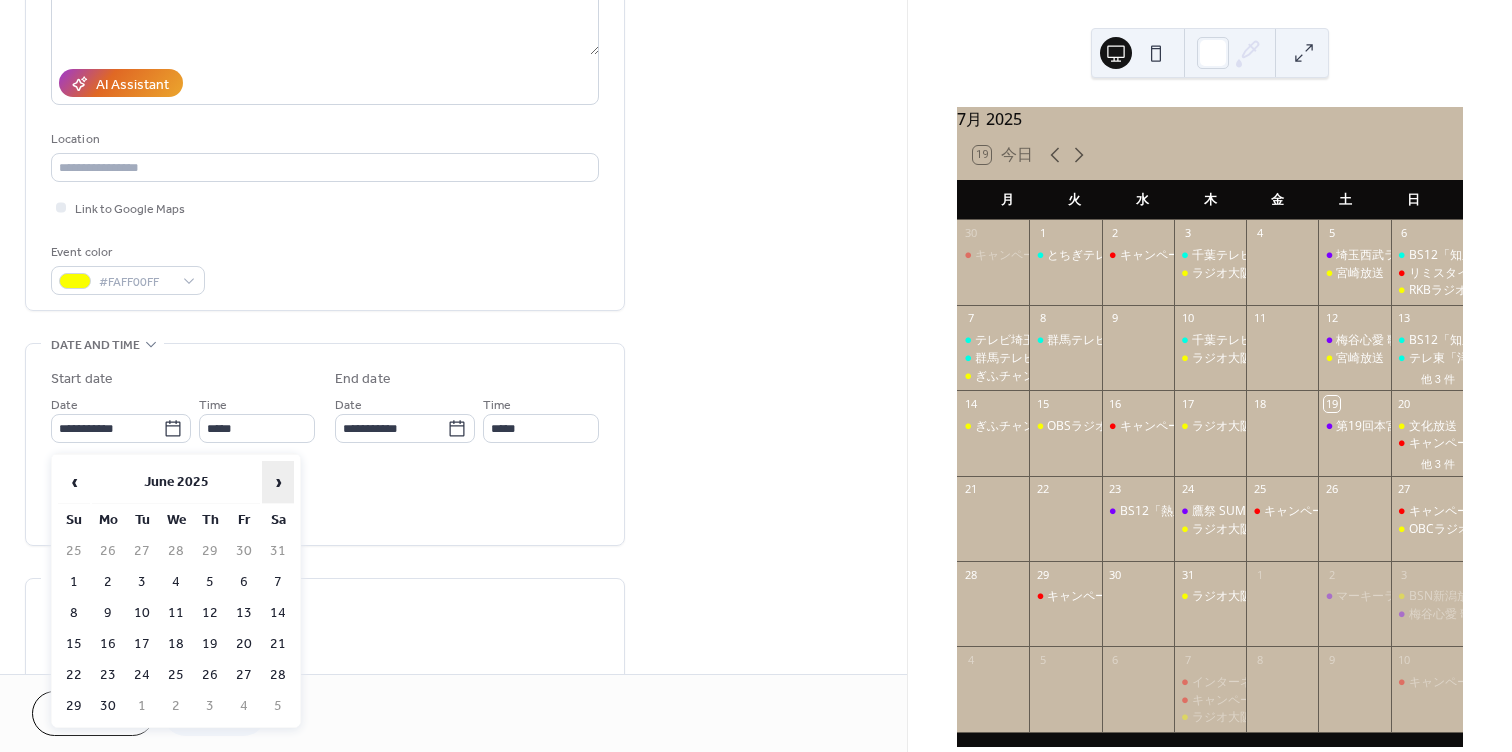 click on "›" at bounding box center (278, 482) 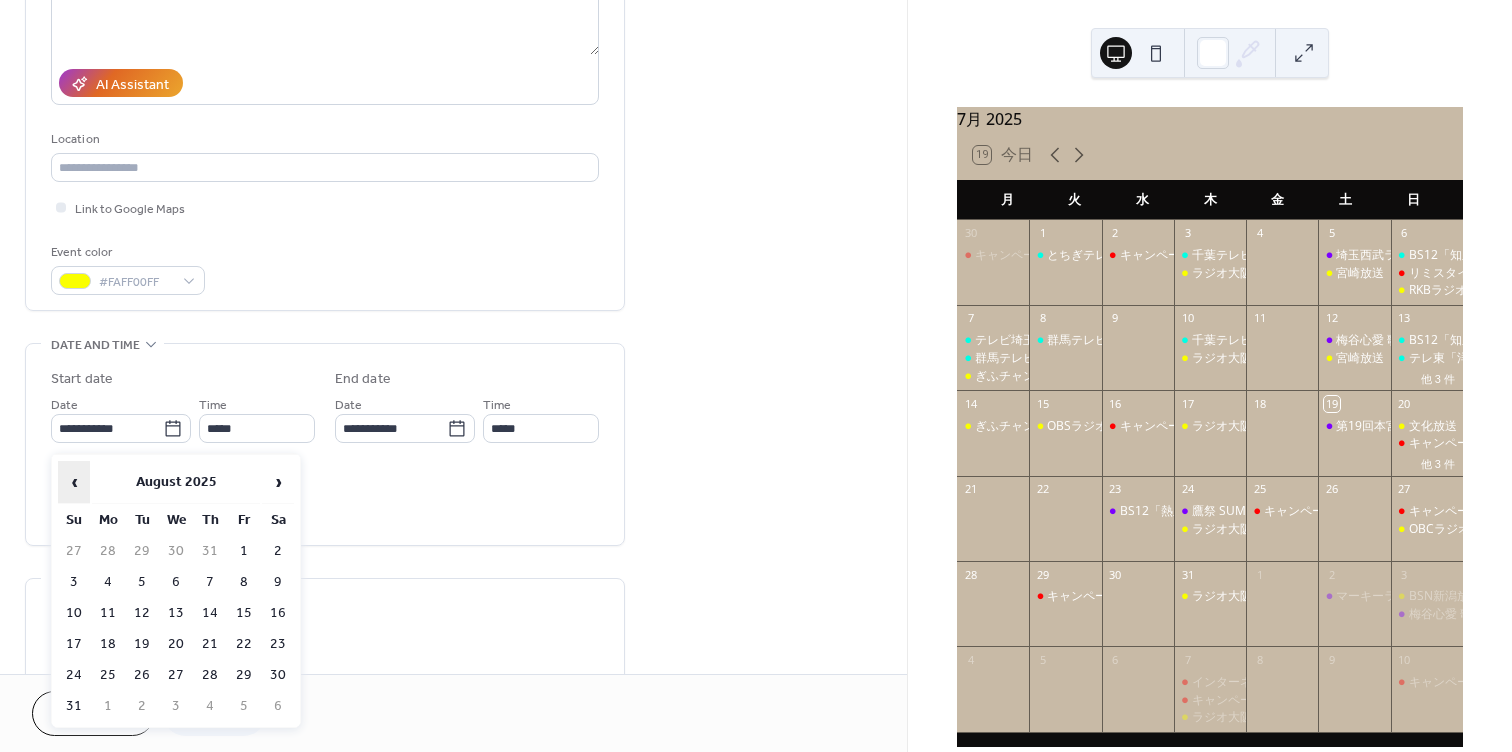 click on "‹" at bounding box center [74, 482] 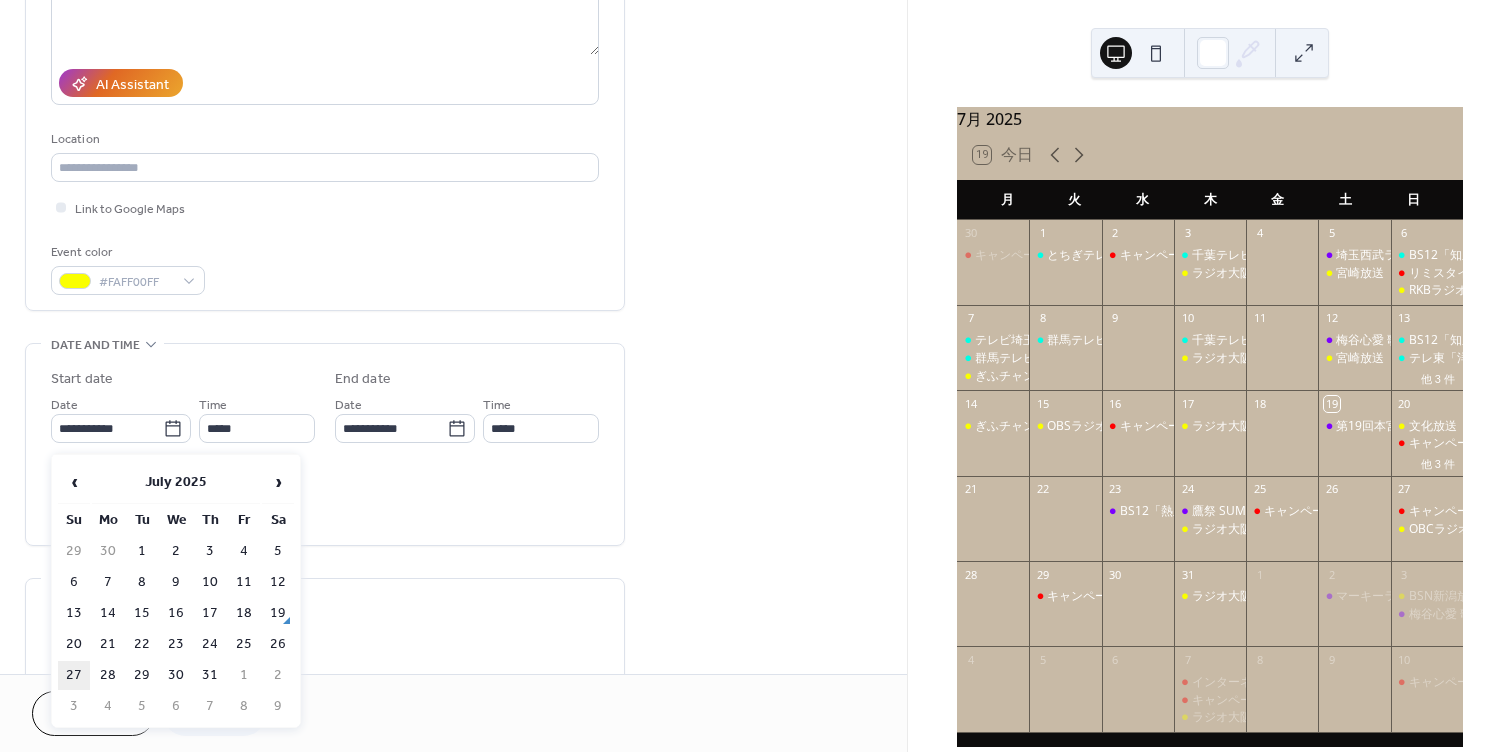 click on "27" at bounding box center (74, 675) 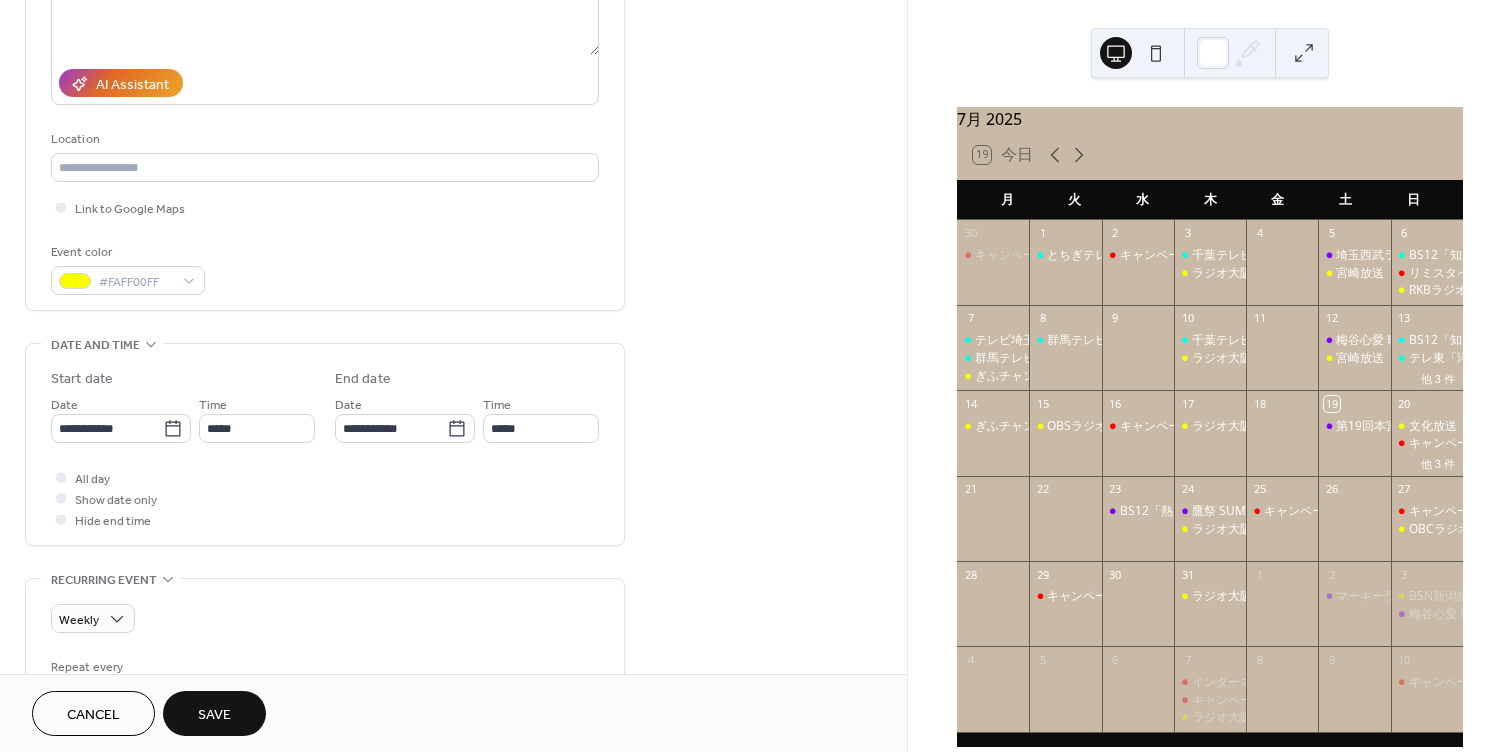 type on "**********" 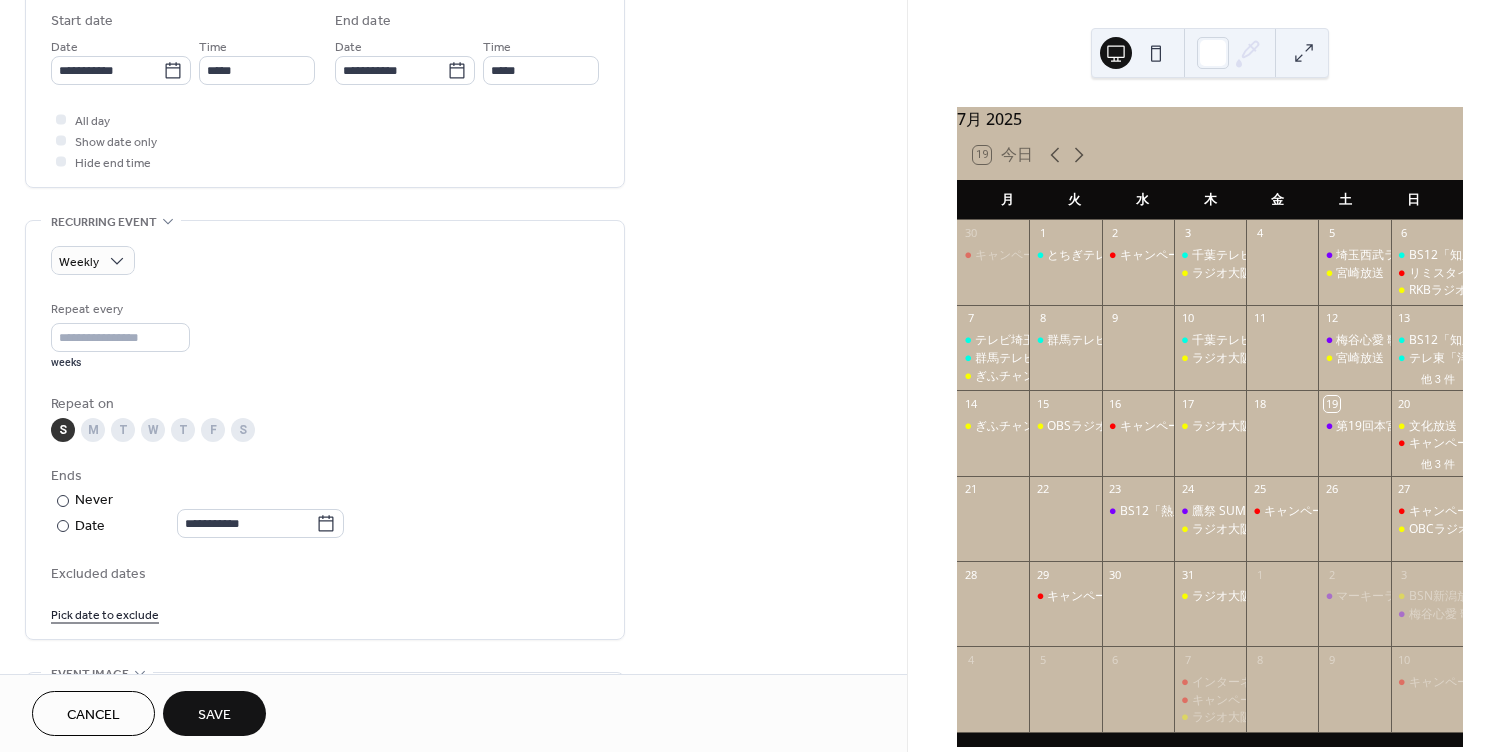 scroll, scrollTop: 741, scrollLeft: 0, axis: vertical 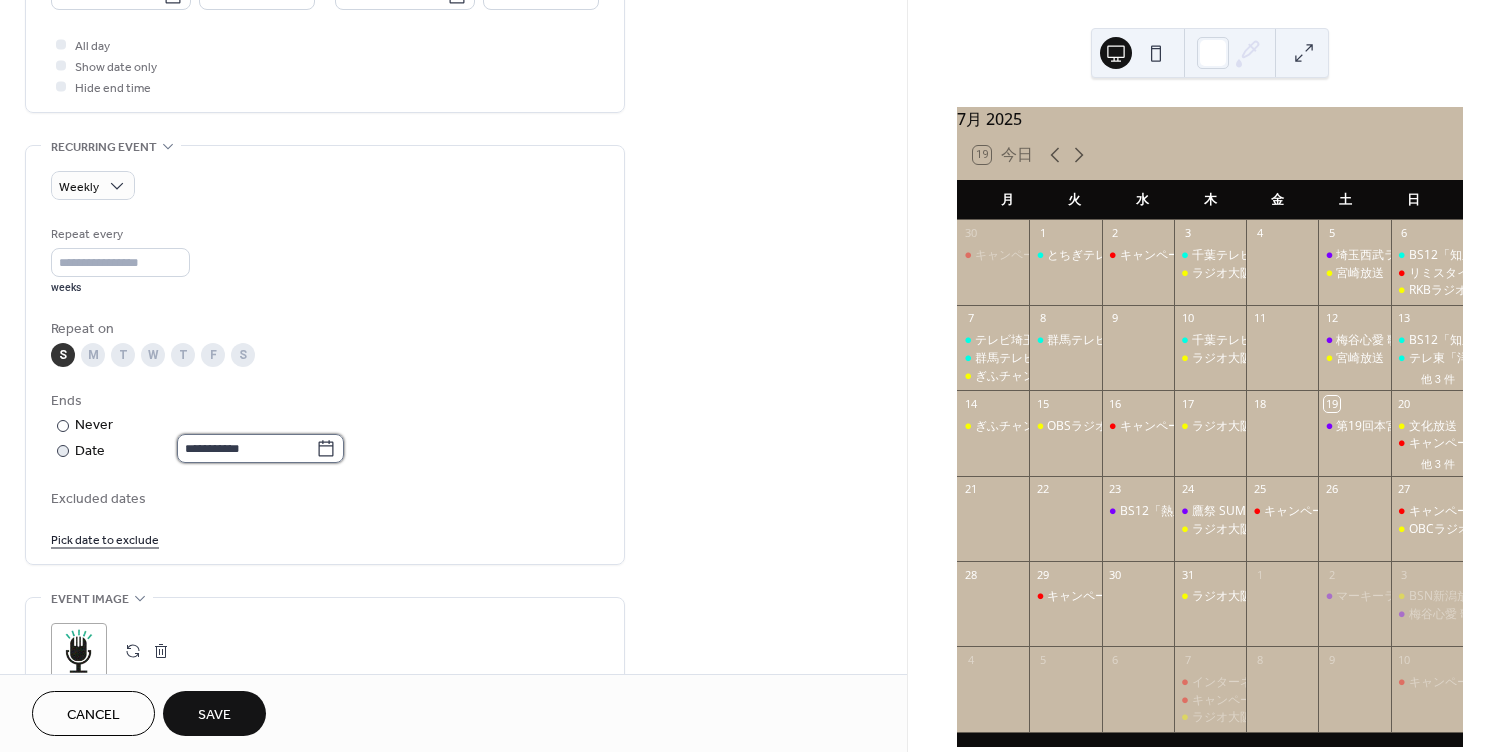 click on "**********" at bounding box center (246, 448) 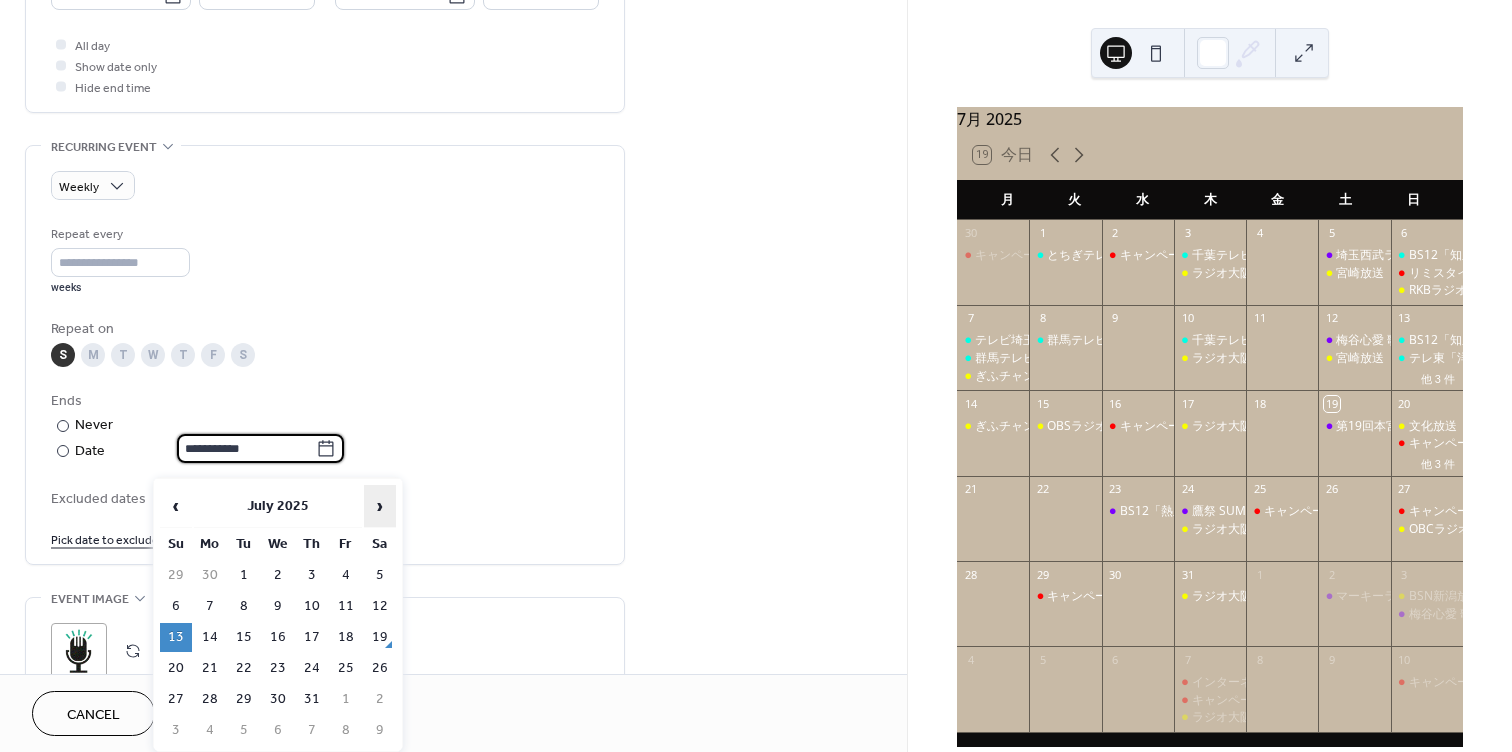 click on "›" at bounding box center [380, 506] 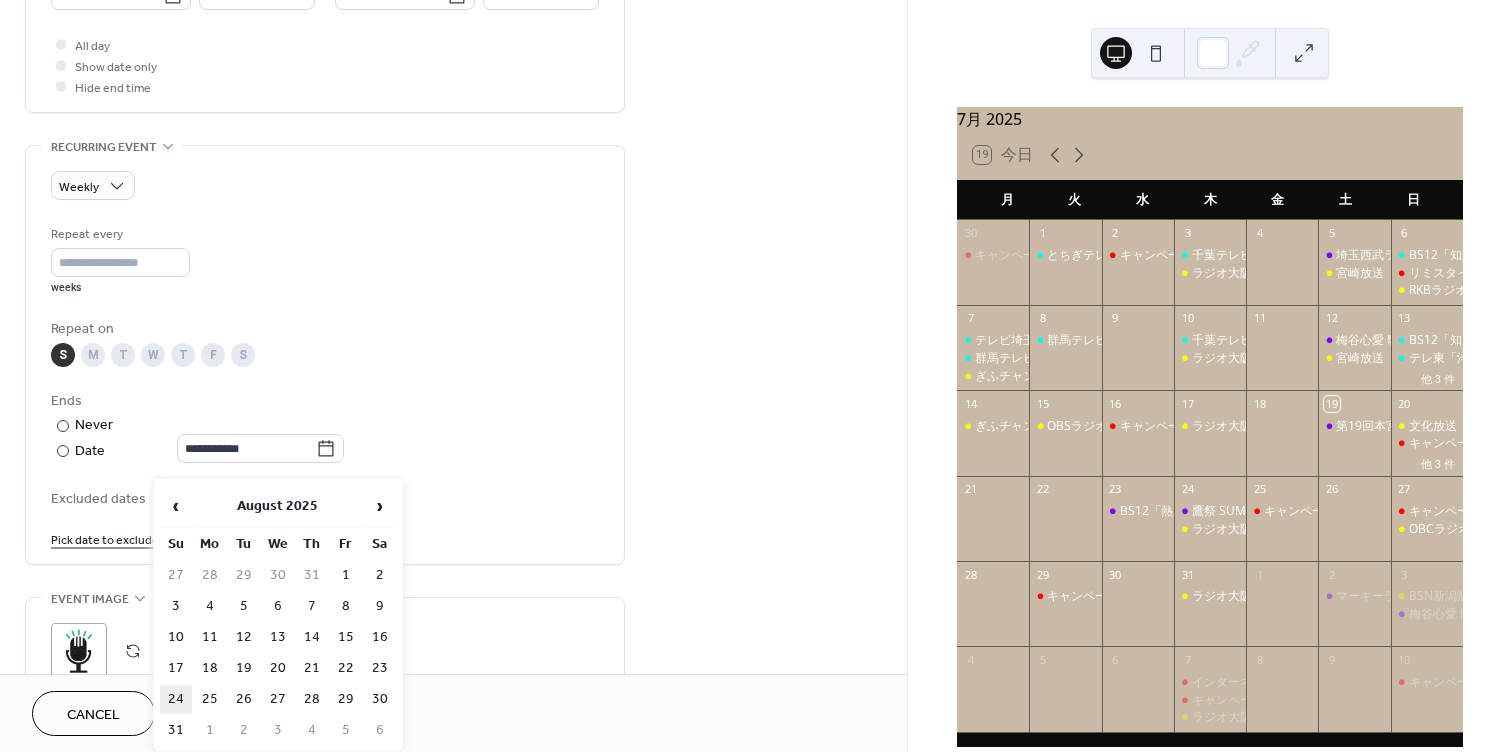 click on "24" at bounding box center [176, 699] 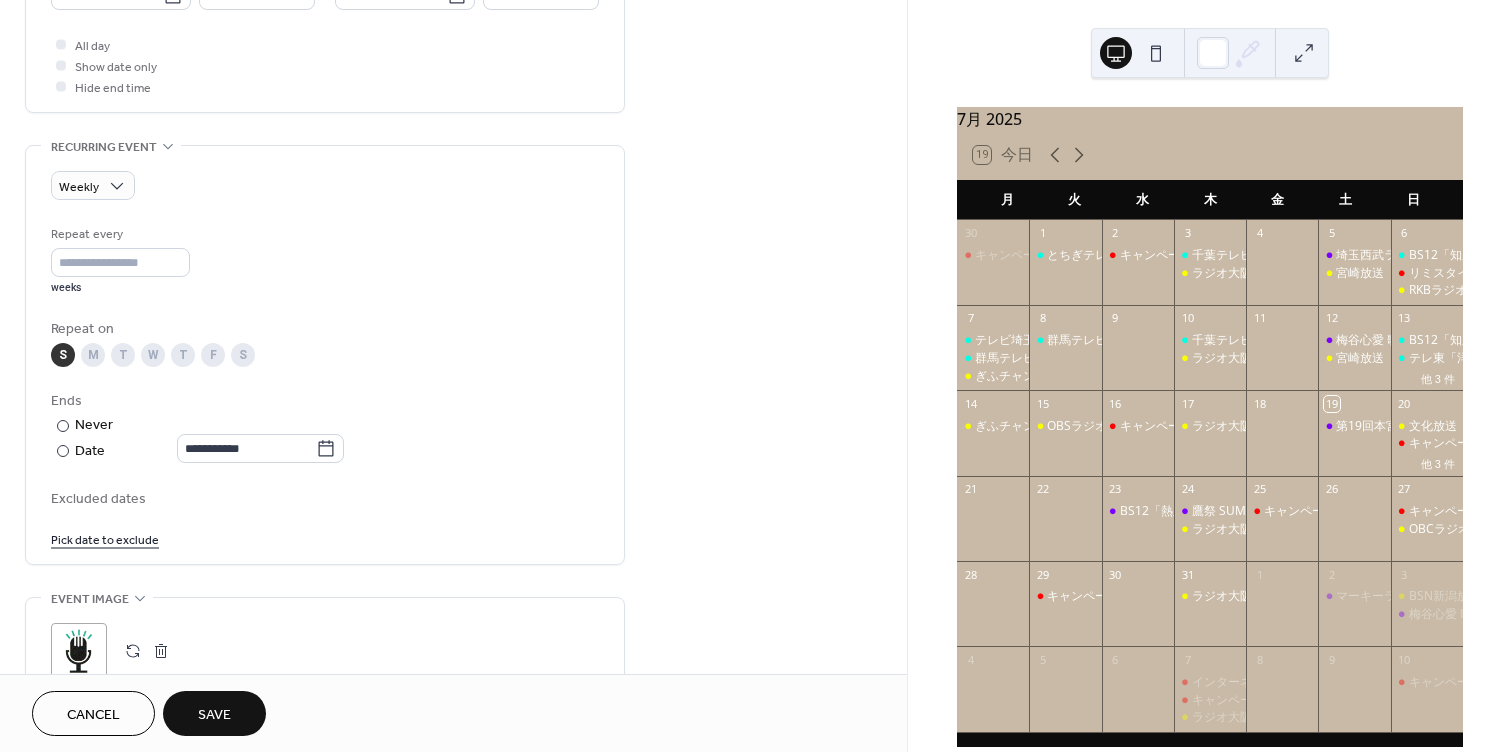 type on "**********" 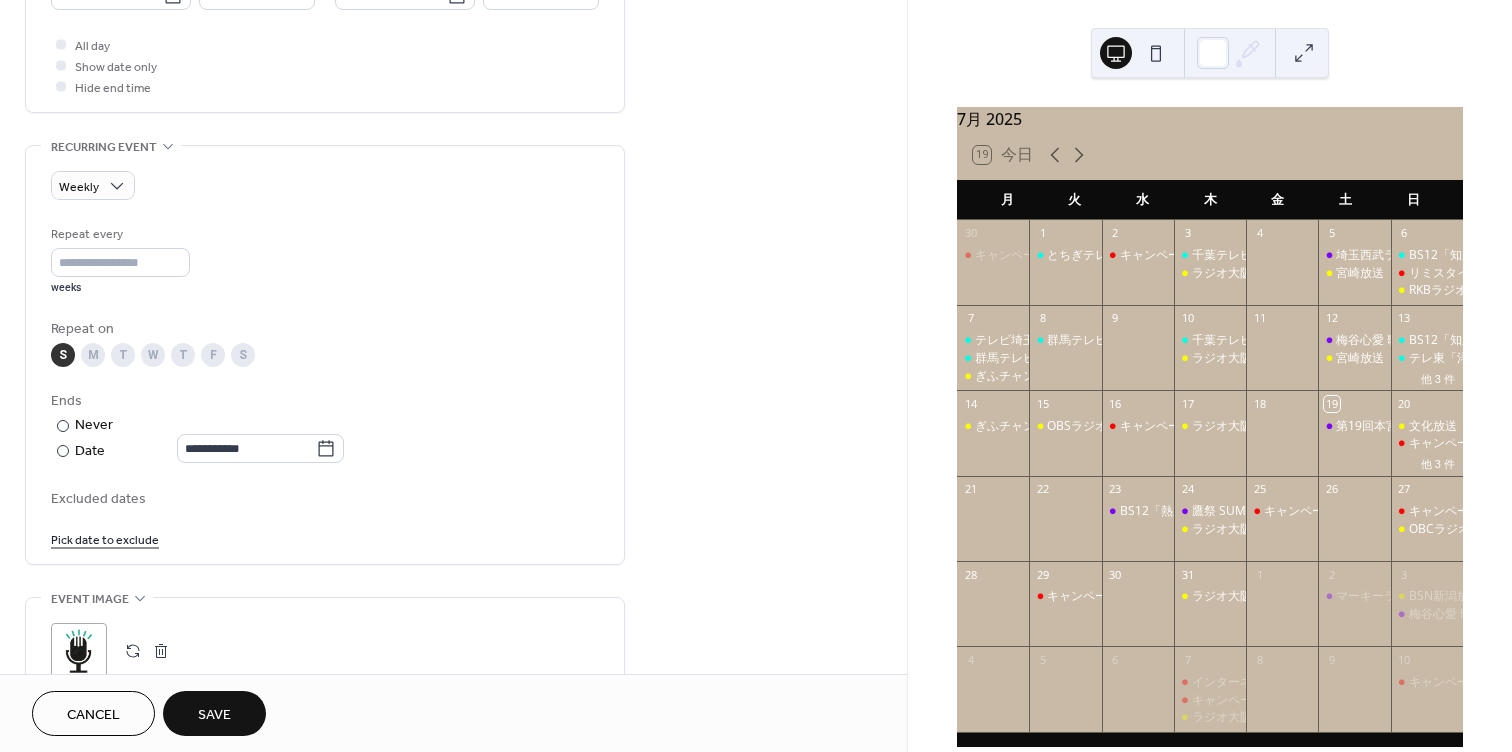 click on "Save" at bounding box center [214, 713] 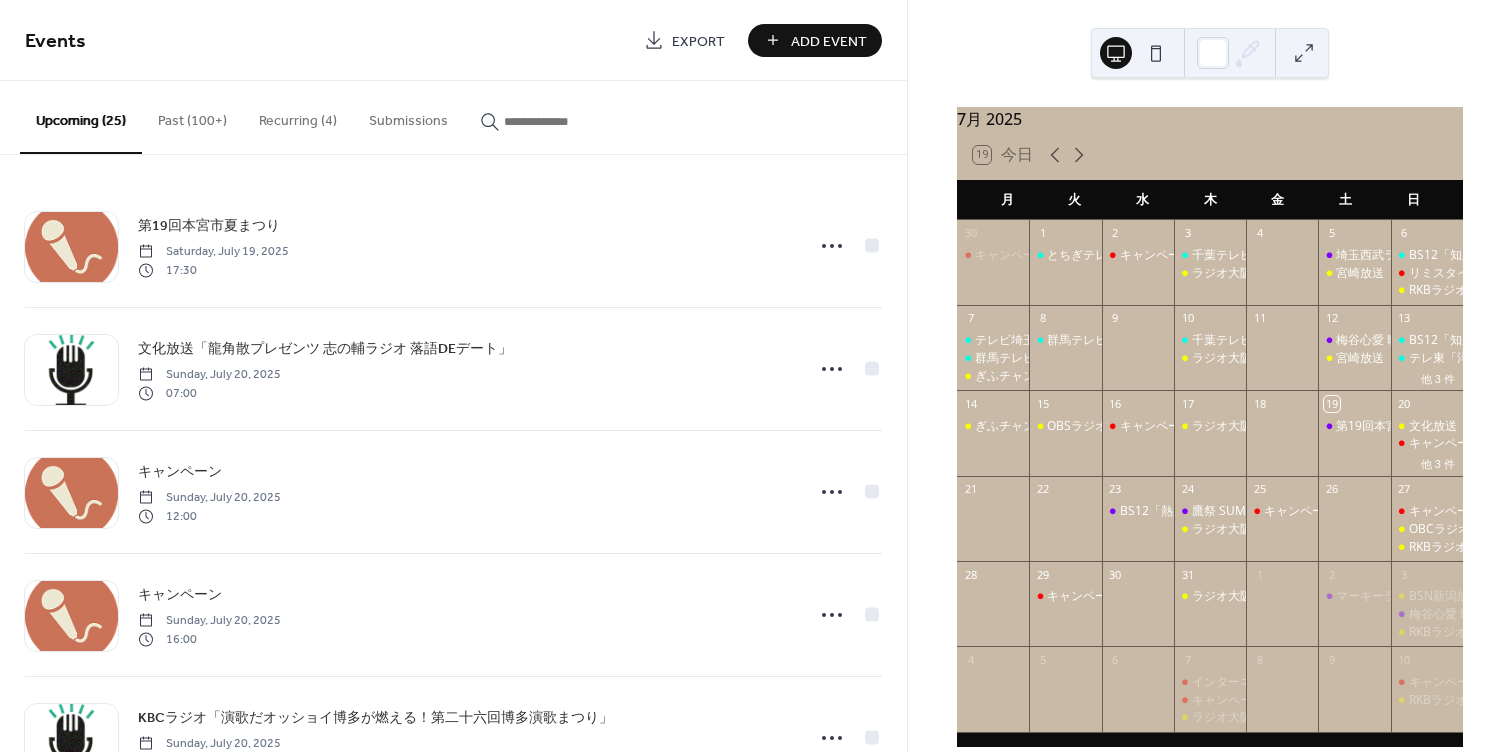 click on "Recurring (4)" at bounding box center (298, 116) 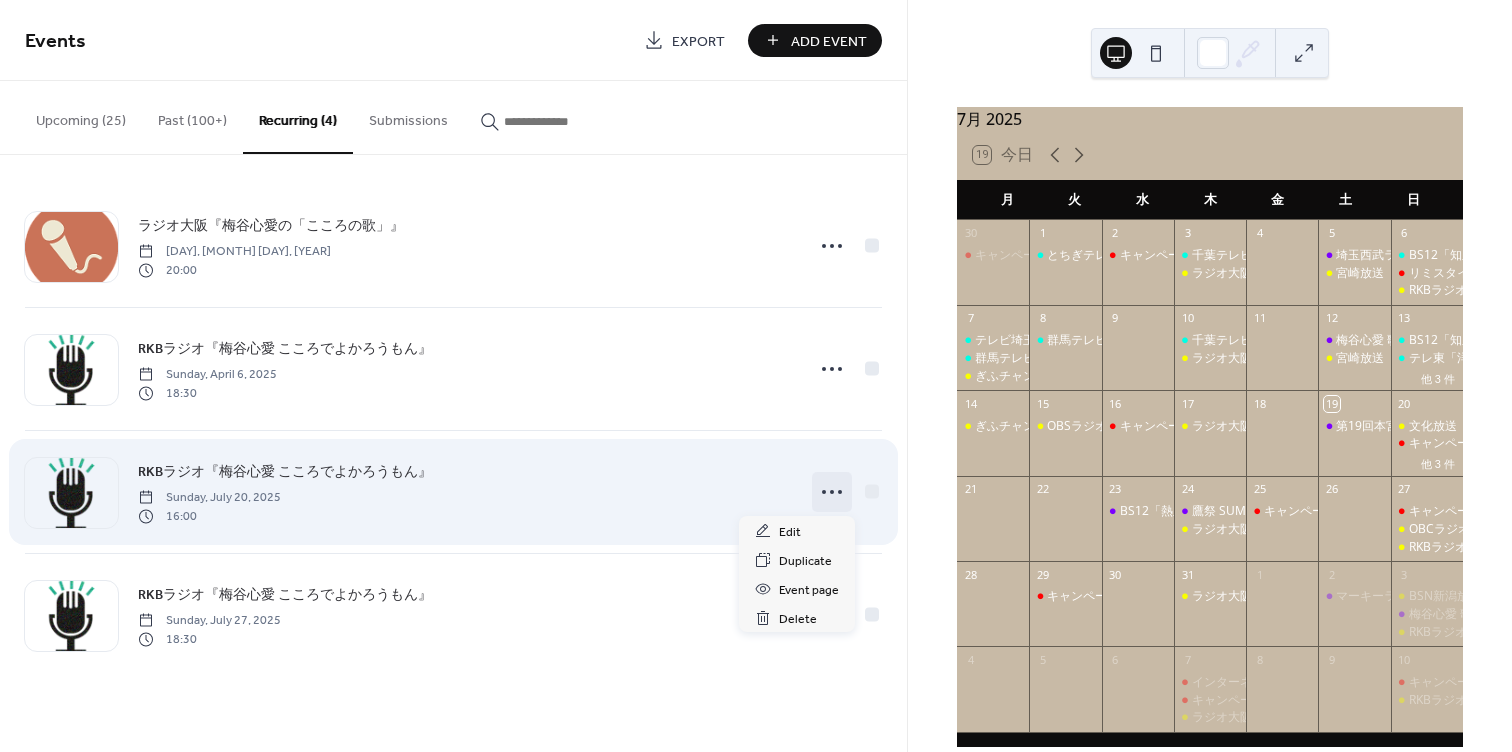 click 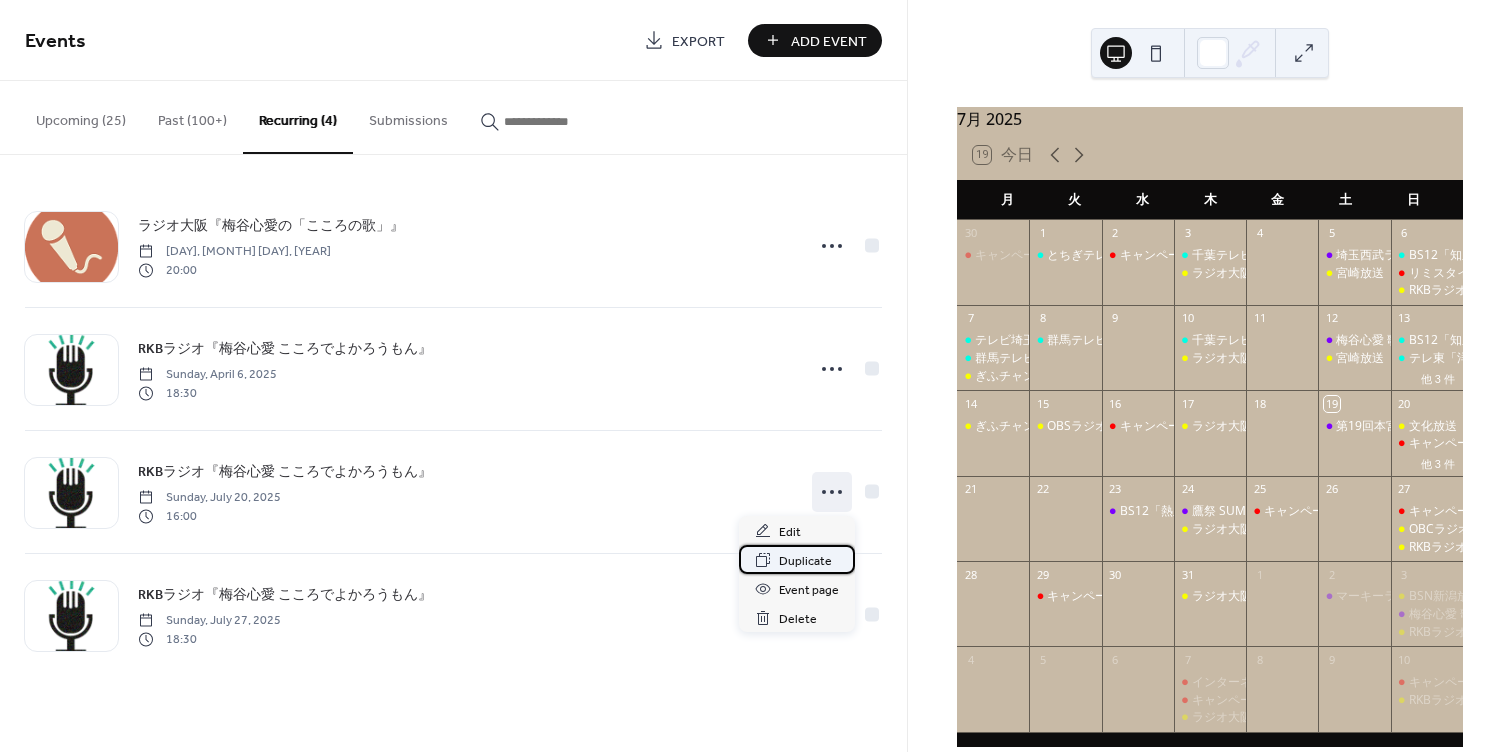 click on "Duplicate" at bounding box center (805, 561) 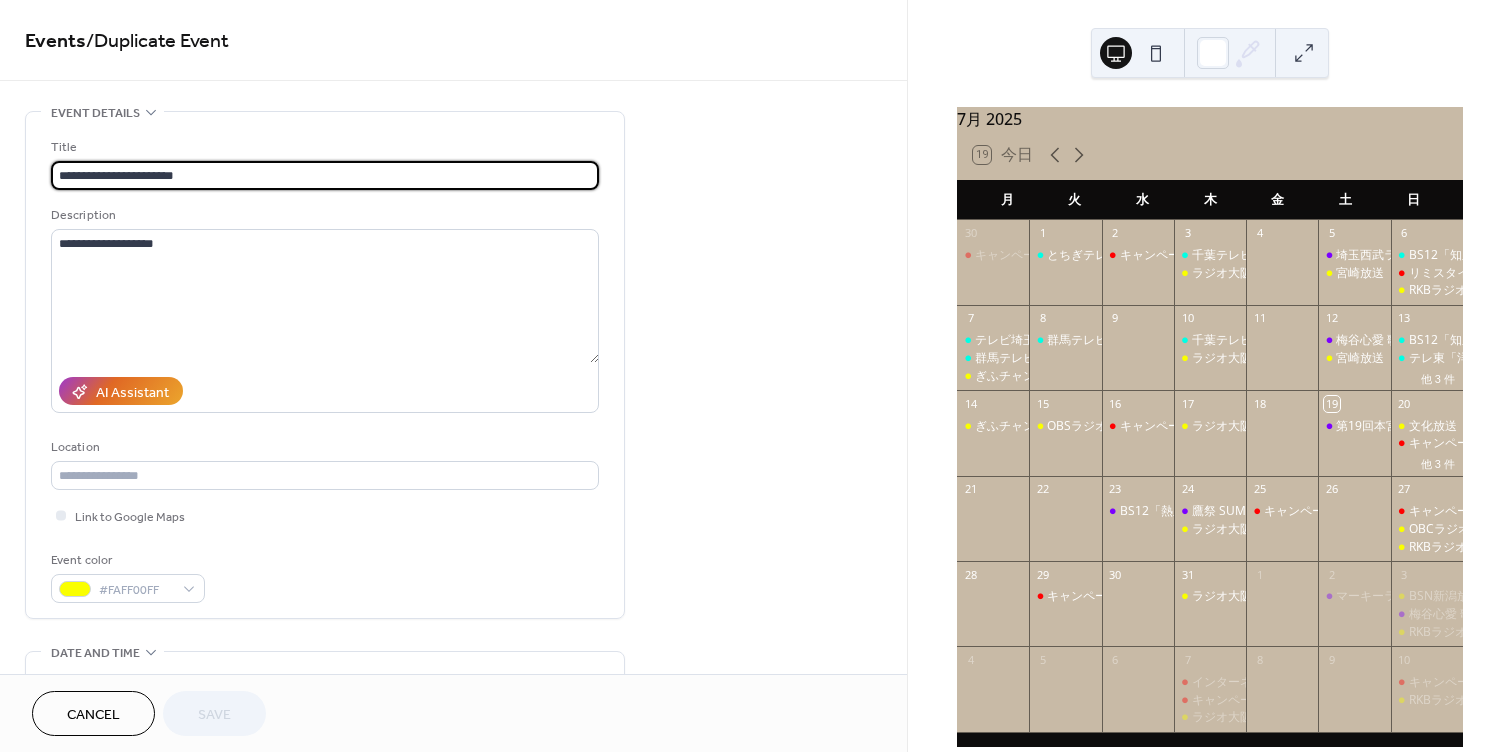 type on "**********" 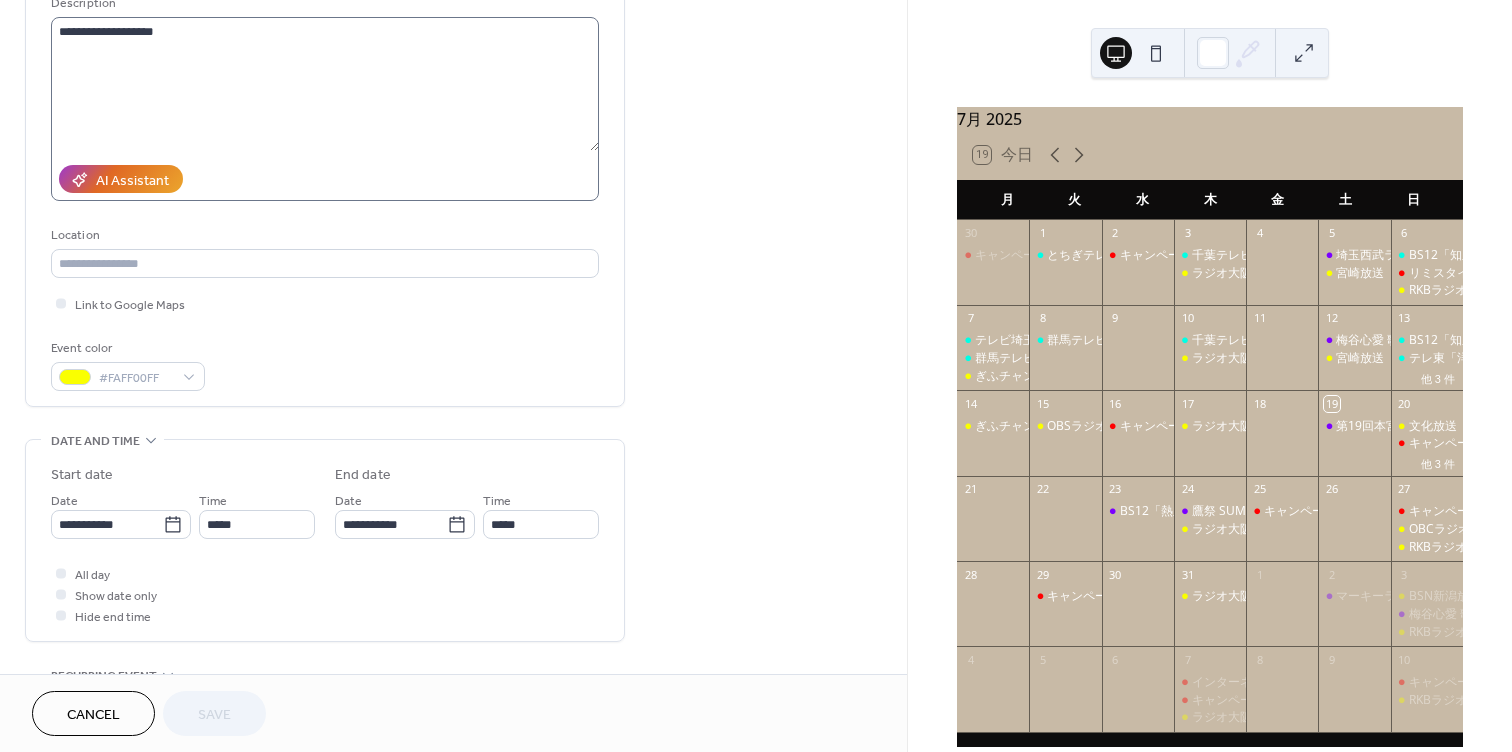 scroll, scrollTop: 267, scrollLeft: 0, axis: vertical 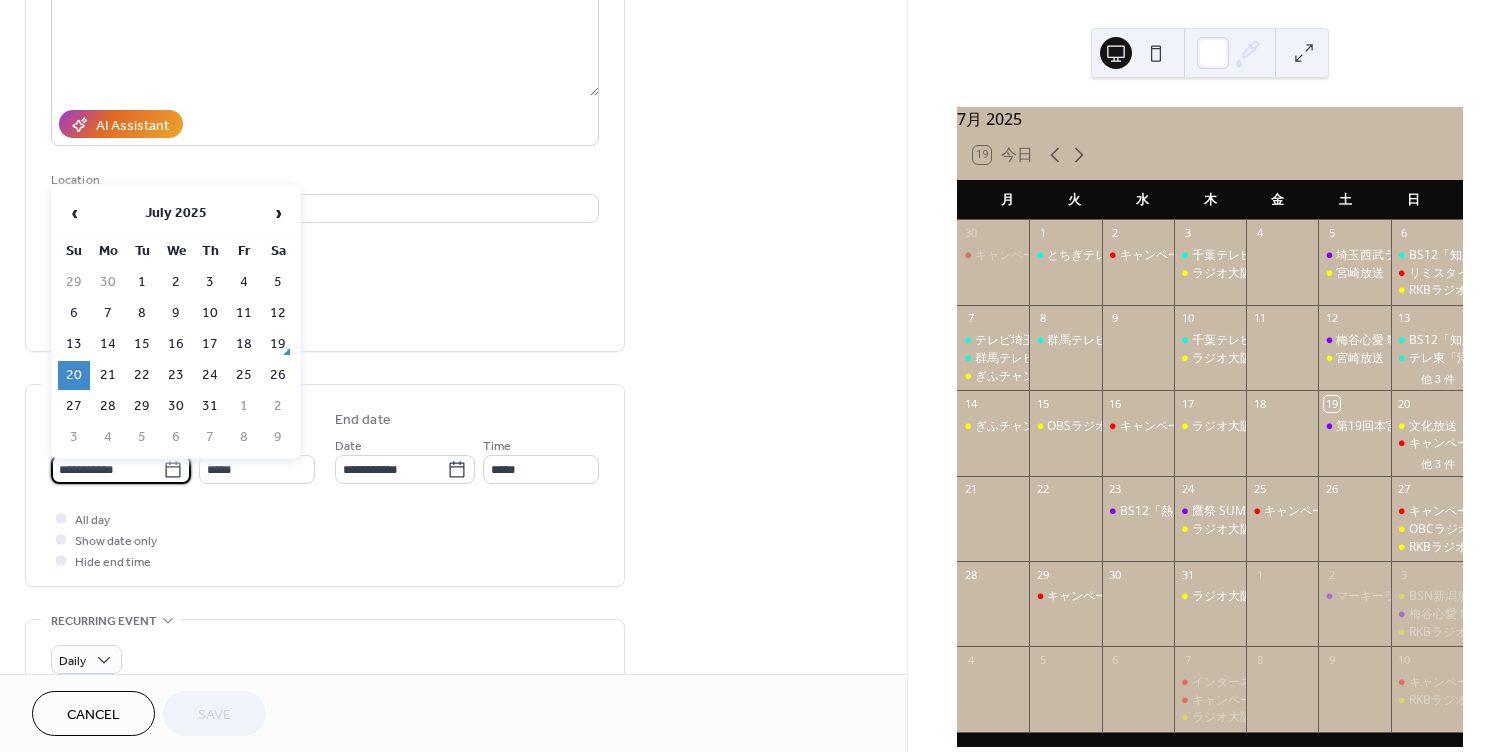 click on "**********" at bounding box center (107, 469) 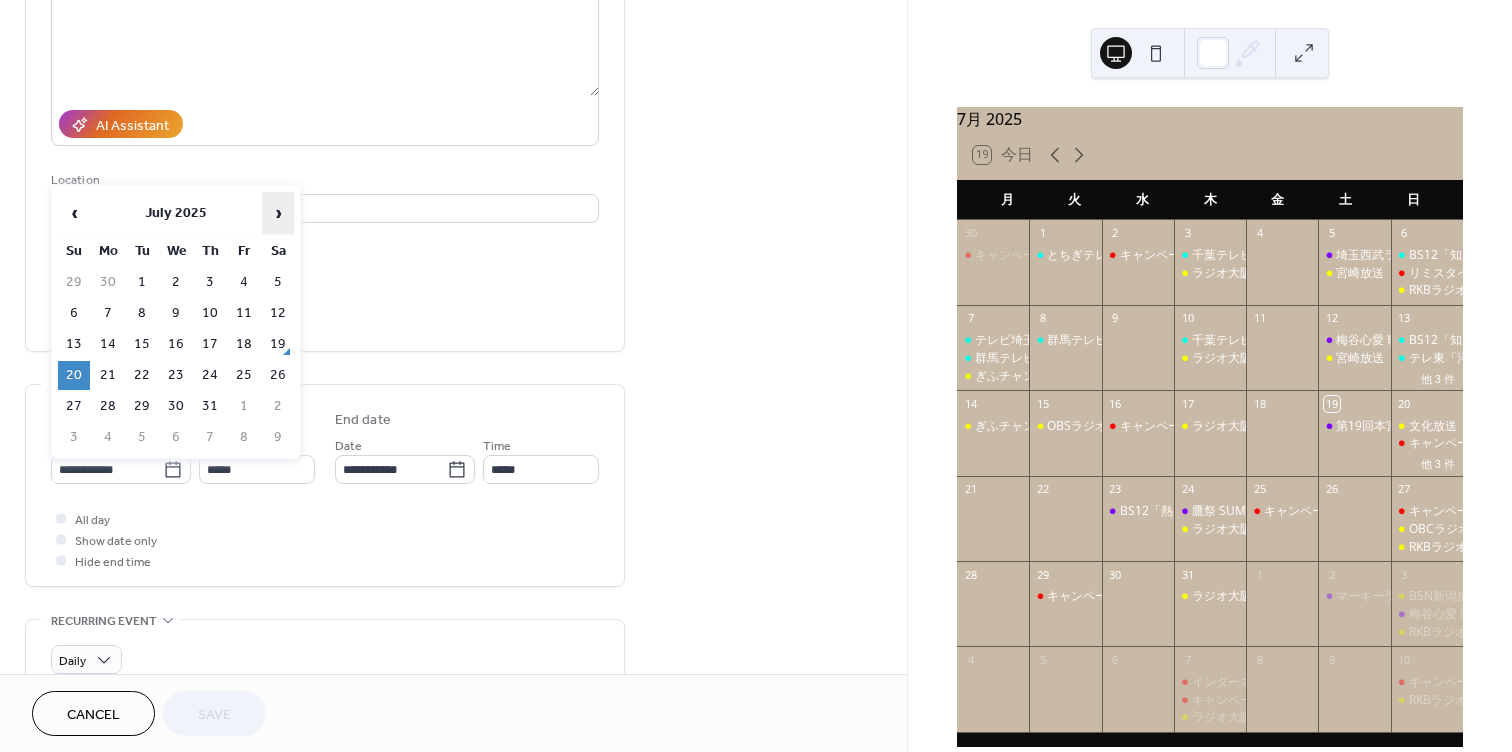 click on "›" at bounding box center (278, 213) 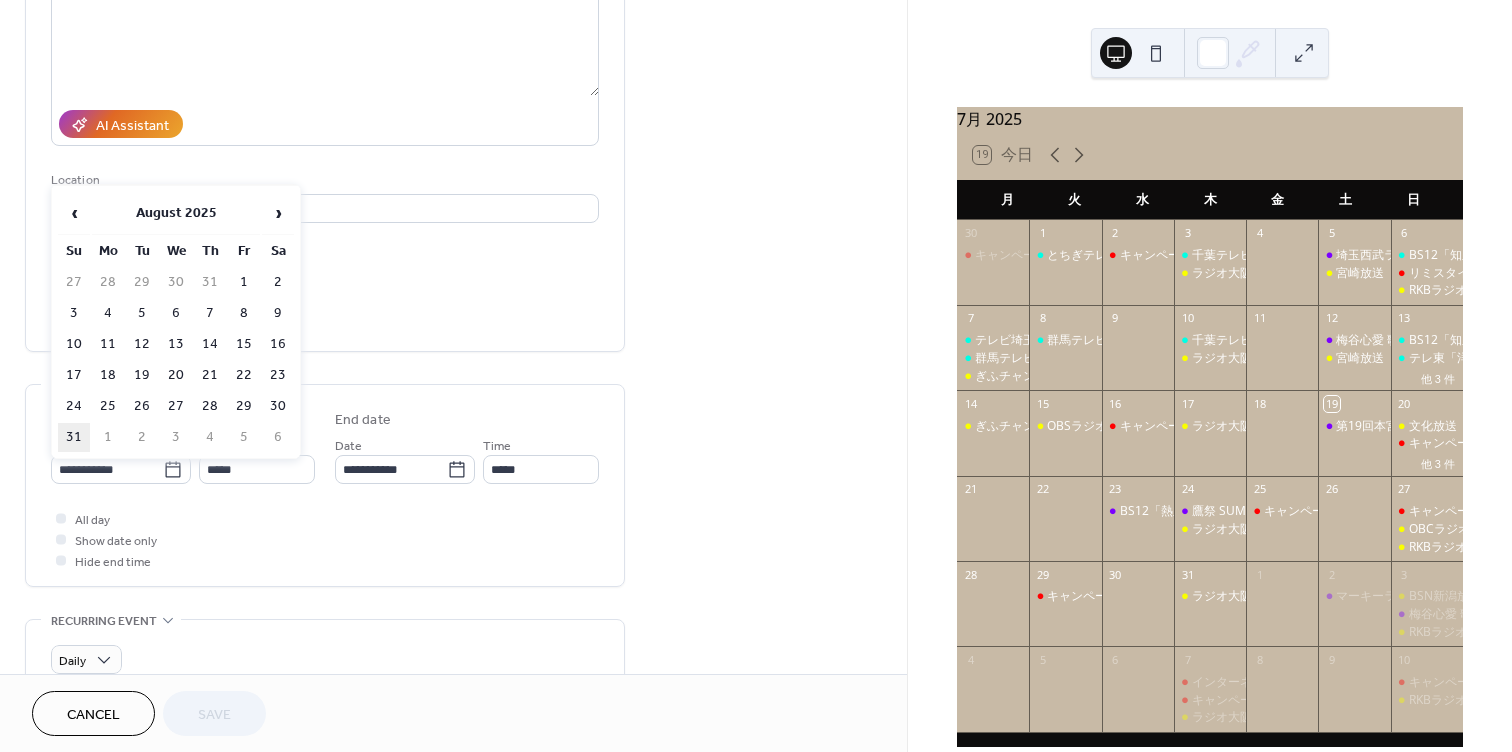 click on "31" at bounding box center (74, 437) 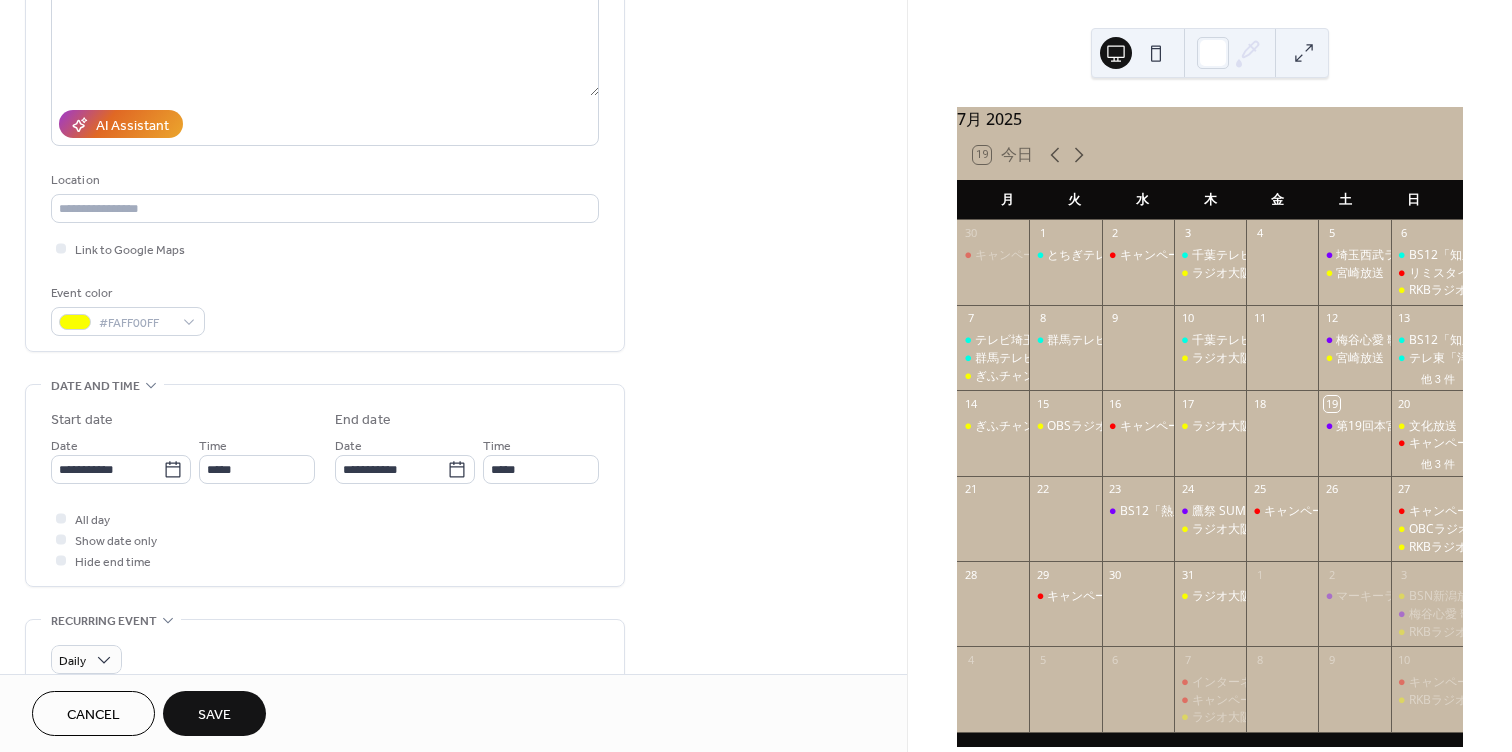 type on "**********" 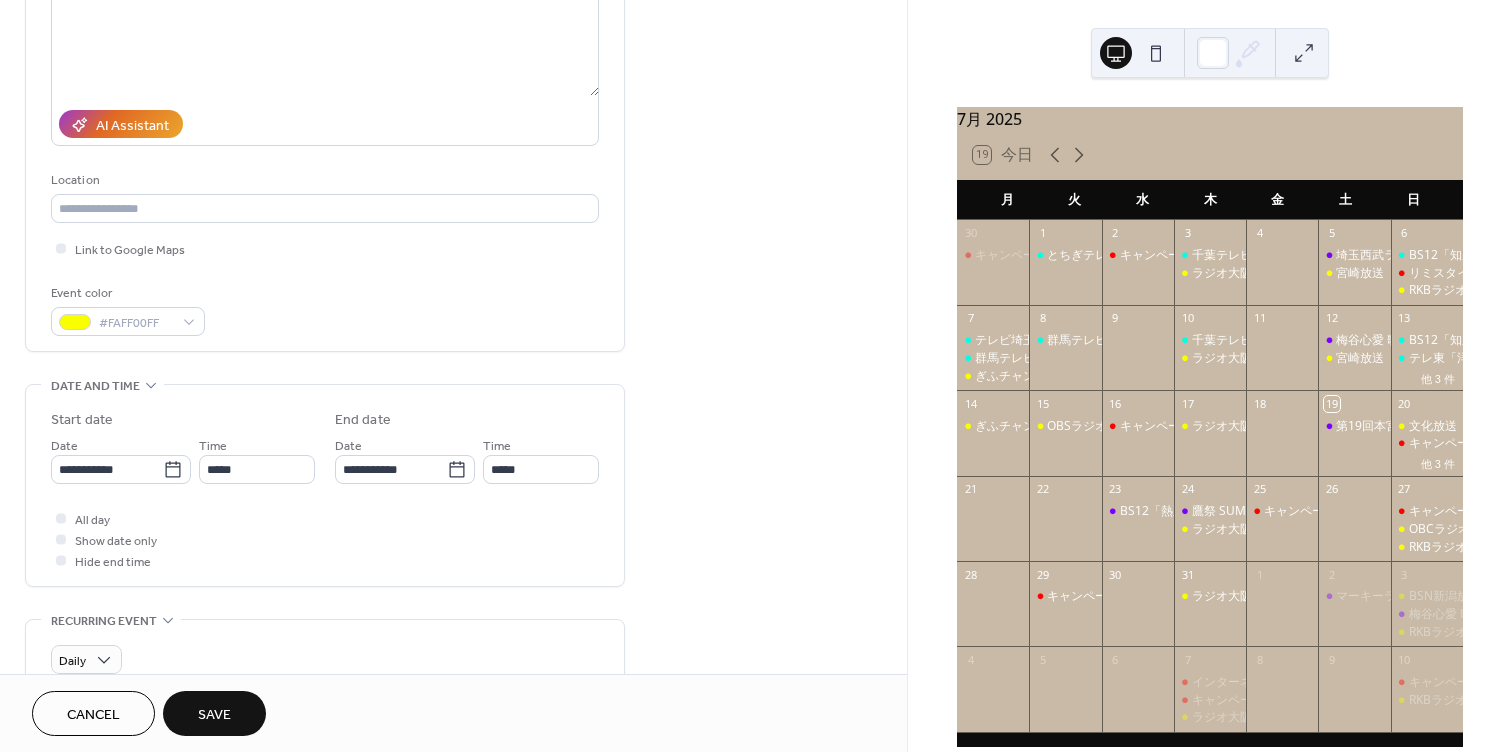 type on "**********" 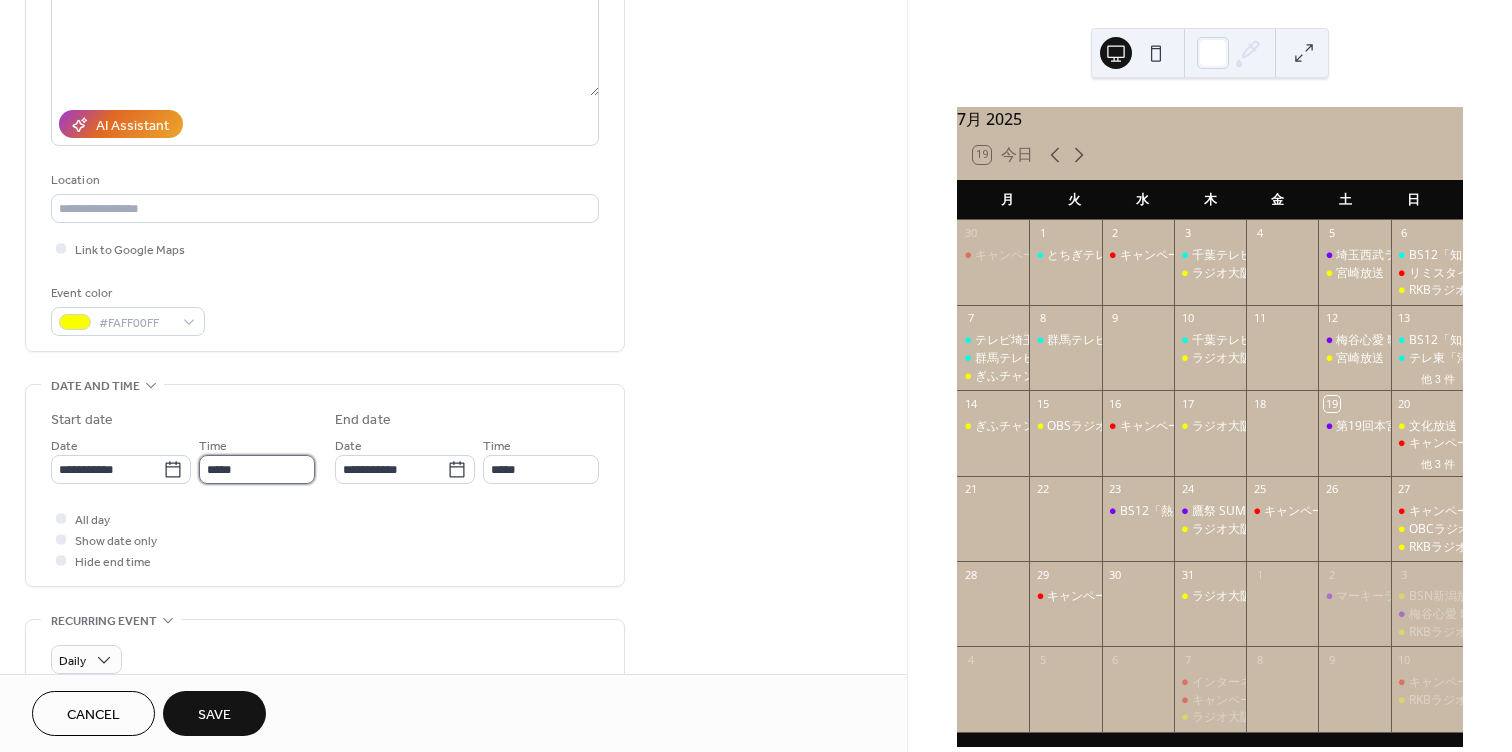 click on "*****" at bounding box center (257, 469) 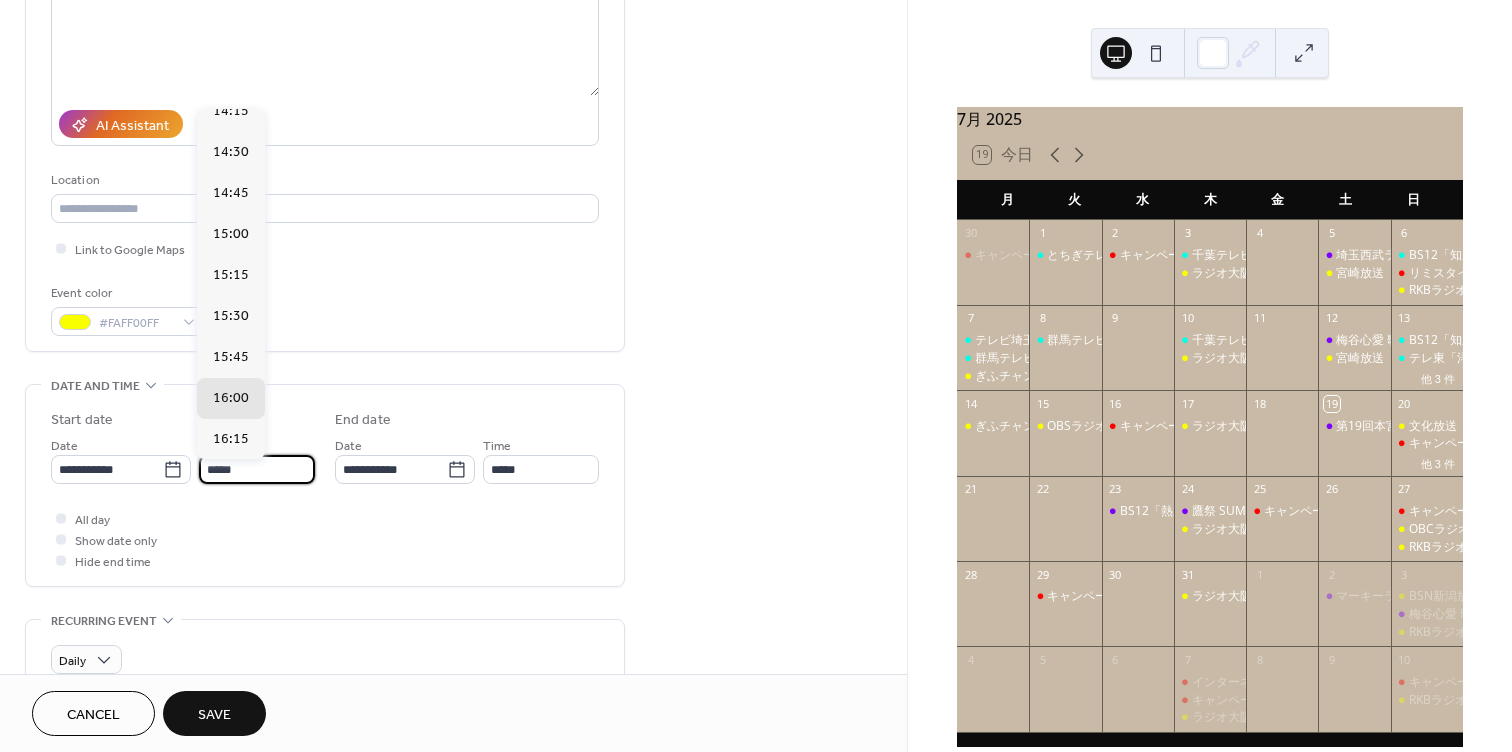 scroll, scrollTop: 2245, scrollLeft: 0, axis: vertical 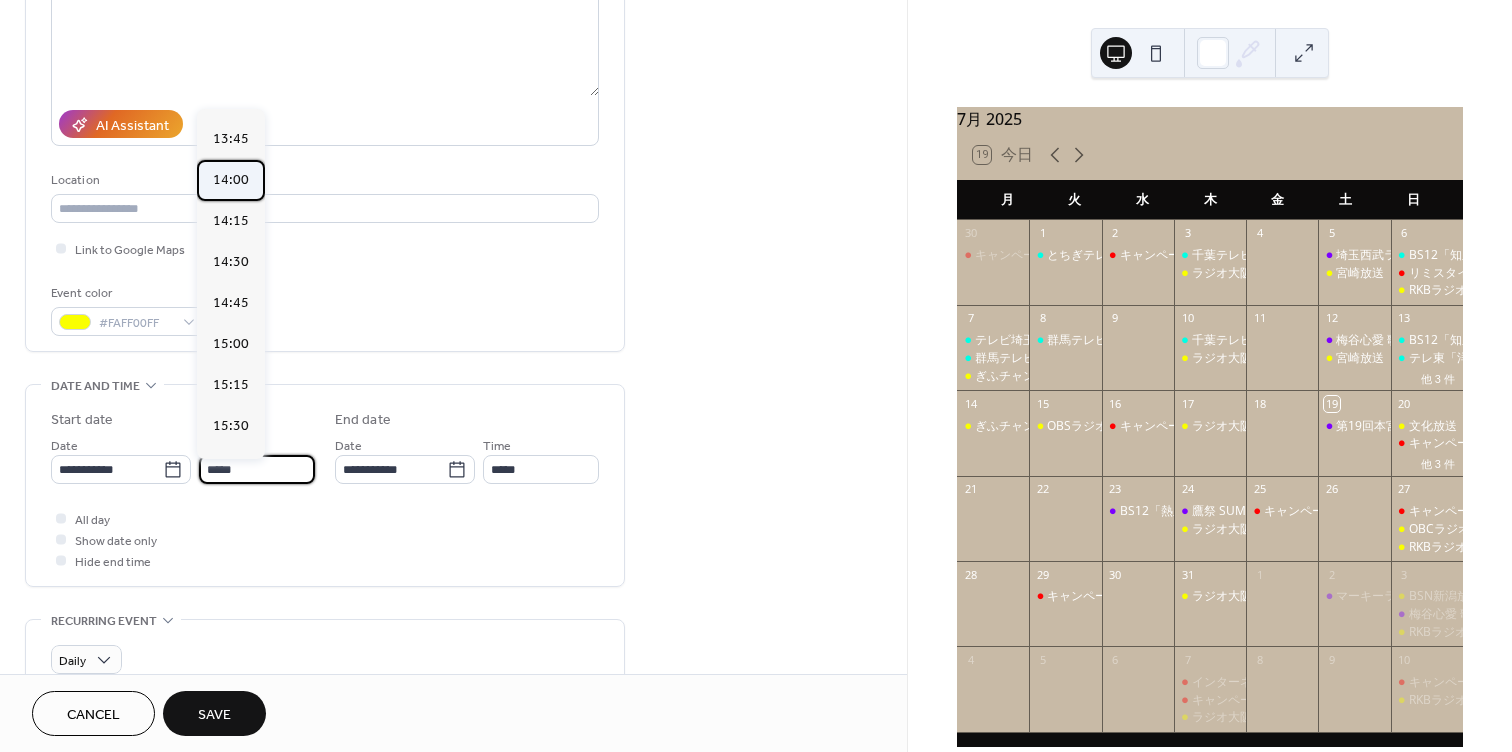 click on "14:00" at bounding box center [231, 180] 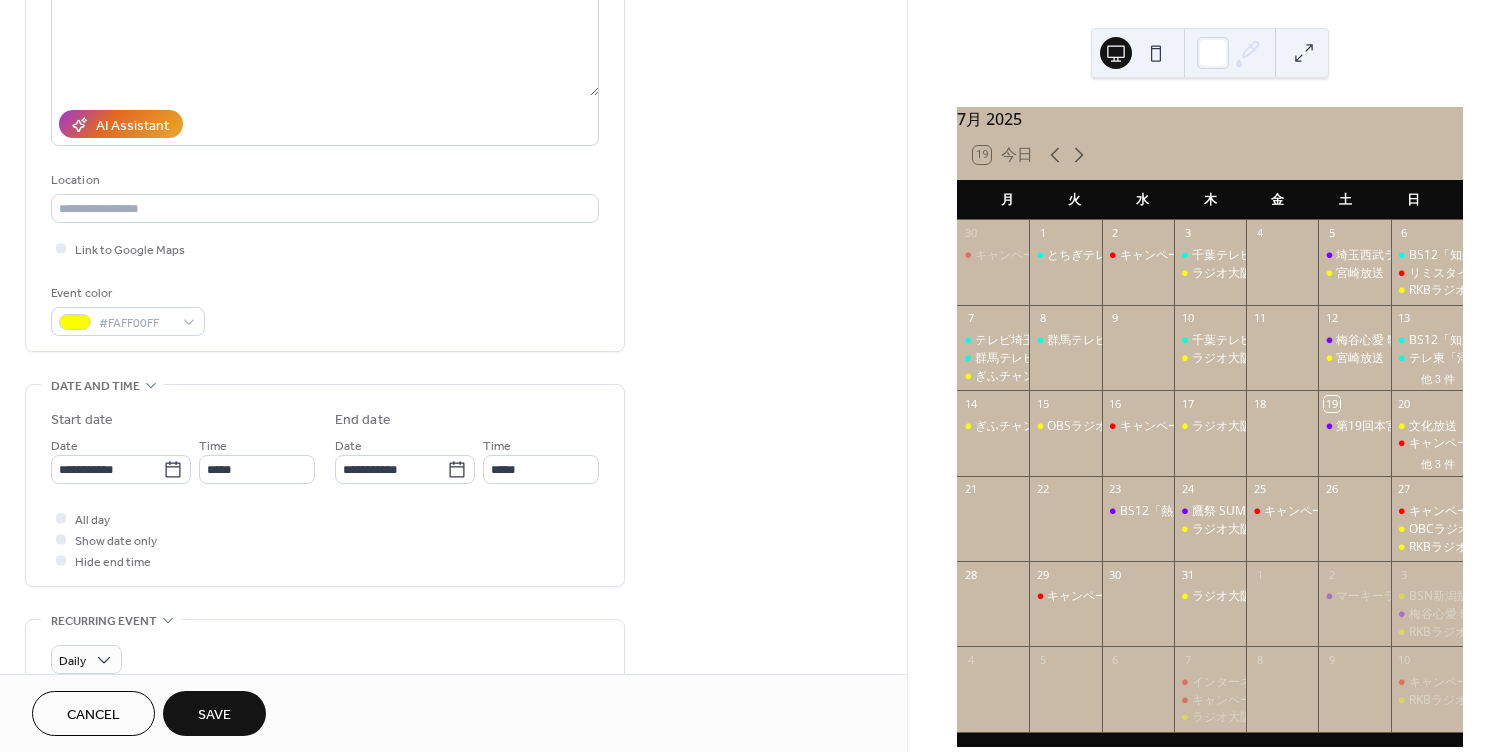 type on "*****" 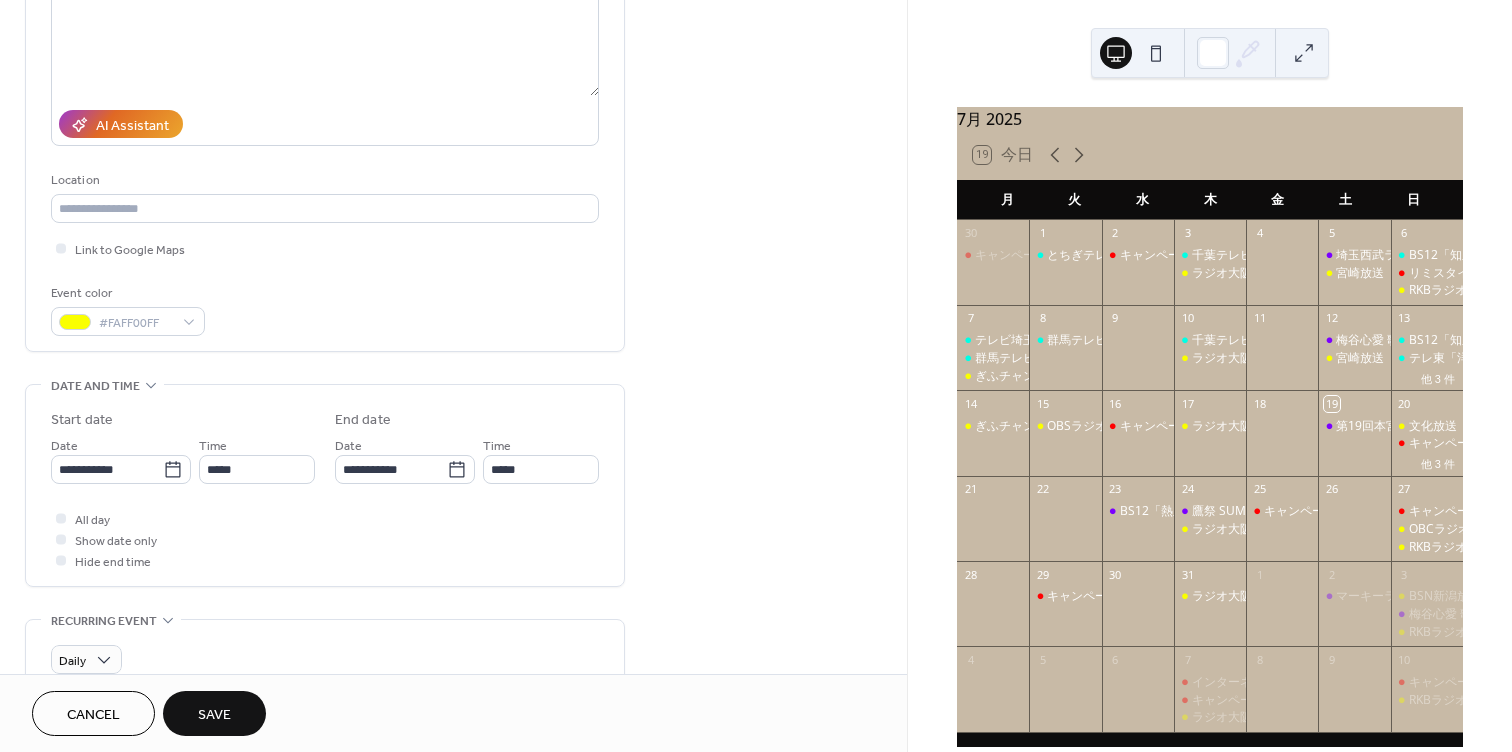 type on "*****" 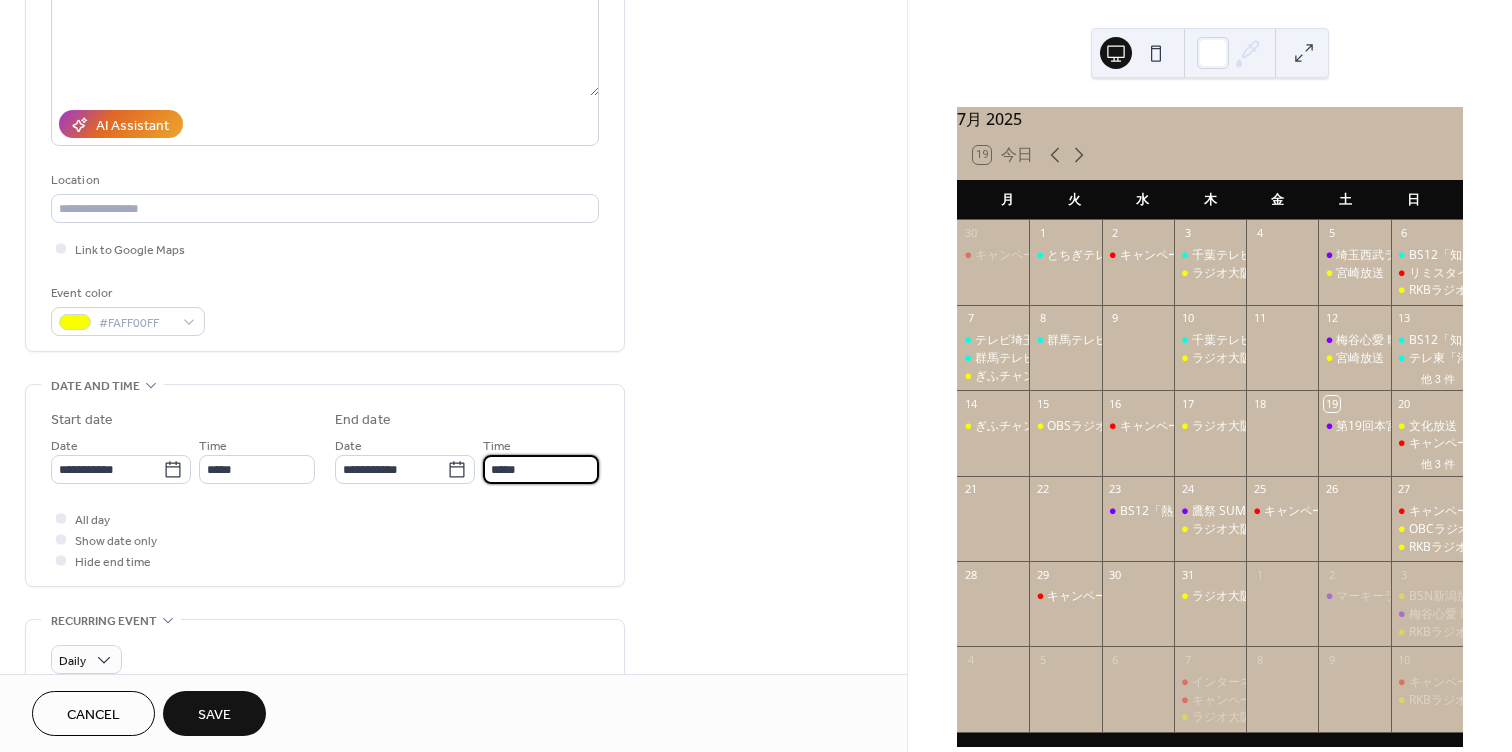 click on "*****" at bounding box center [541, 469] 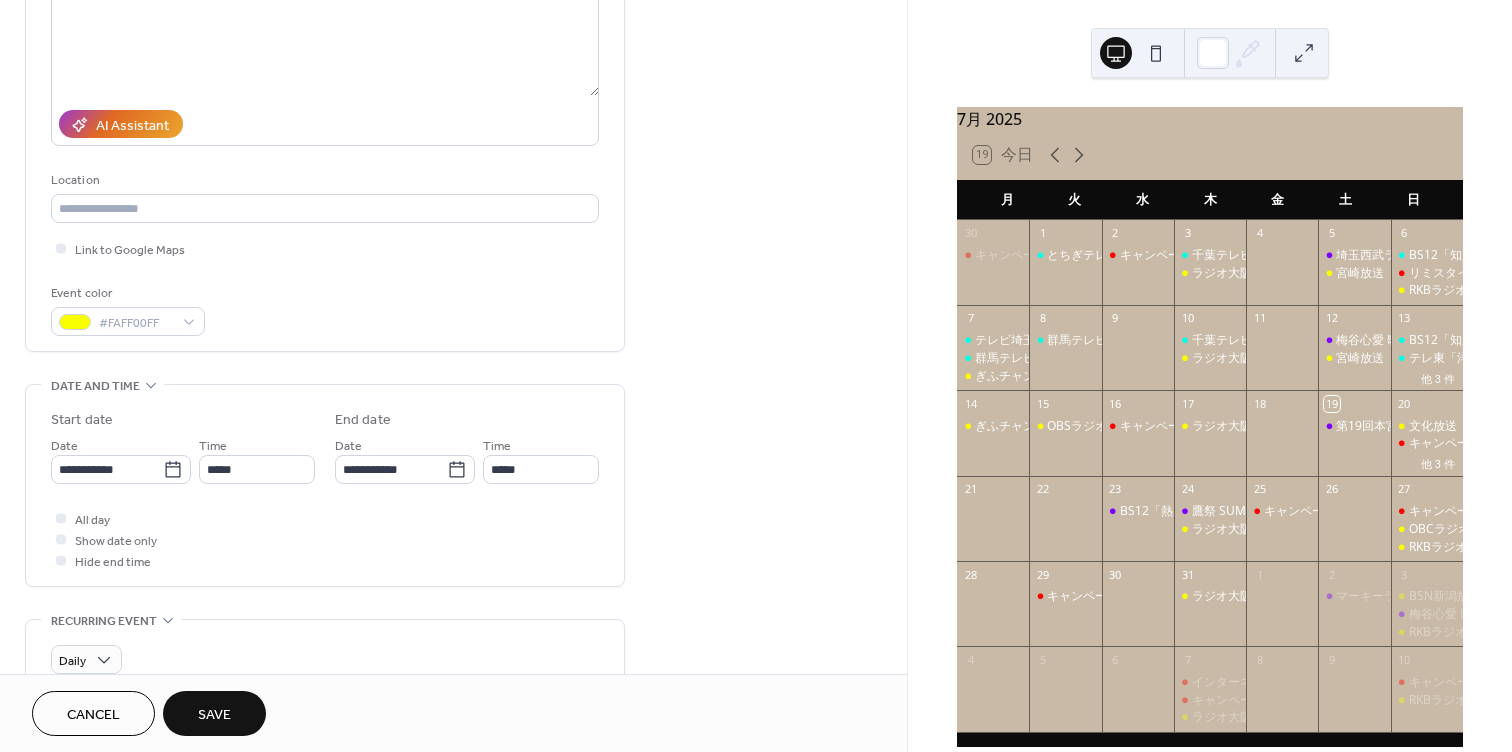 click on "**********" at bounding box center (325, 485) 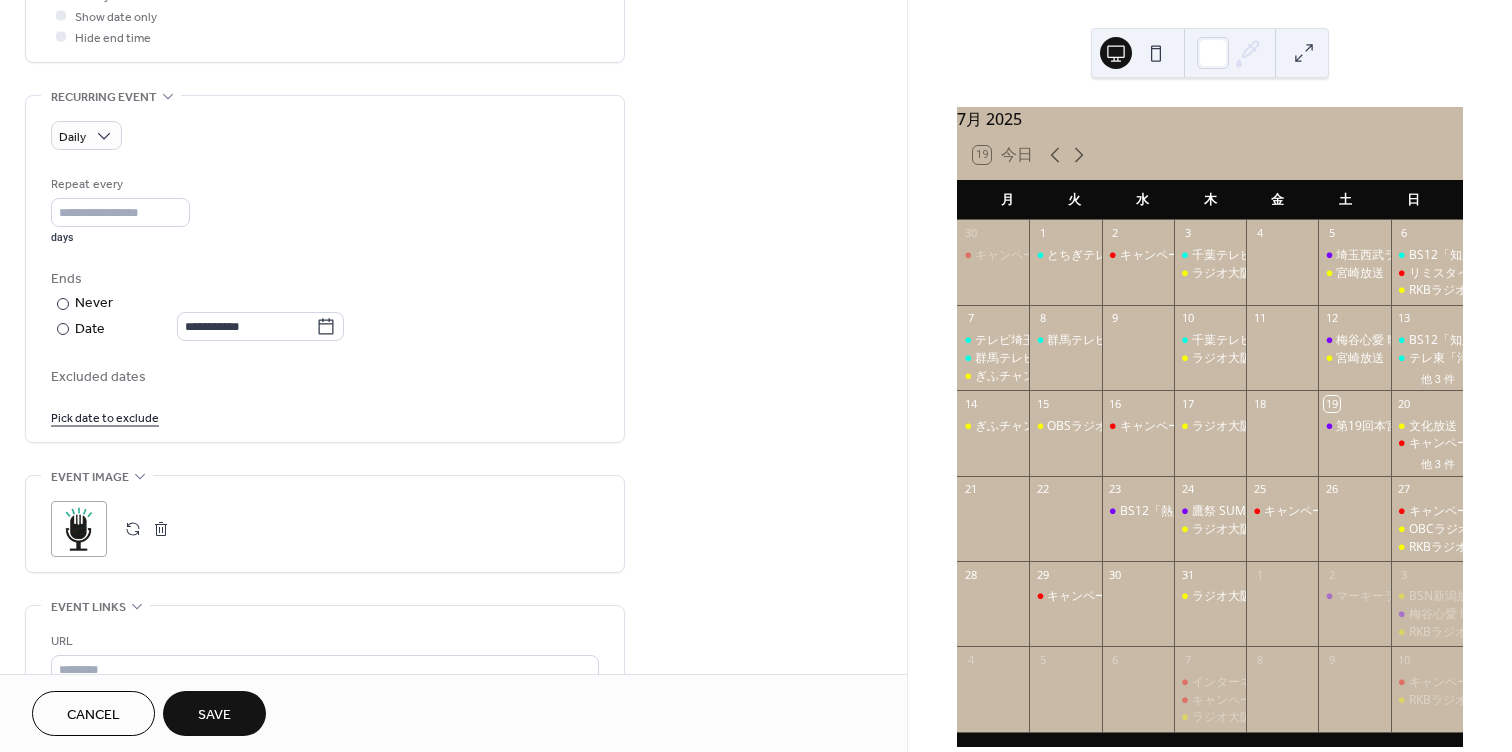 scroll, scrollTop: 829, scrollLeft: 0, axis: vertical 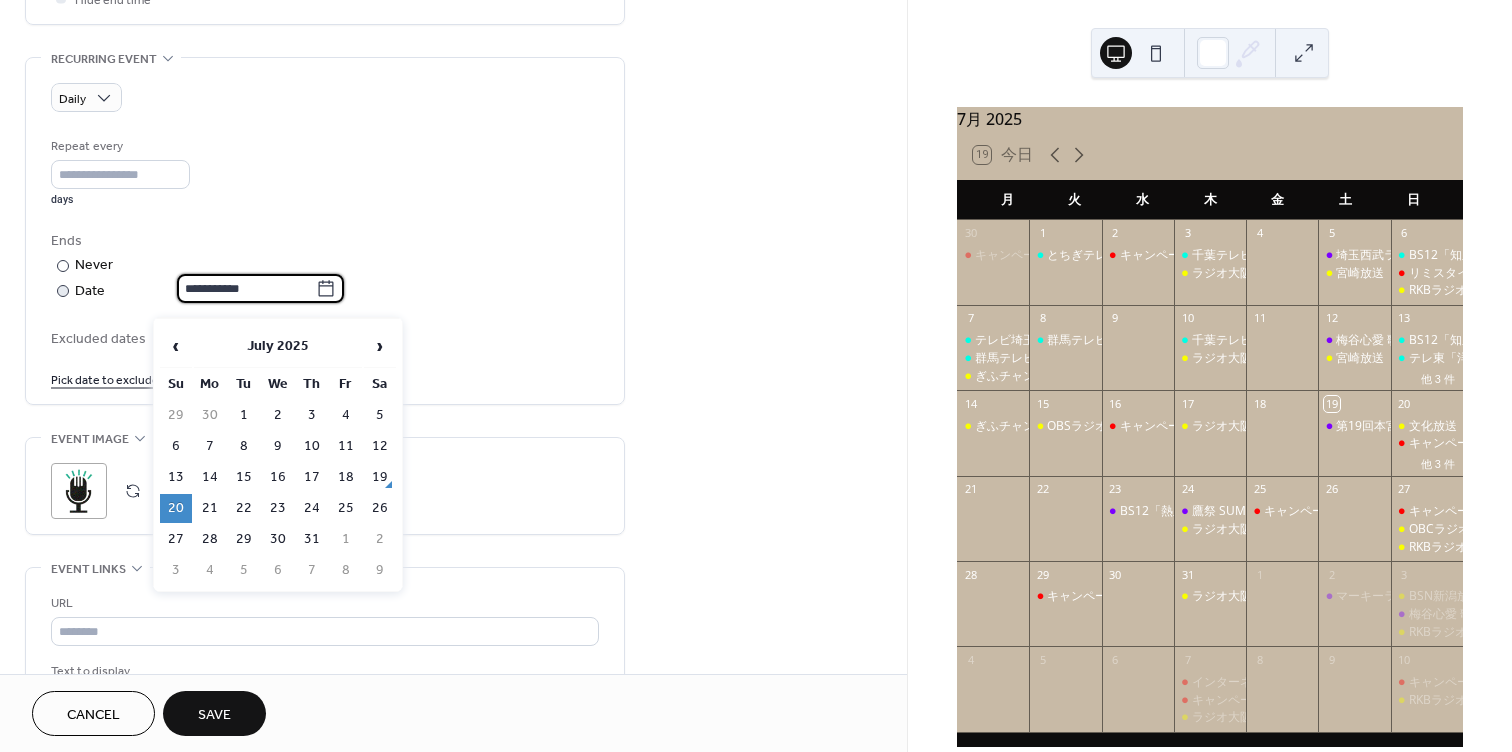 click on "**********" at bounding box center (246, 288) 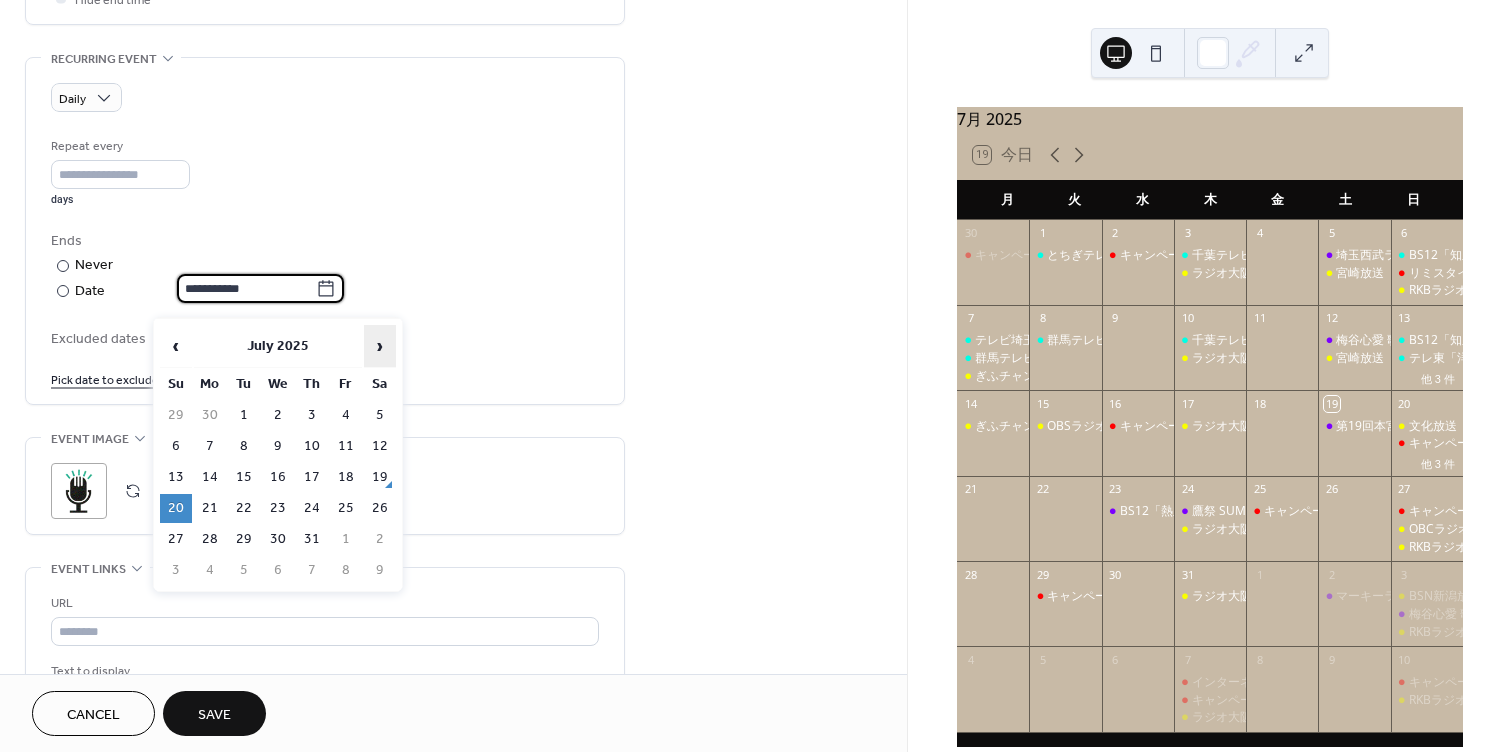 click on "›" at bounding box center (380, 346) 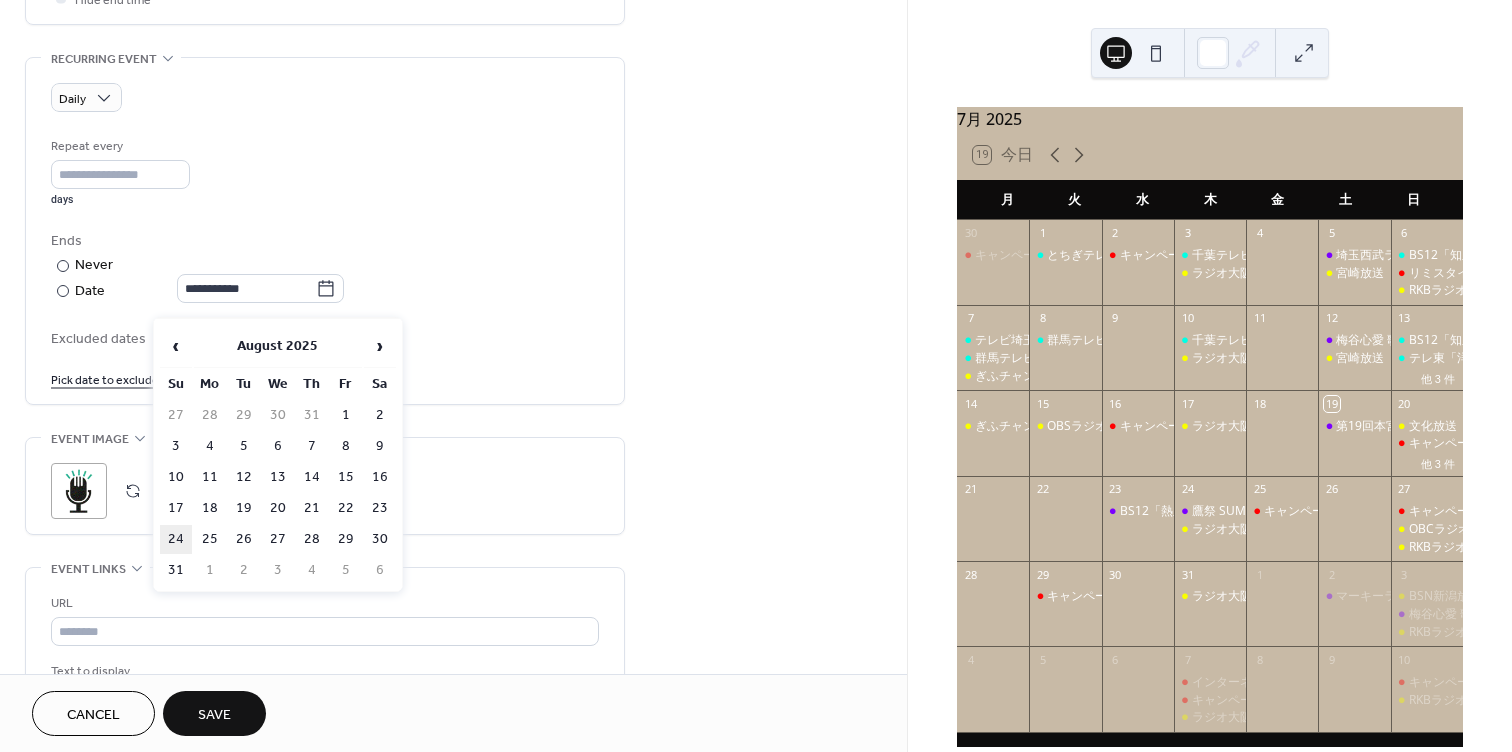 click on "24" at bounding box center [176, 539] 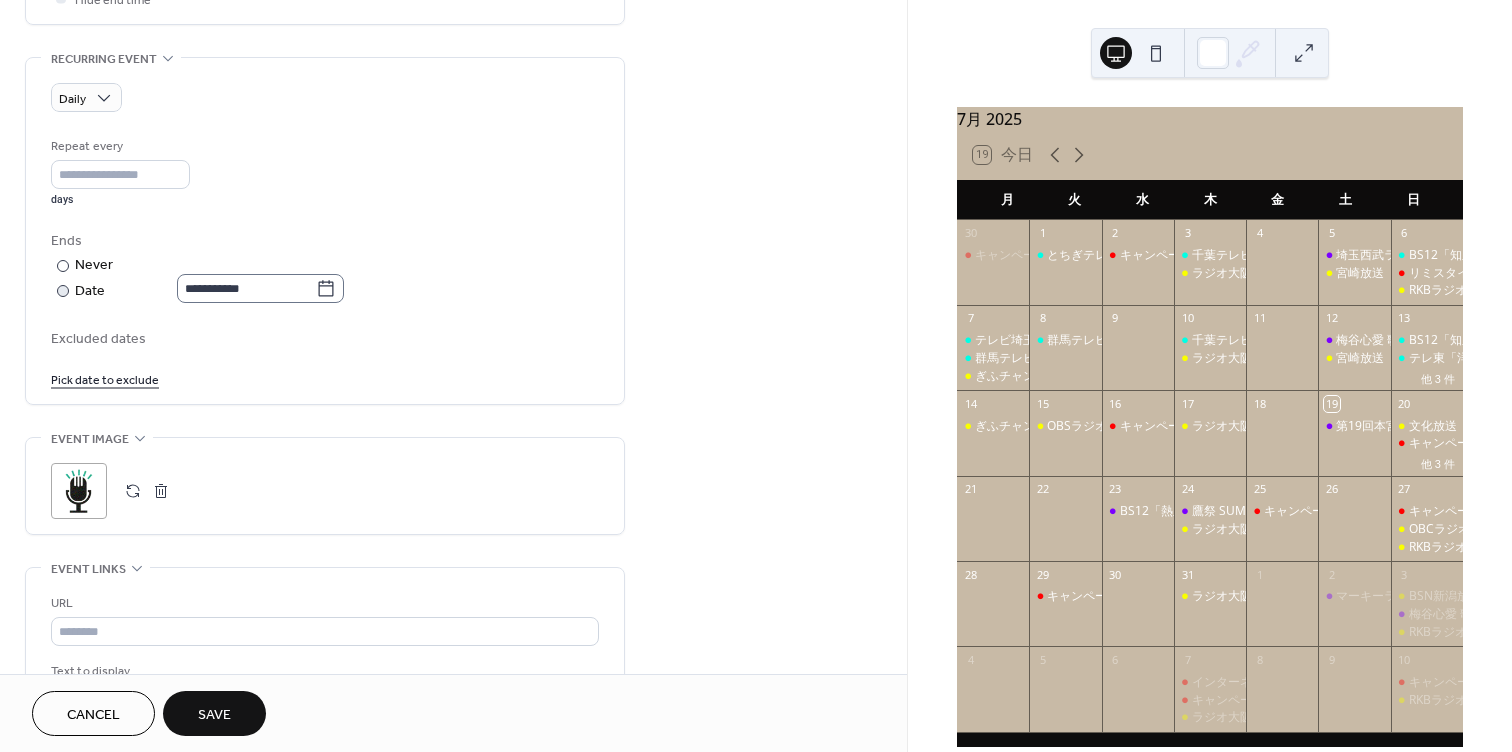 click 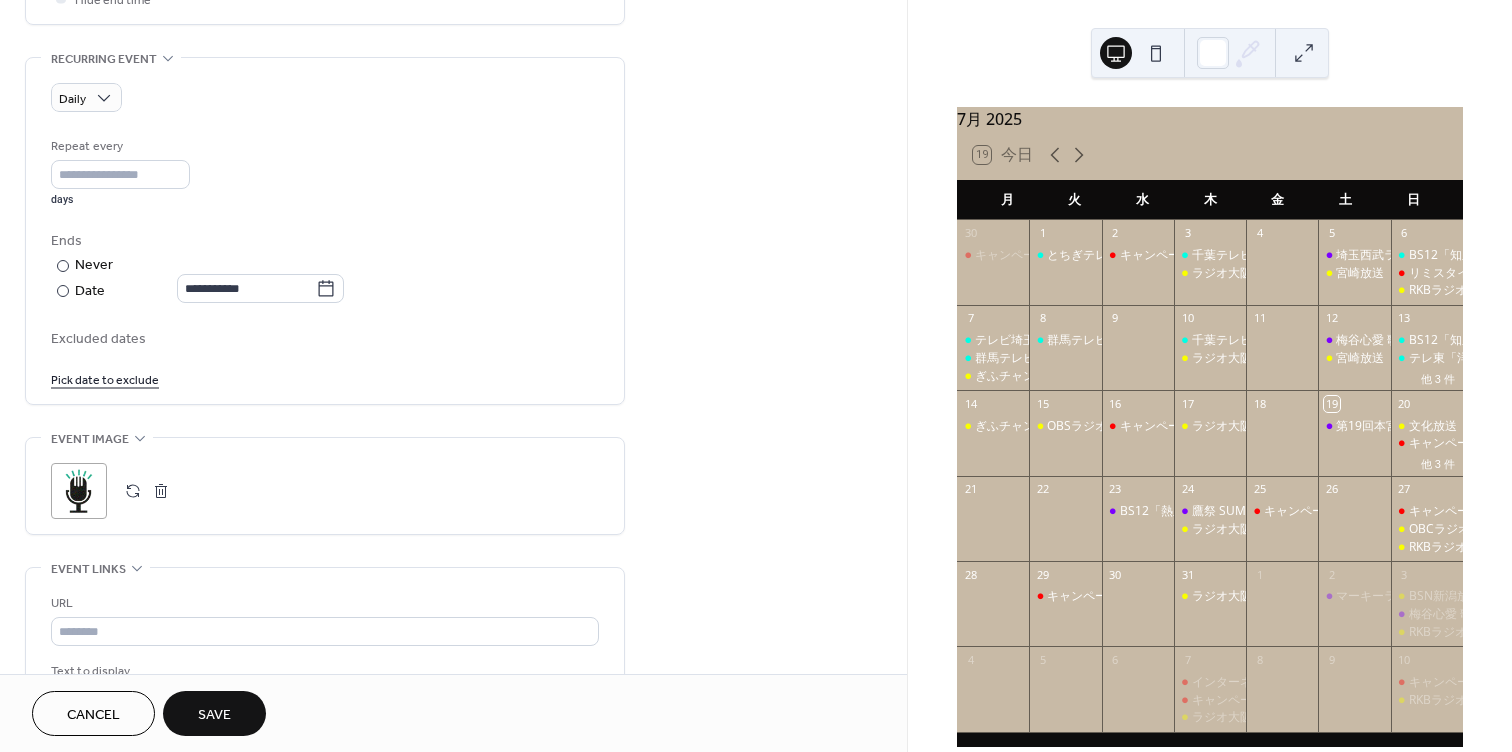 type on "**********" 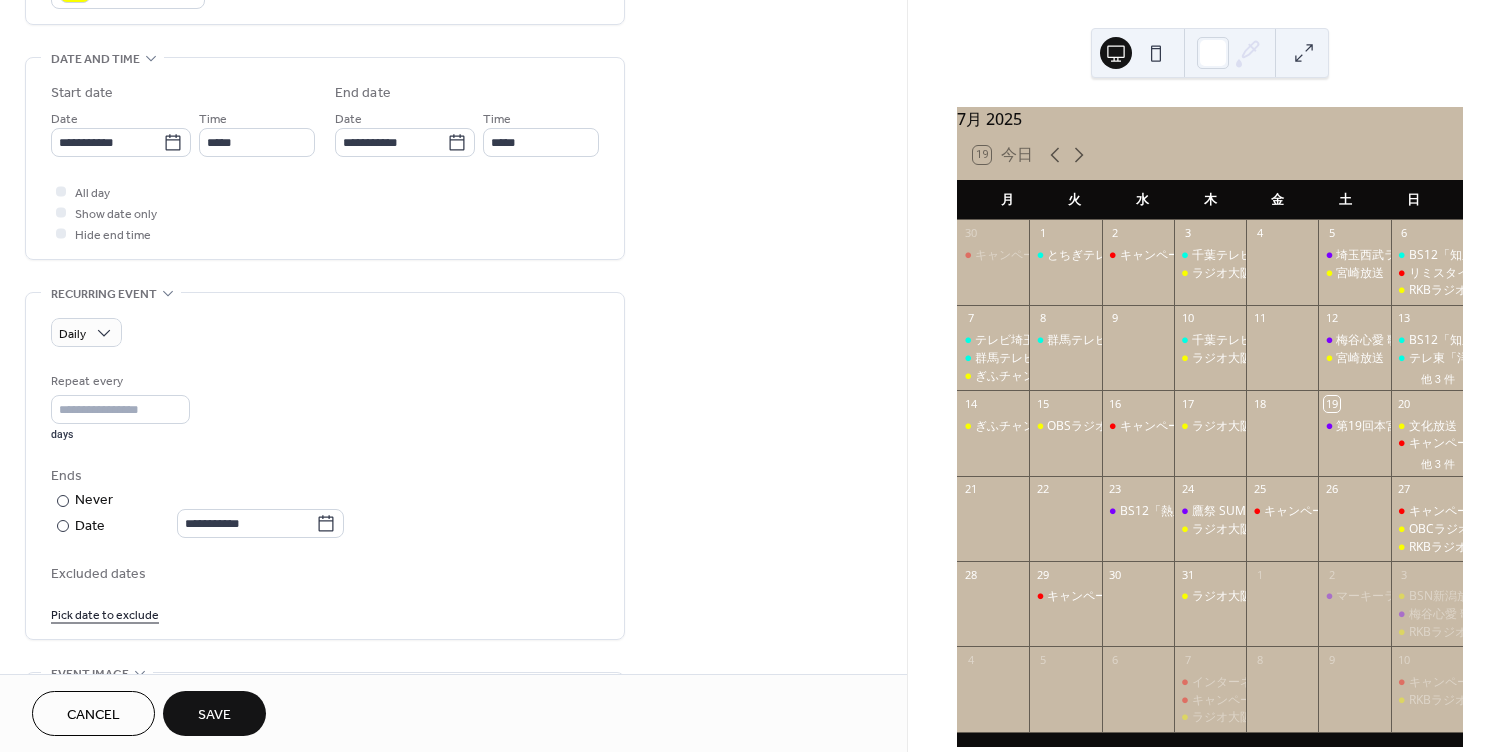 scroll, scrollTop: 600, scrollLeft: 0, axis: vertical 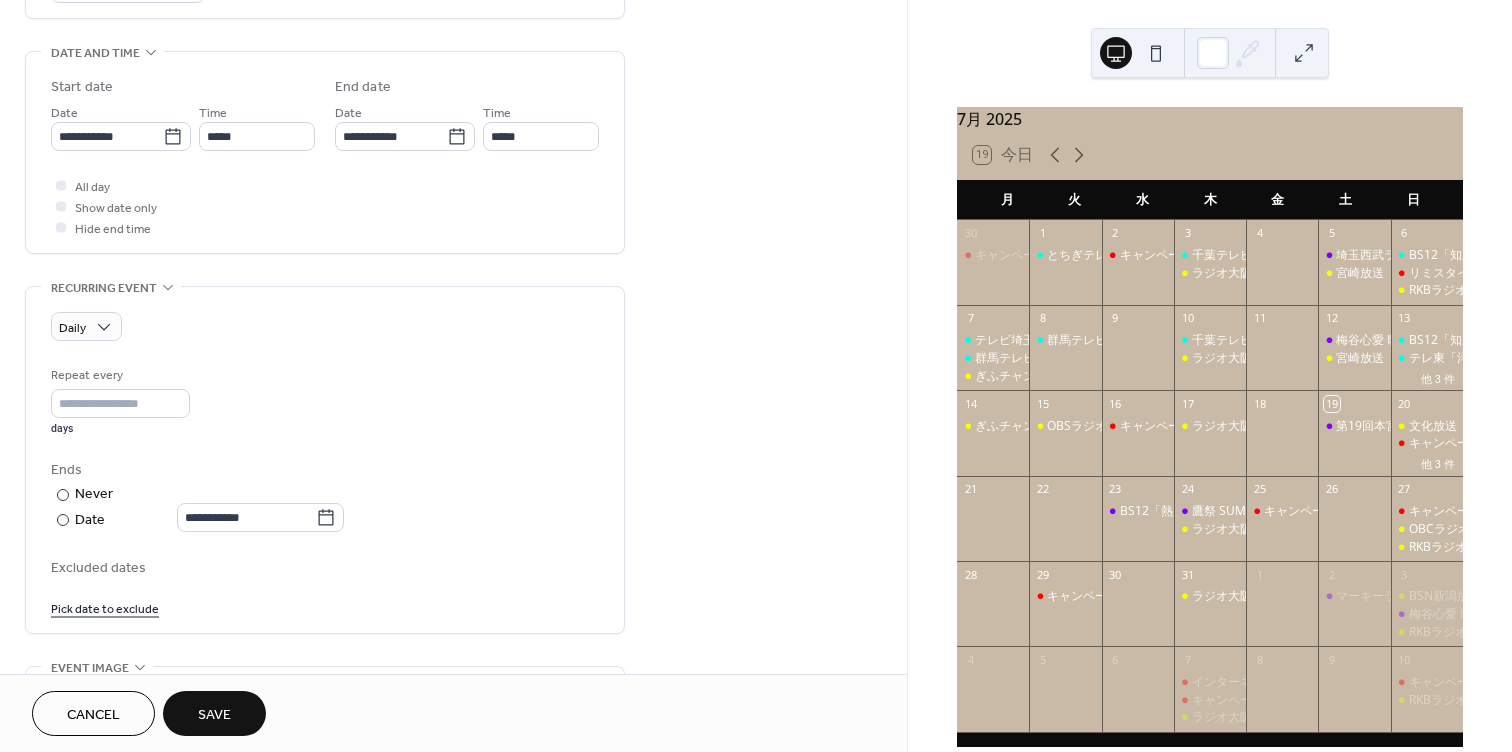 click on "Save" at bounding box center [214, 713] 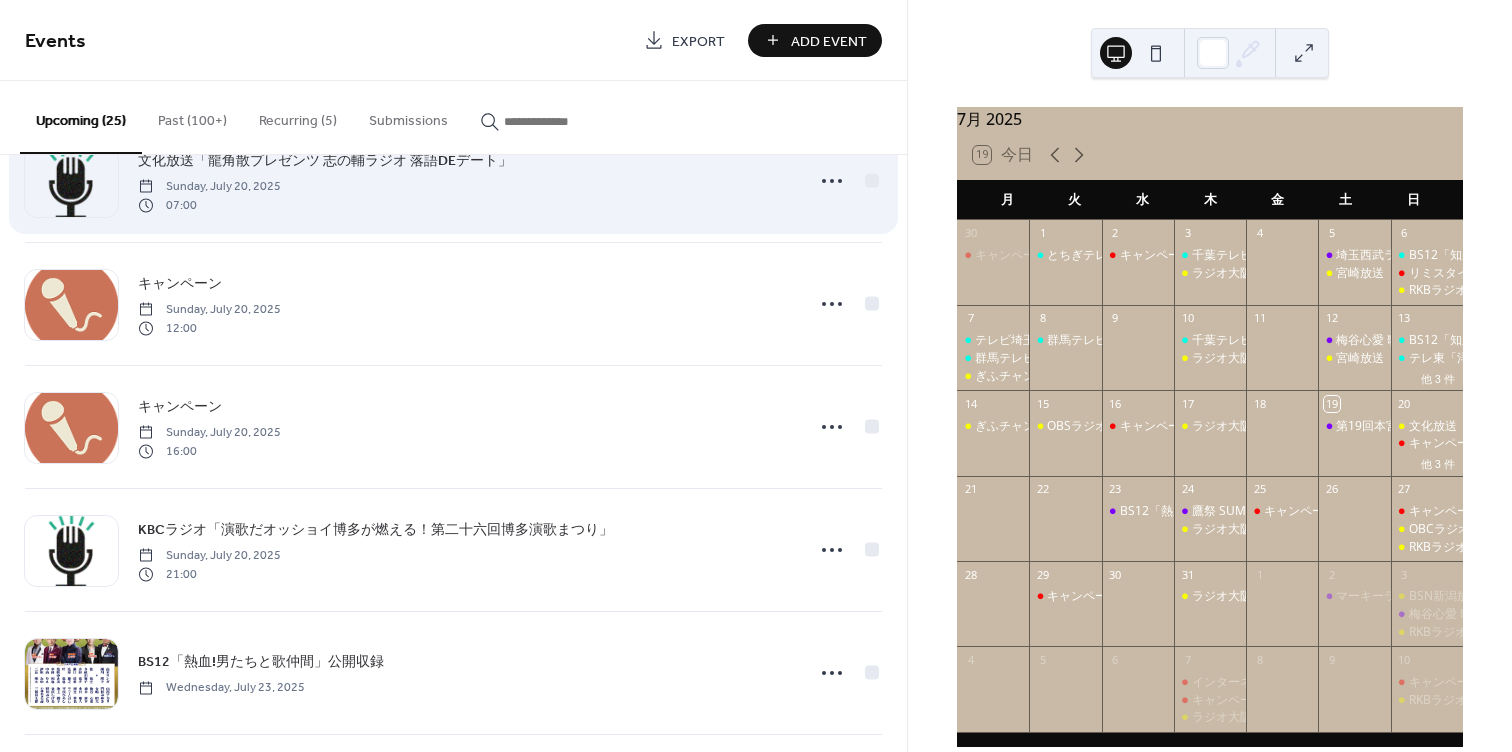 scroll, scrollTop: 193, scrollLeft: 0, axis: vertical 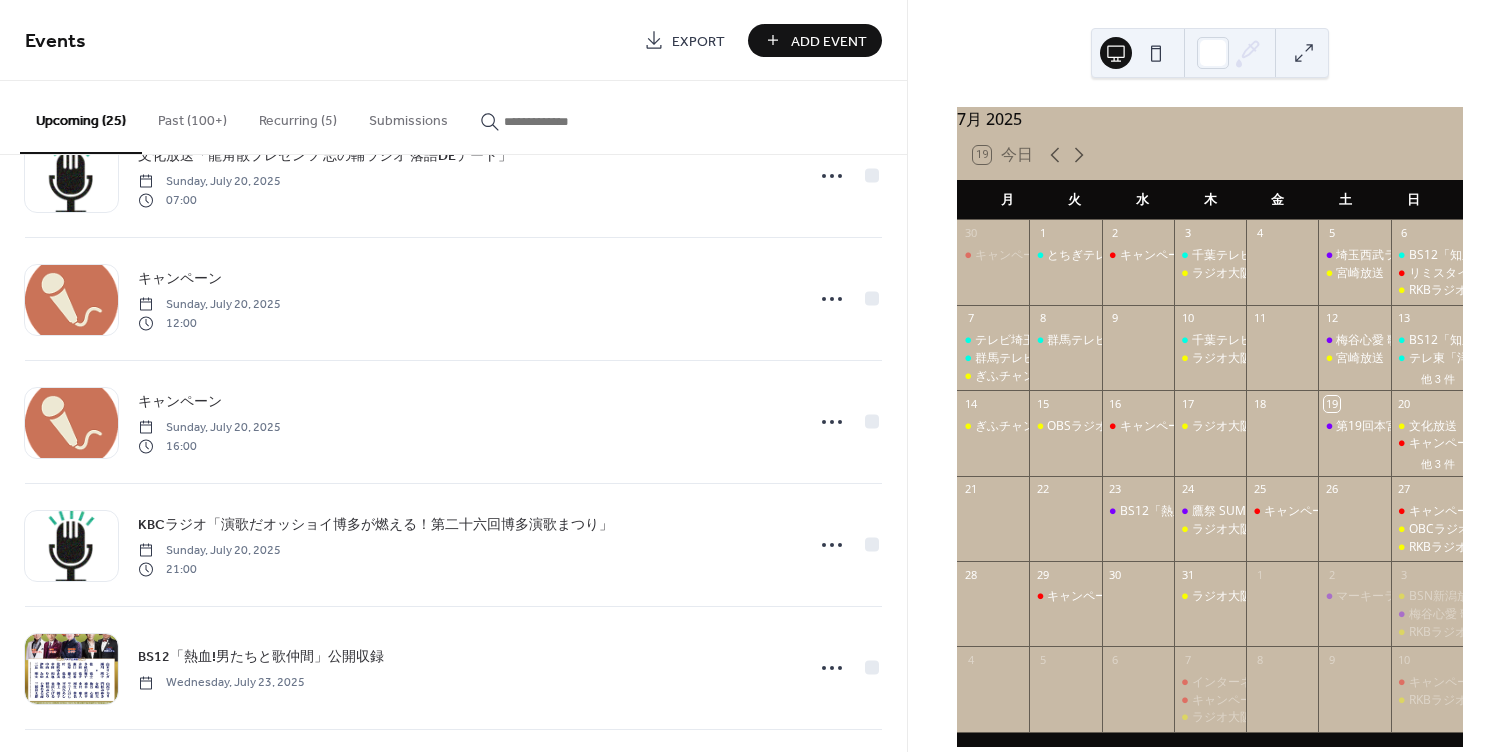 click on "Recurring (5)" at bounding box center (298, 116) 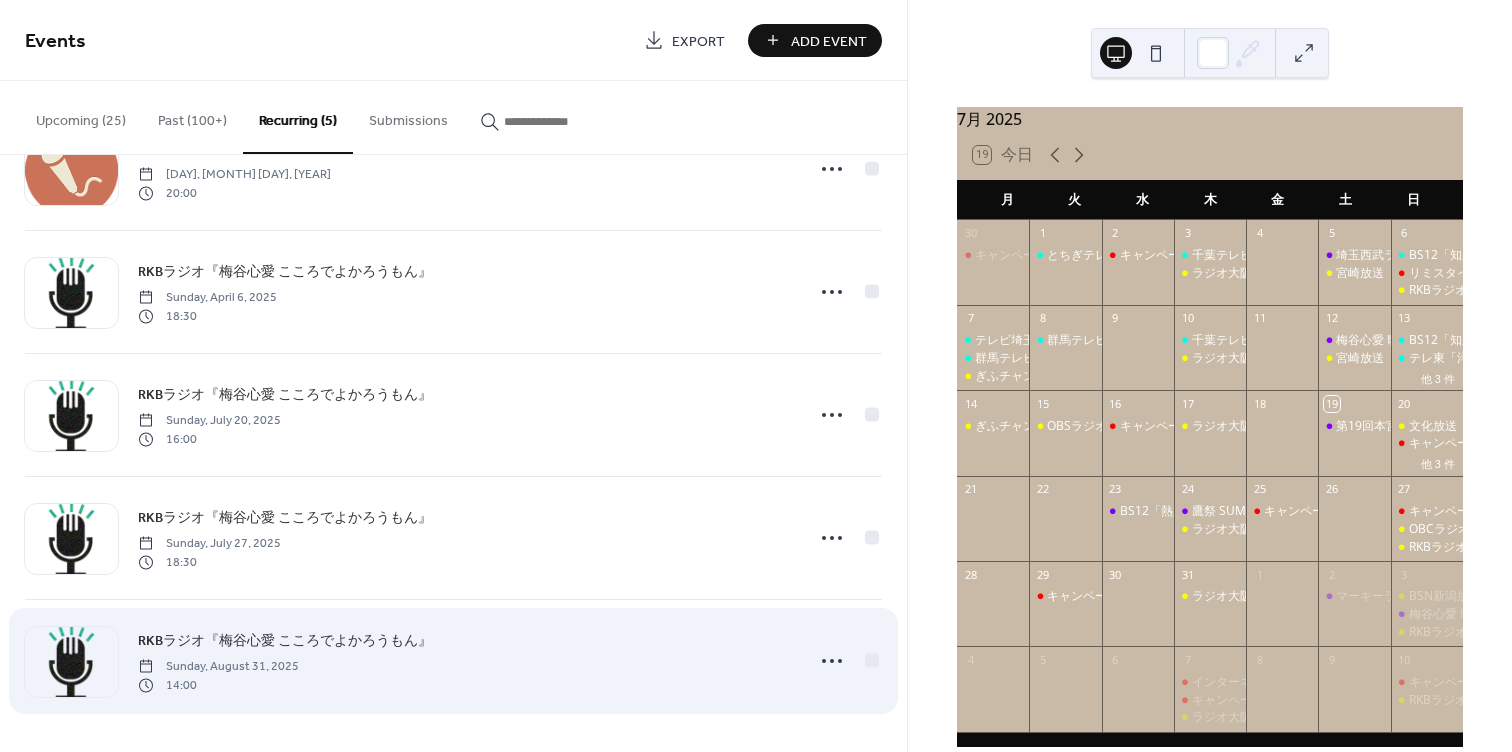scroll, scrollTop: 77, scrollLeft: 0, axis: vertical 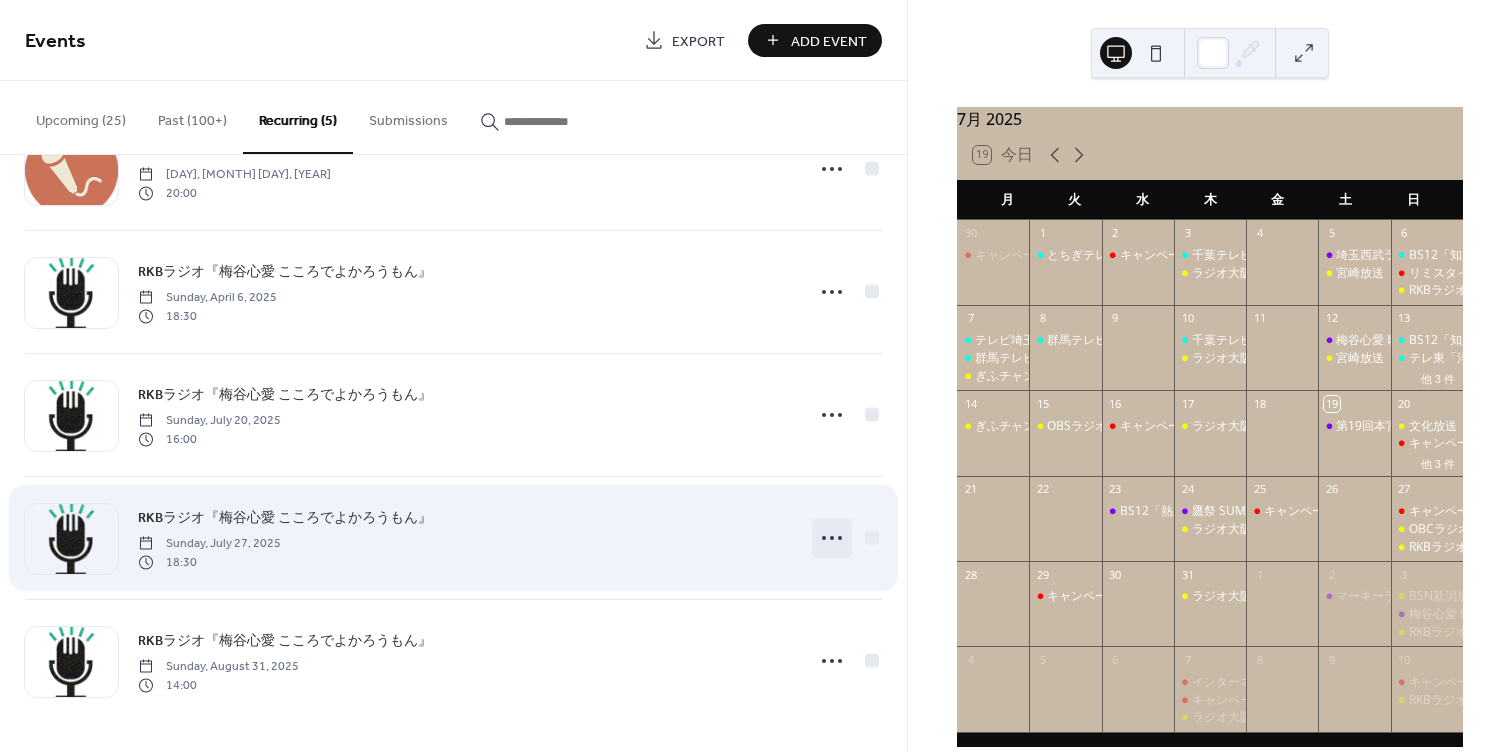 click 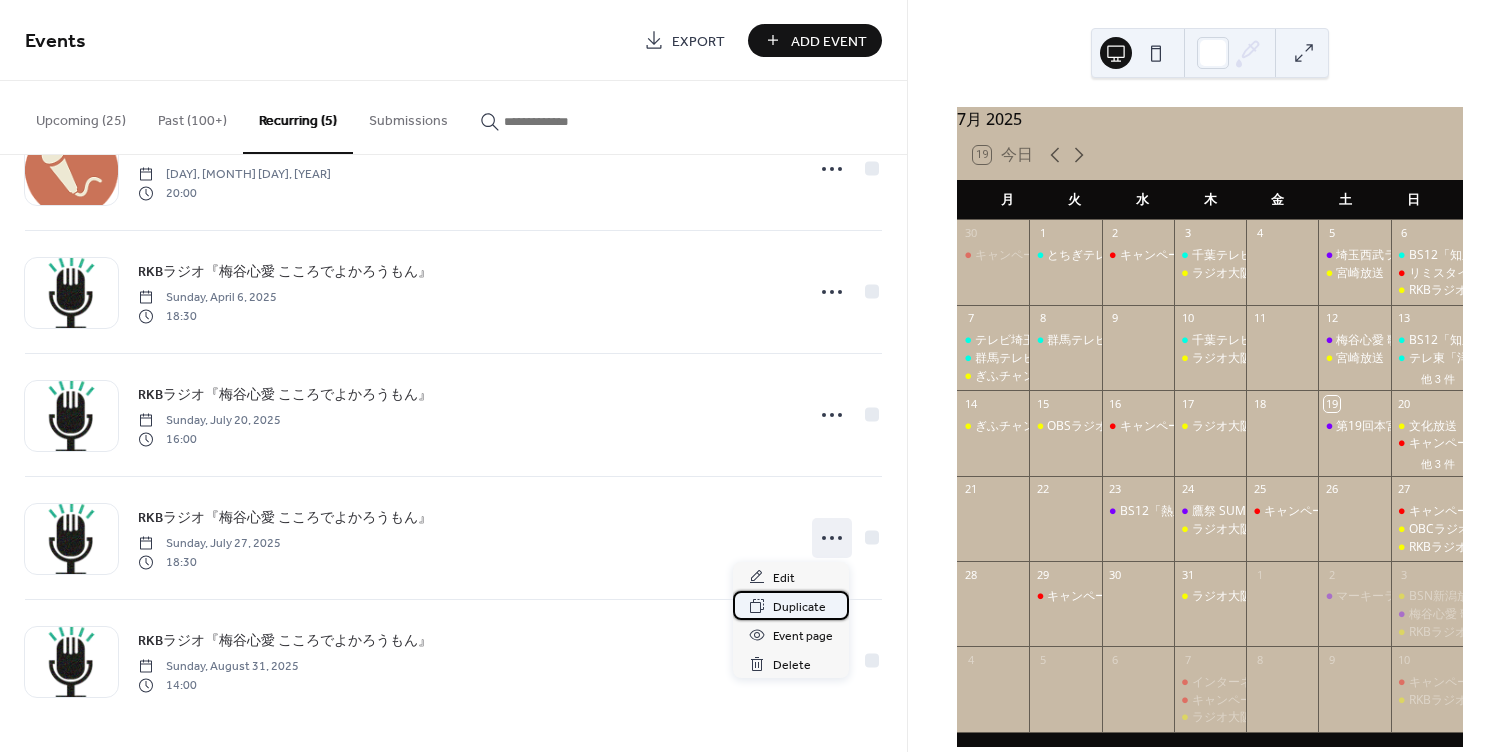 click on "Duplicate" at bounding box center [799, 607] 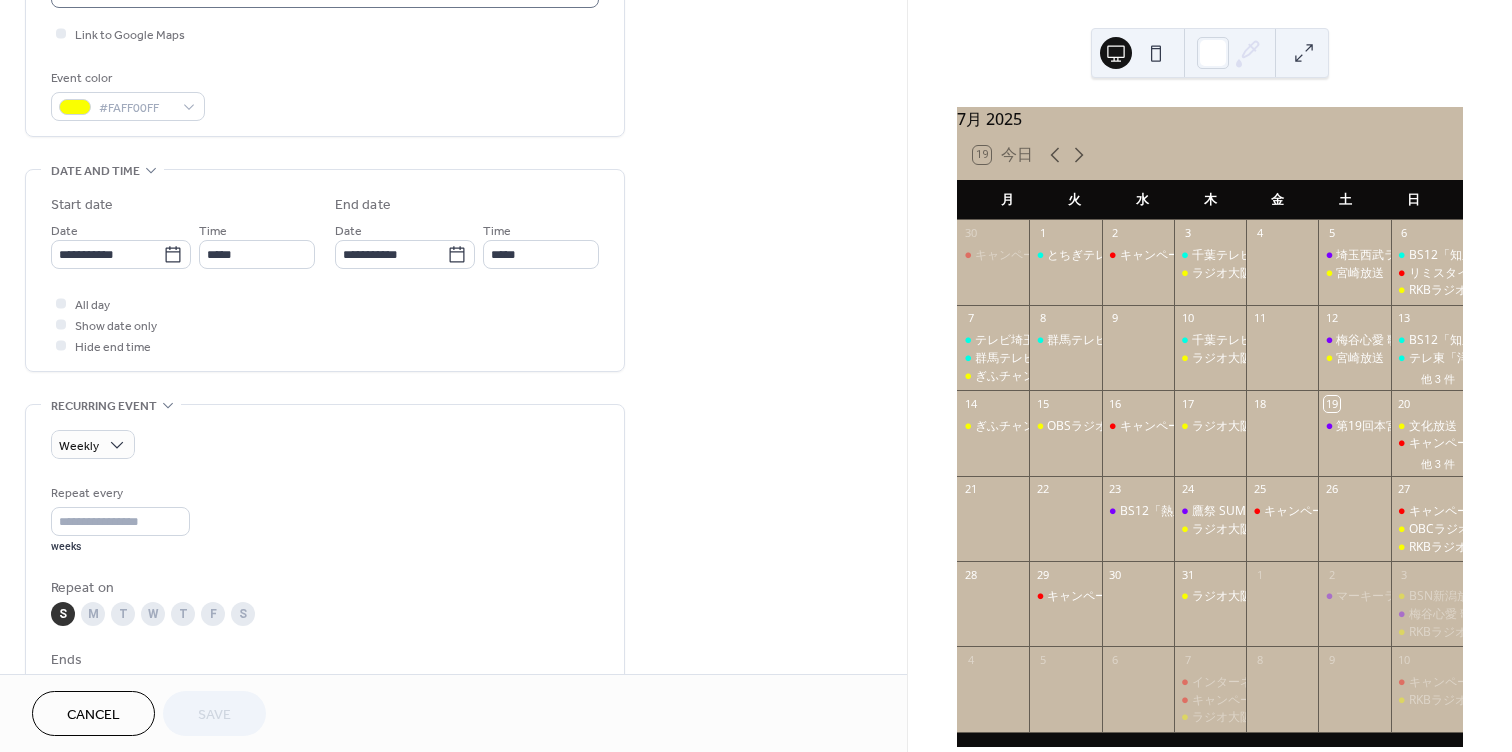 scroll, scrollTop: 498, scrollLeft: 0, axis: vertical 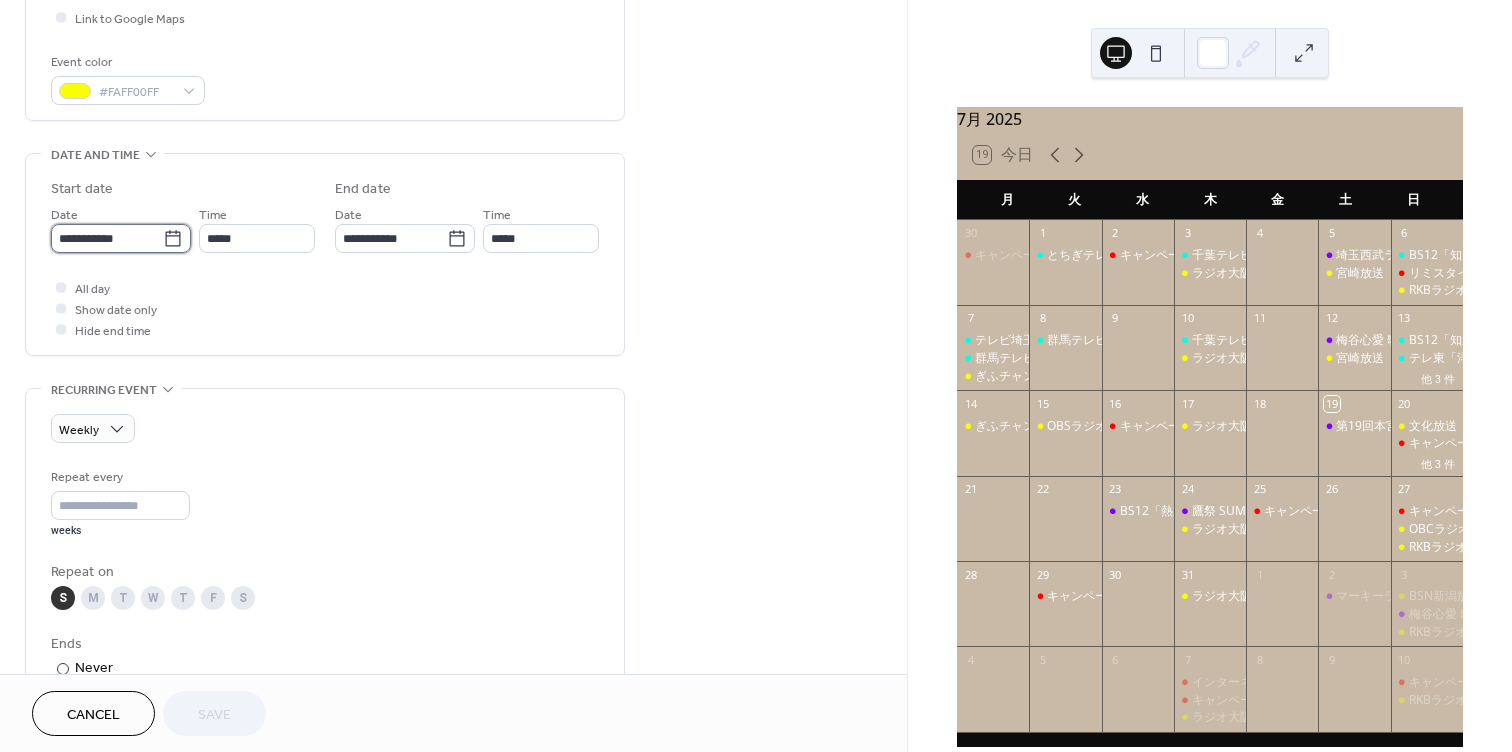 click on "**********" at bounding box center [107, 238] 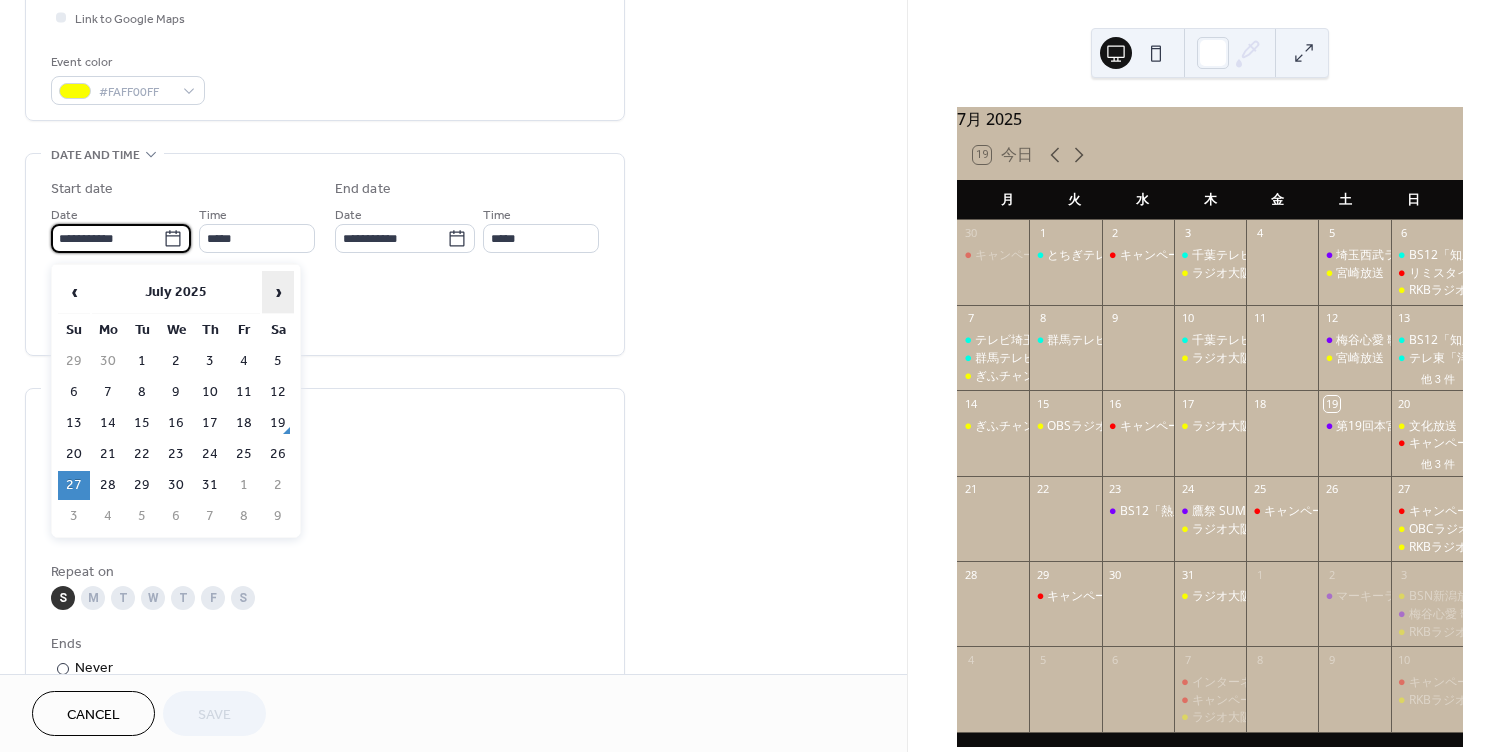 click on "›" at bounding box center [278, 292] 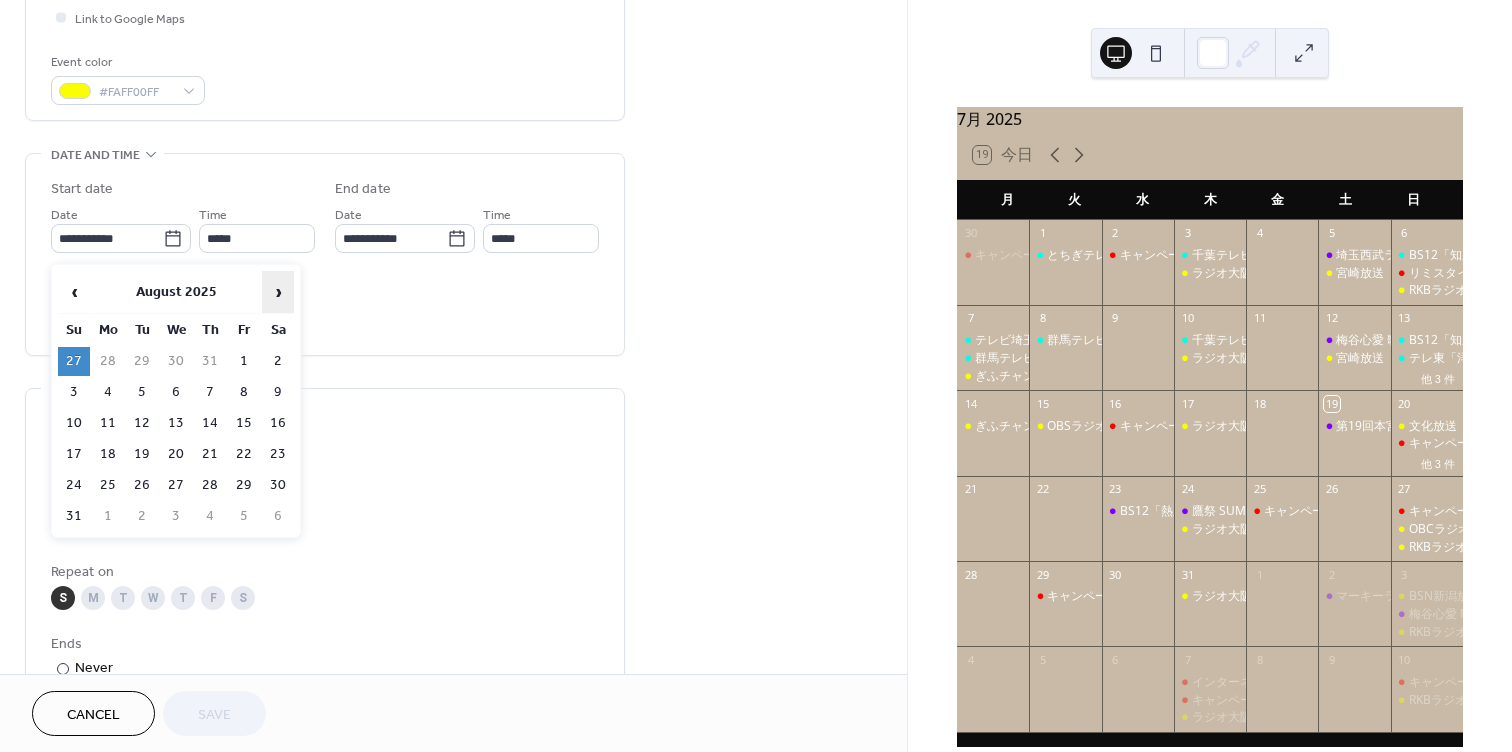 click on "›" at bounding box center (278, 292) 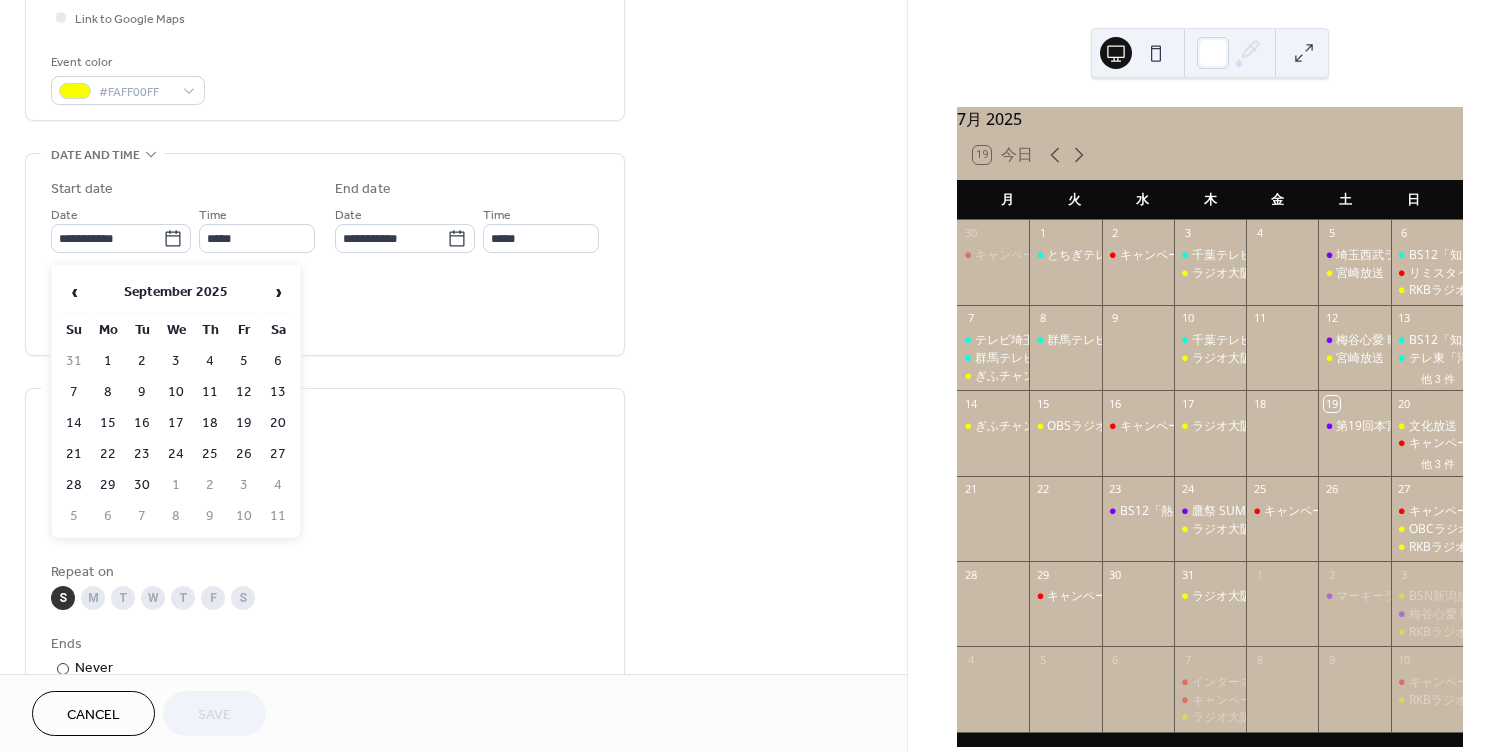 click on "7" at bounding box center [74, 392] 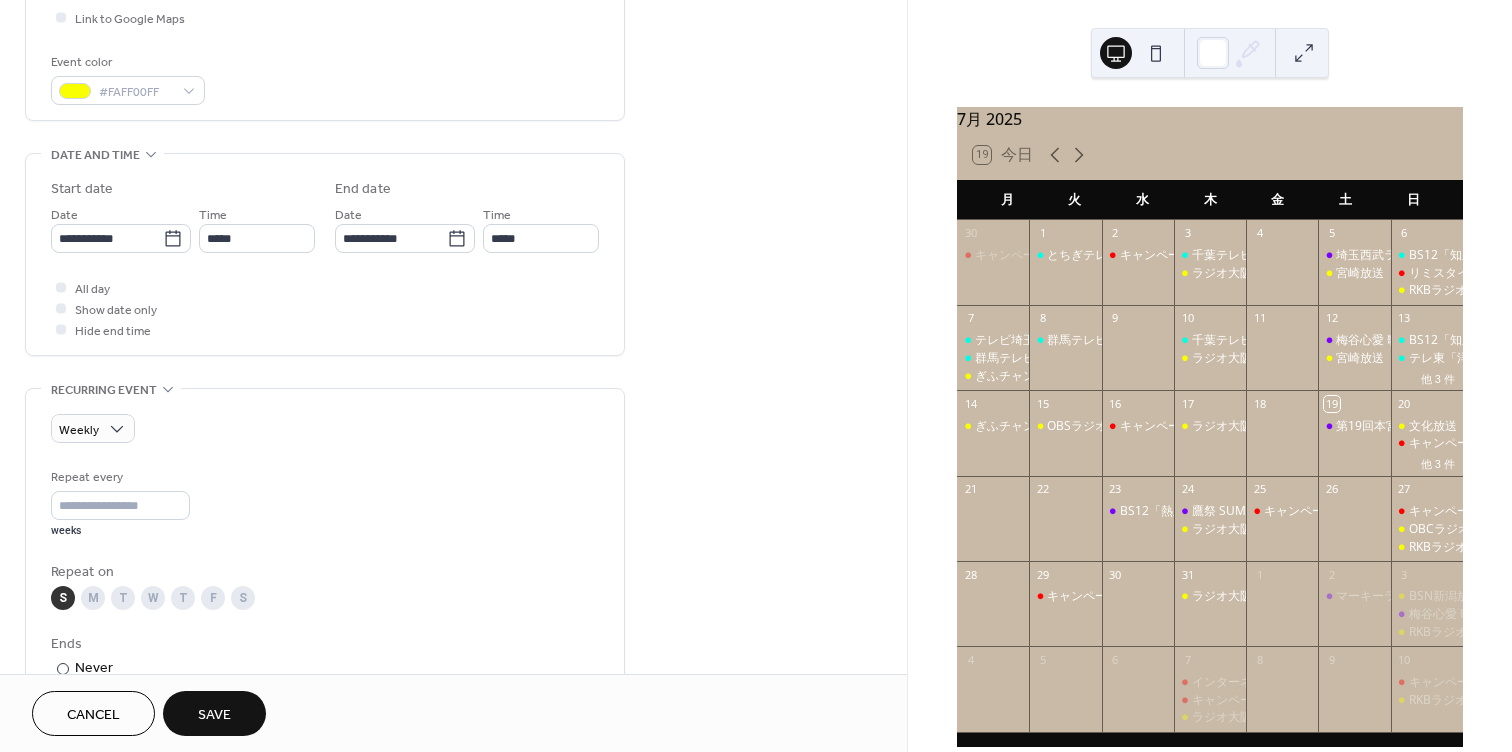 type on "**********" 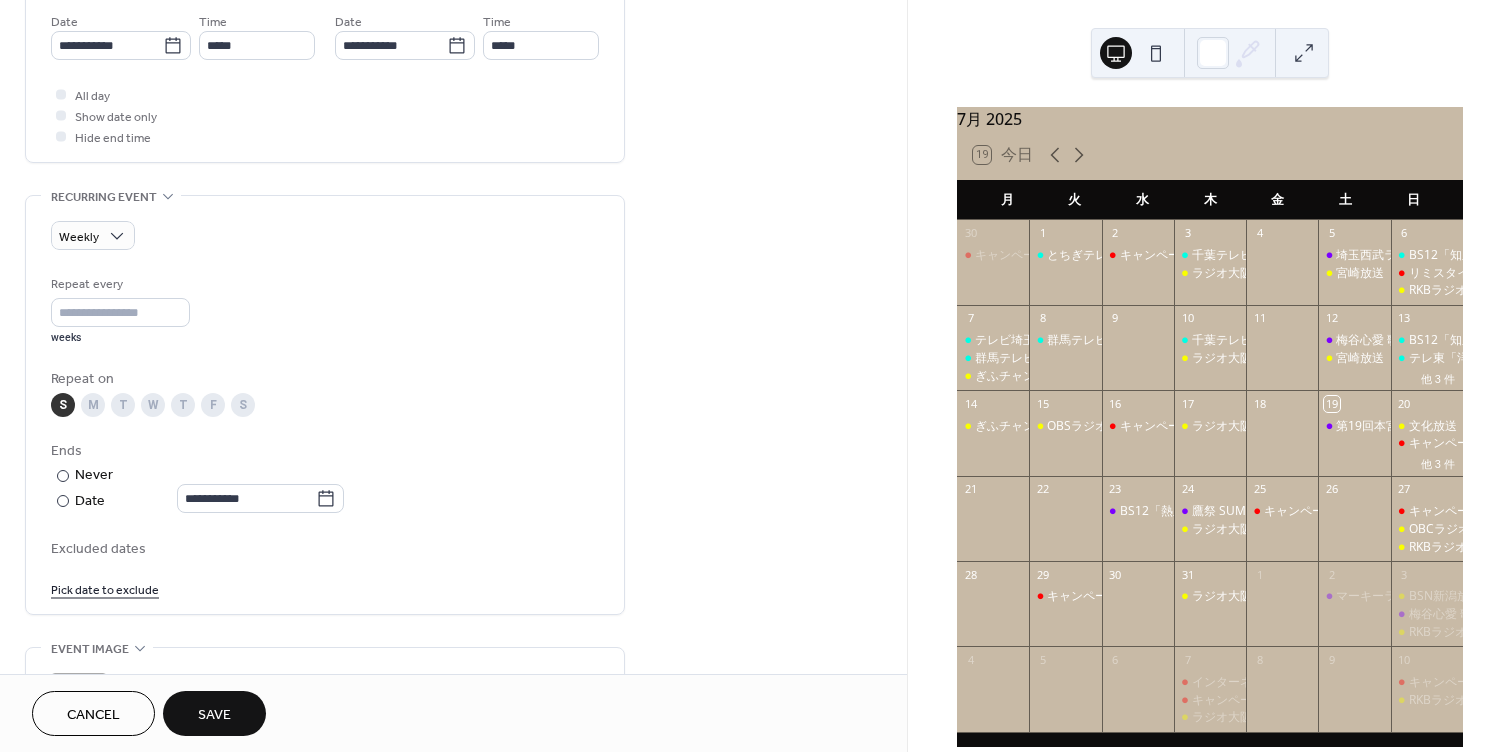 scroll, scrollTop: 692, scrollLeft: 0, axis: vertical 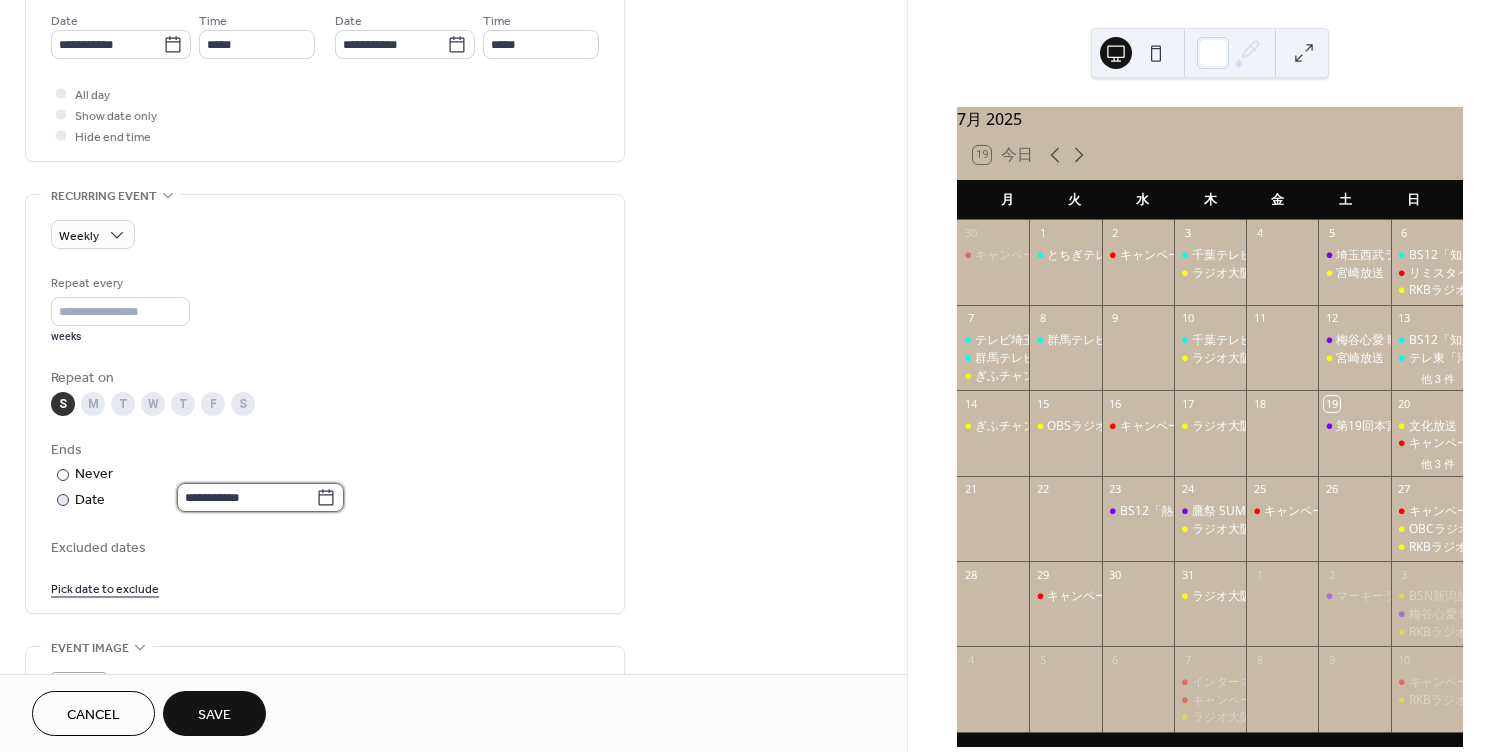 click on "**********" at bounding box center [246, 497] 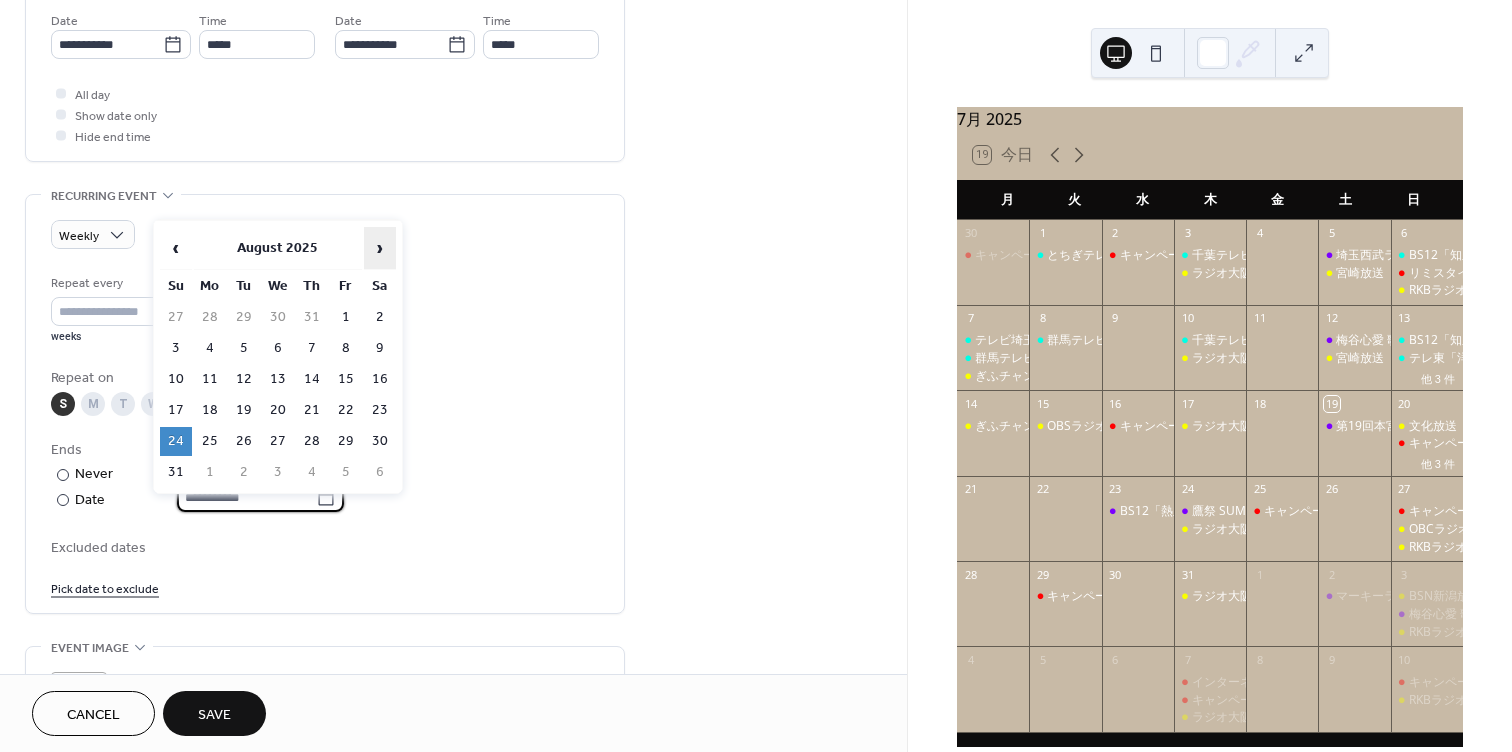 click on "›" at bounding box center [380, 248] 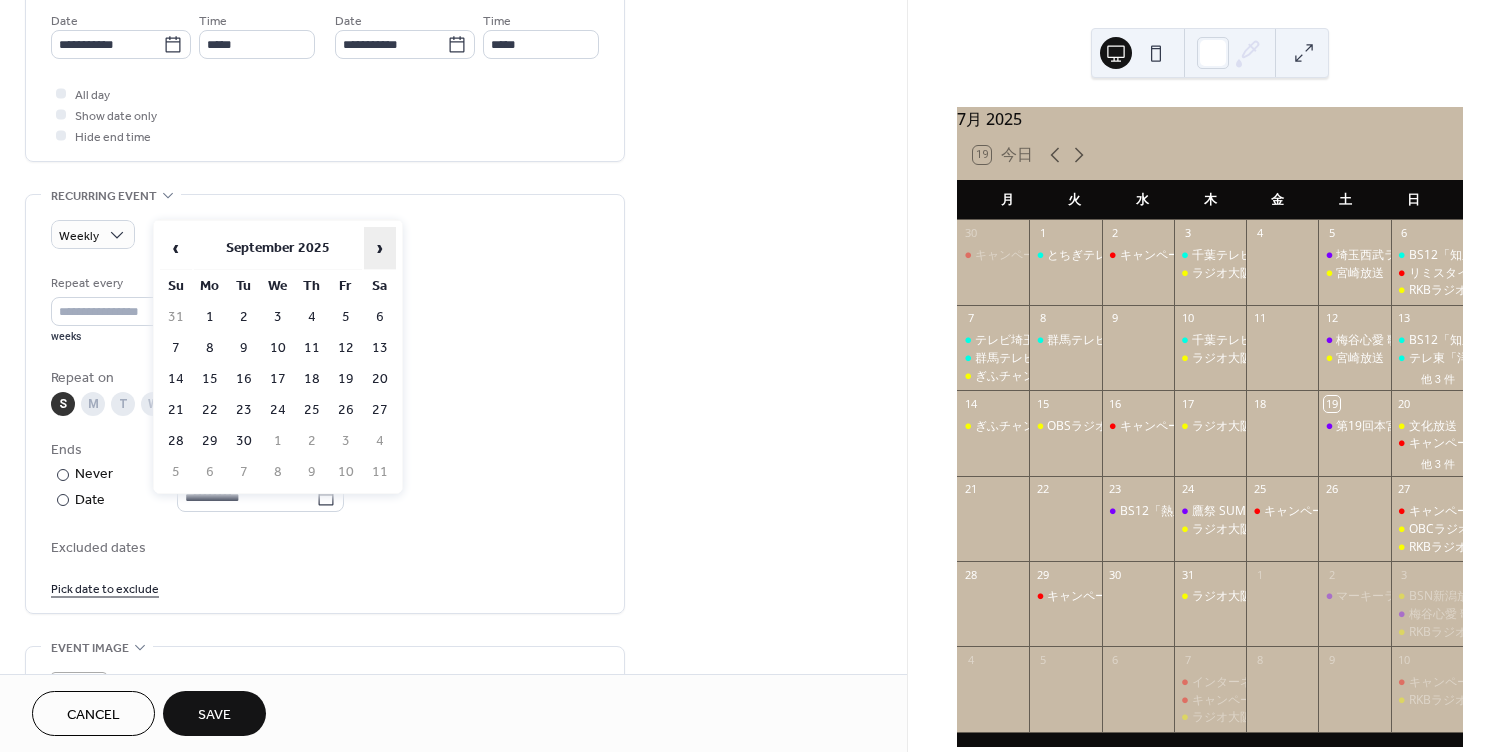 click on "›" at bounding box center (380, 248) 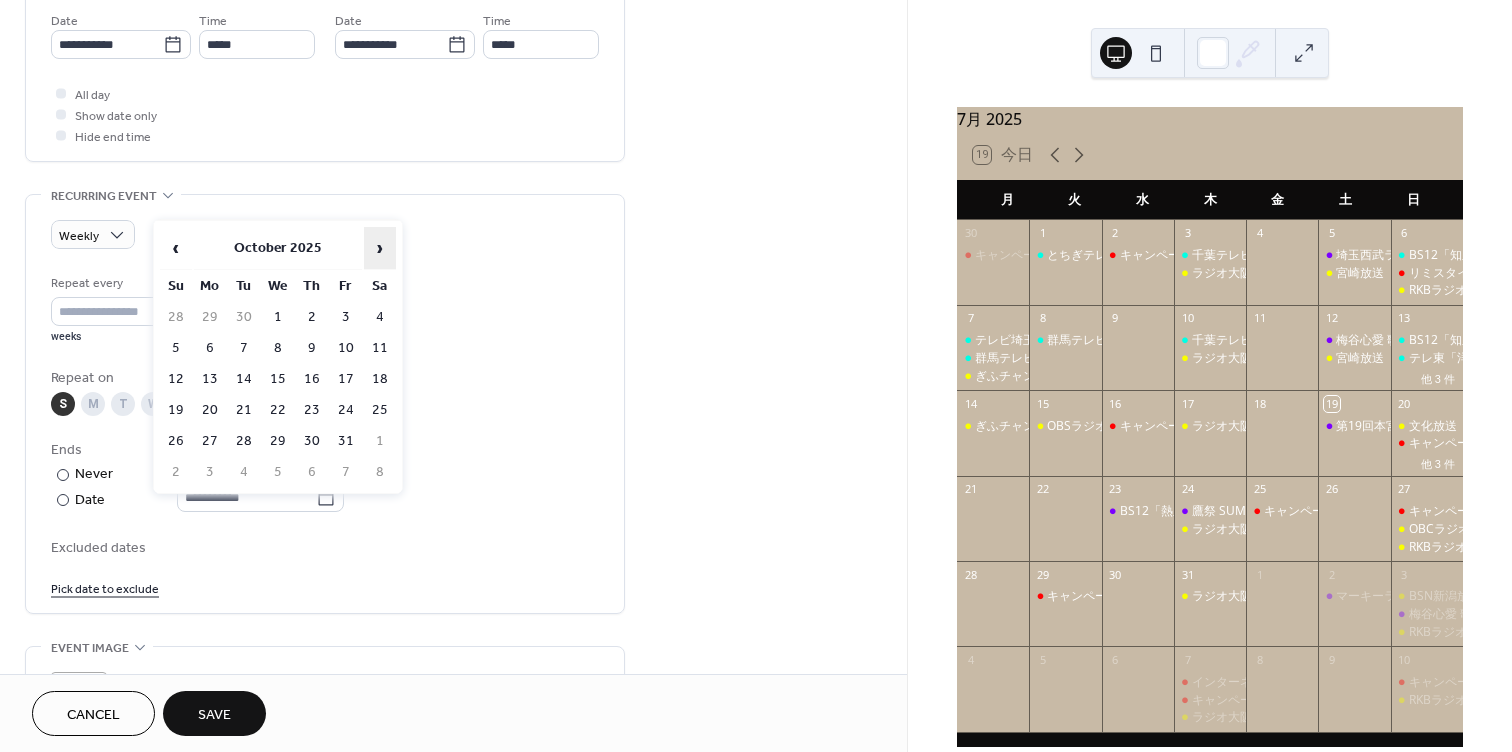 click on "›" at bounding box center [380, 248] 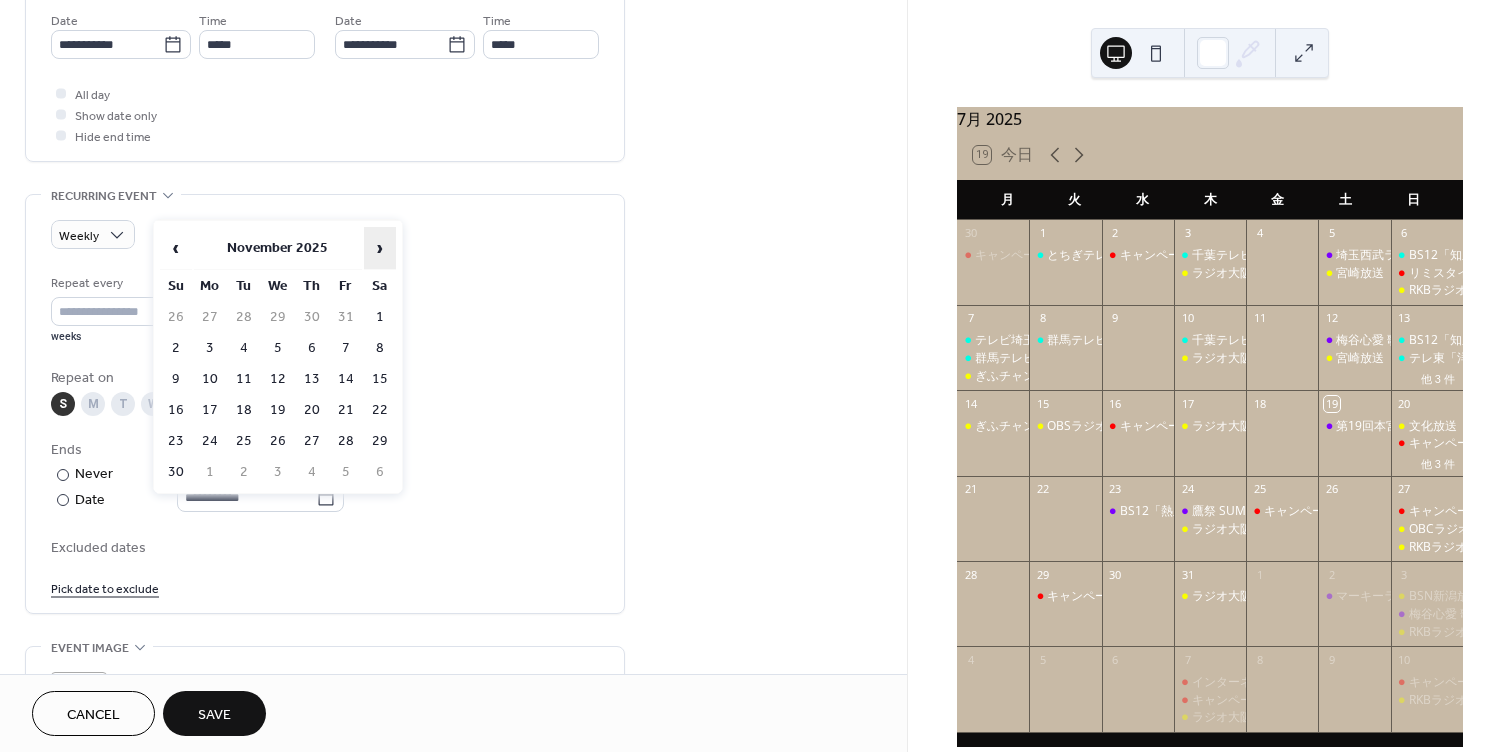 click on "›" at bounding box center [380, 248] 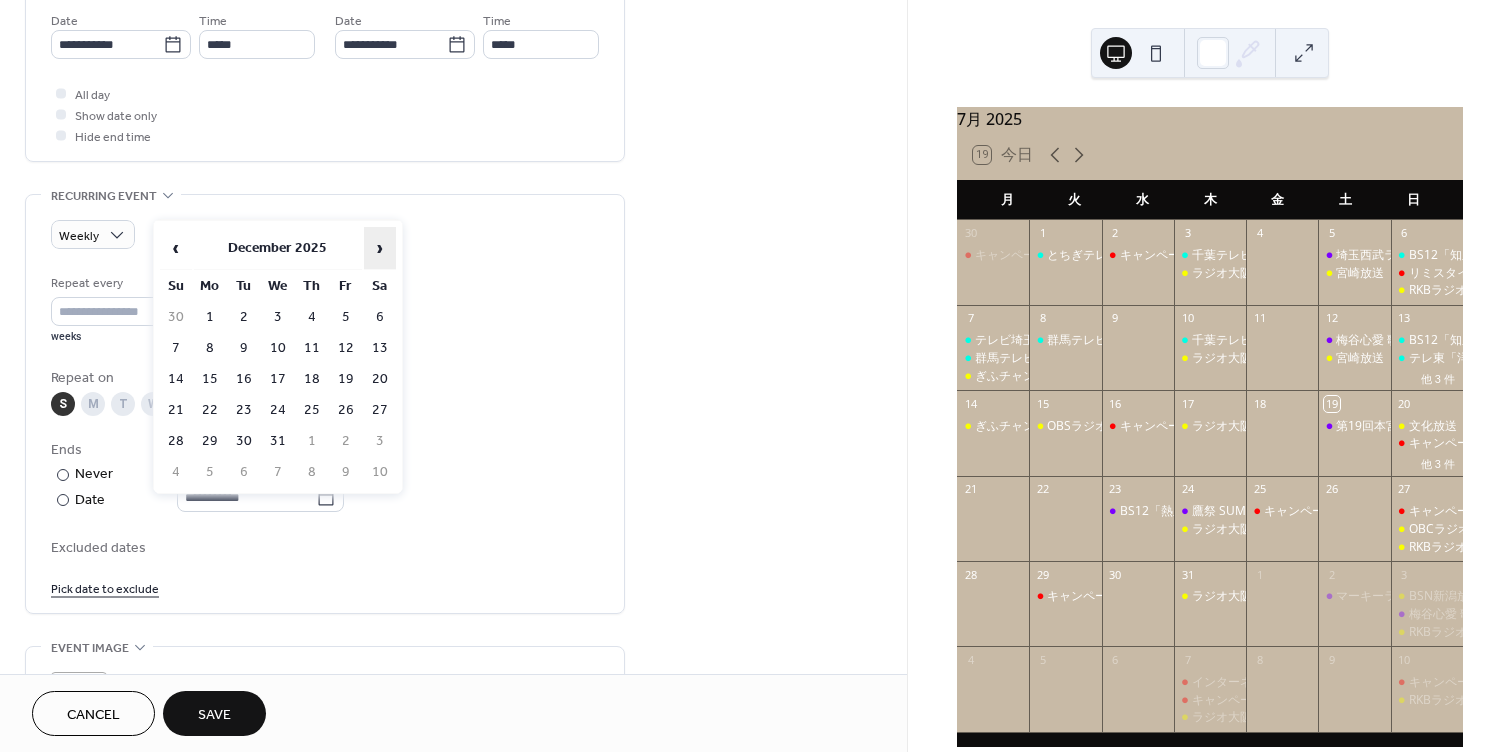 click on "›" at bounding box center [380, 248] 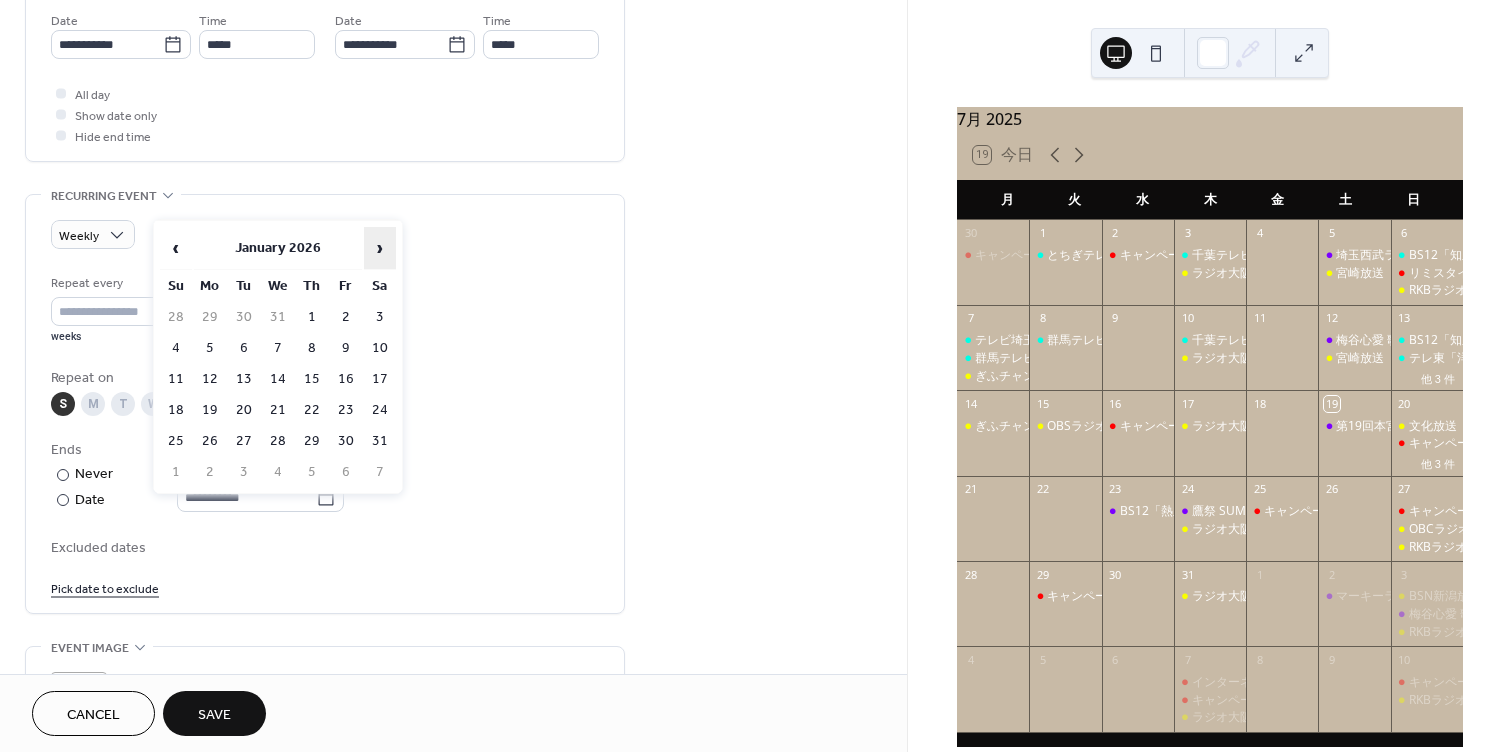 click on "›" at bounding box center (380, 248) 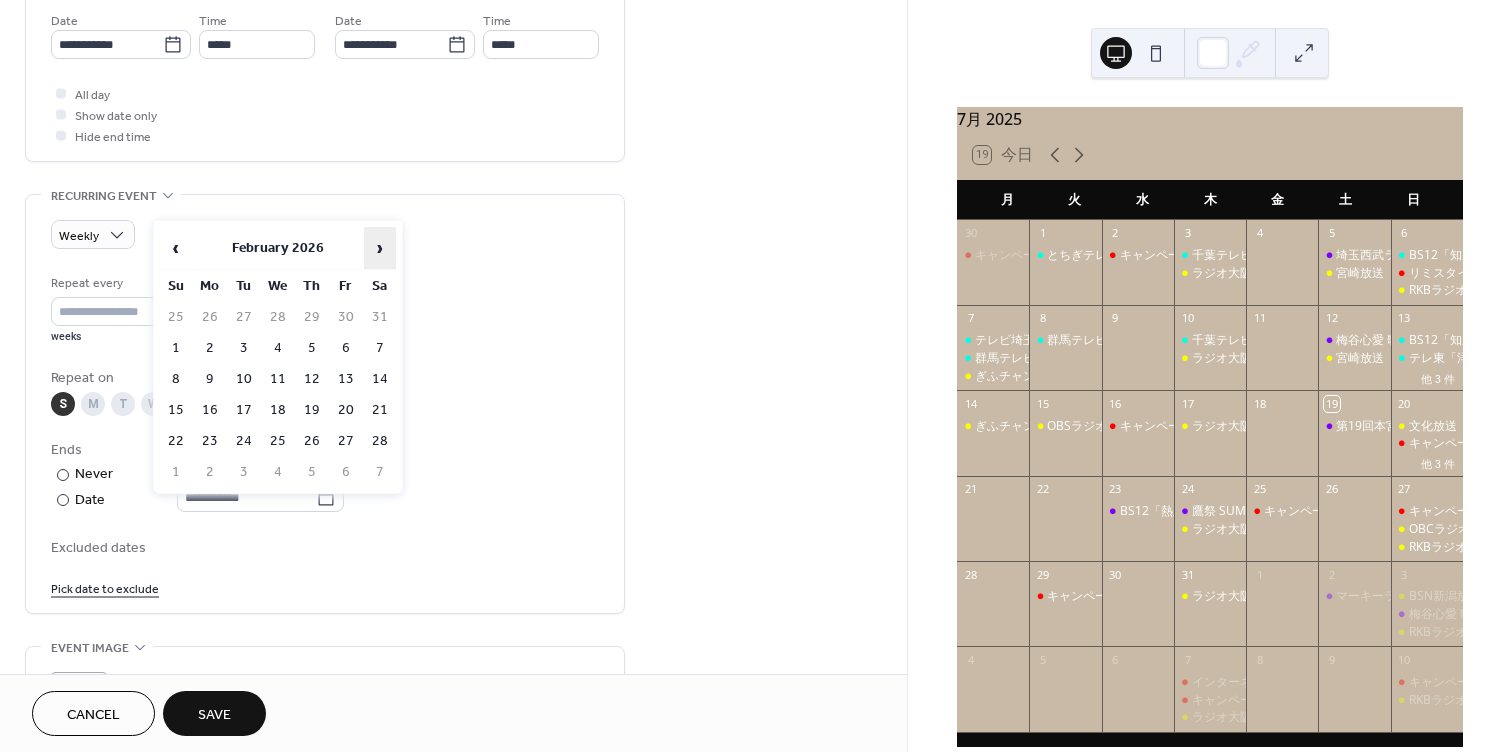 click on "›" at bounding box center [380, 248] 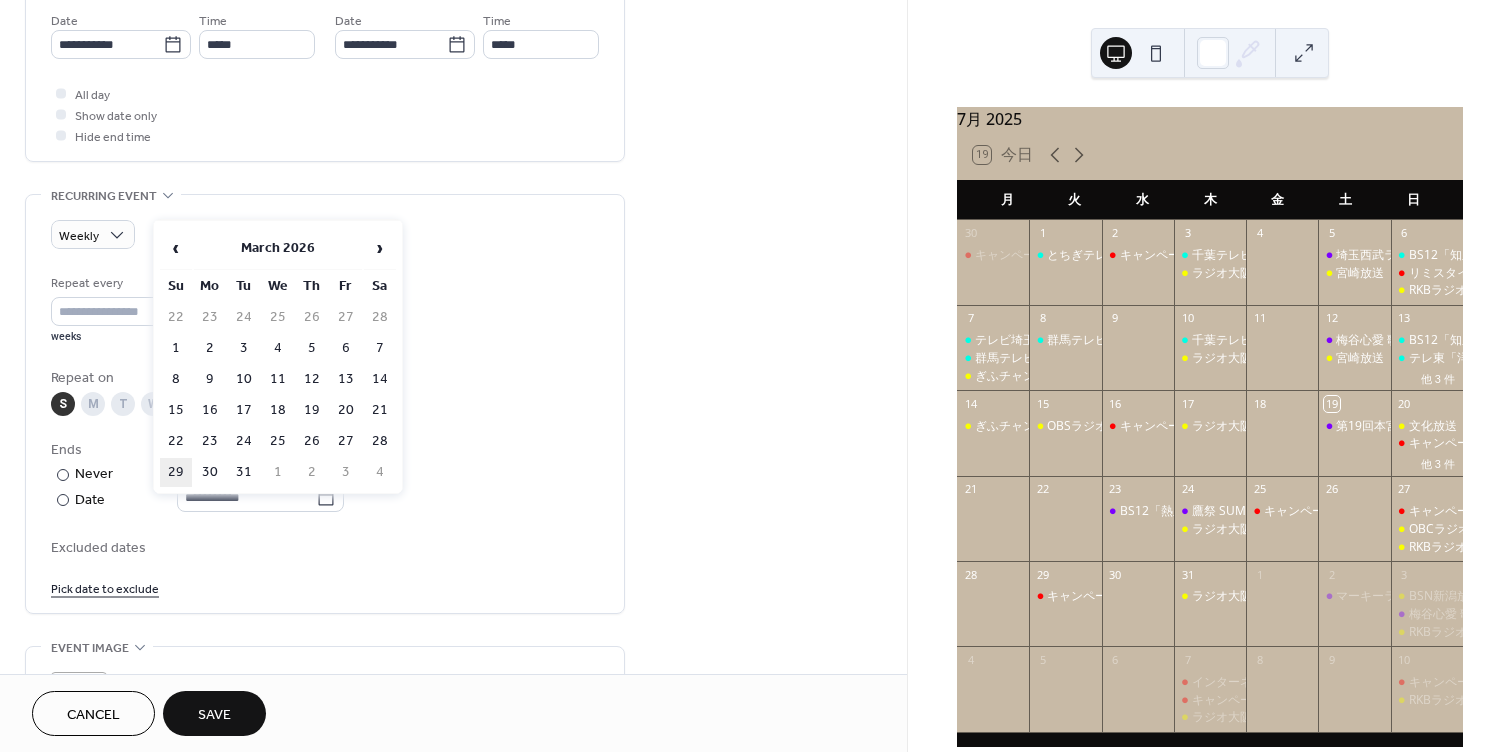 click on "29" at bounding box center (176, 472) 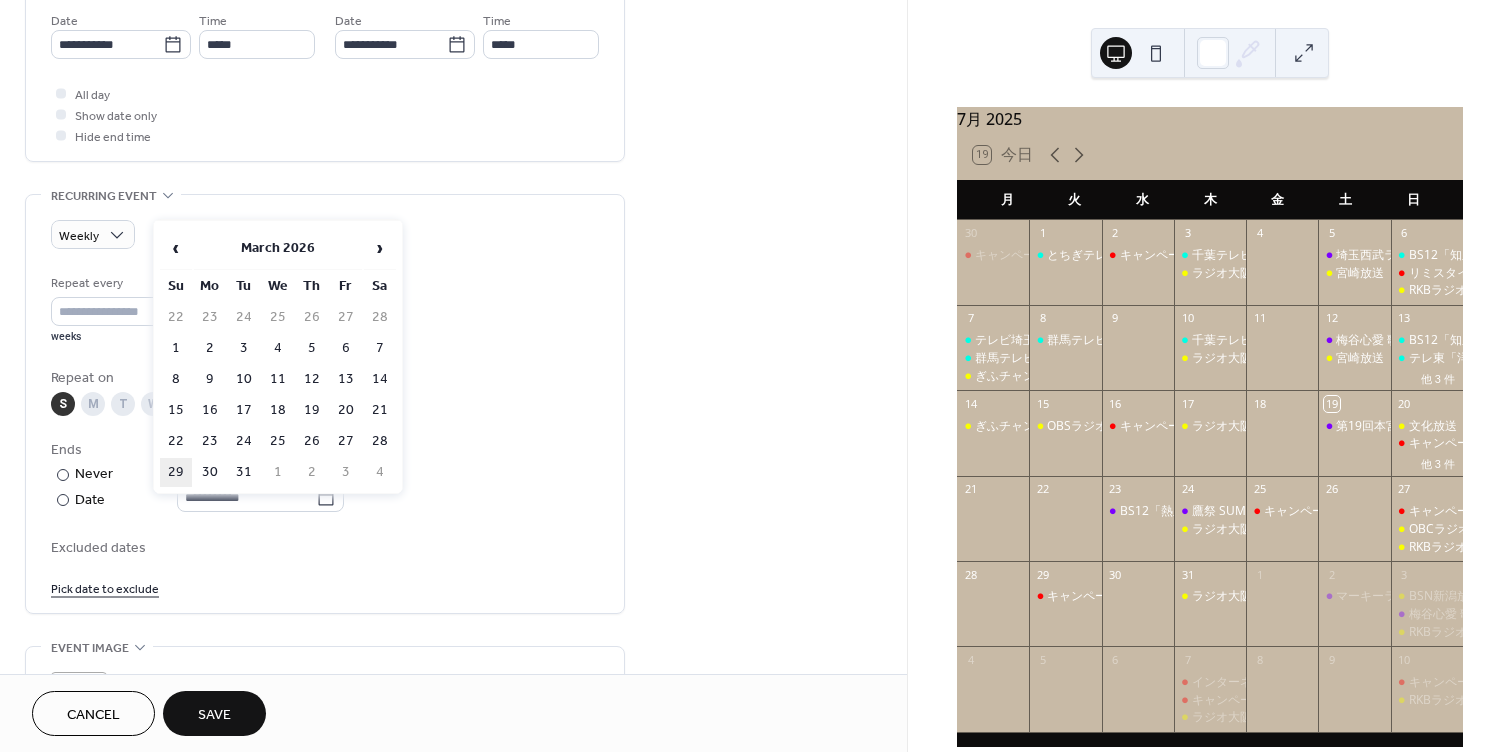 type on "**********" 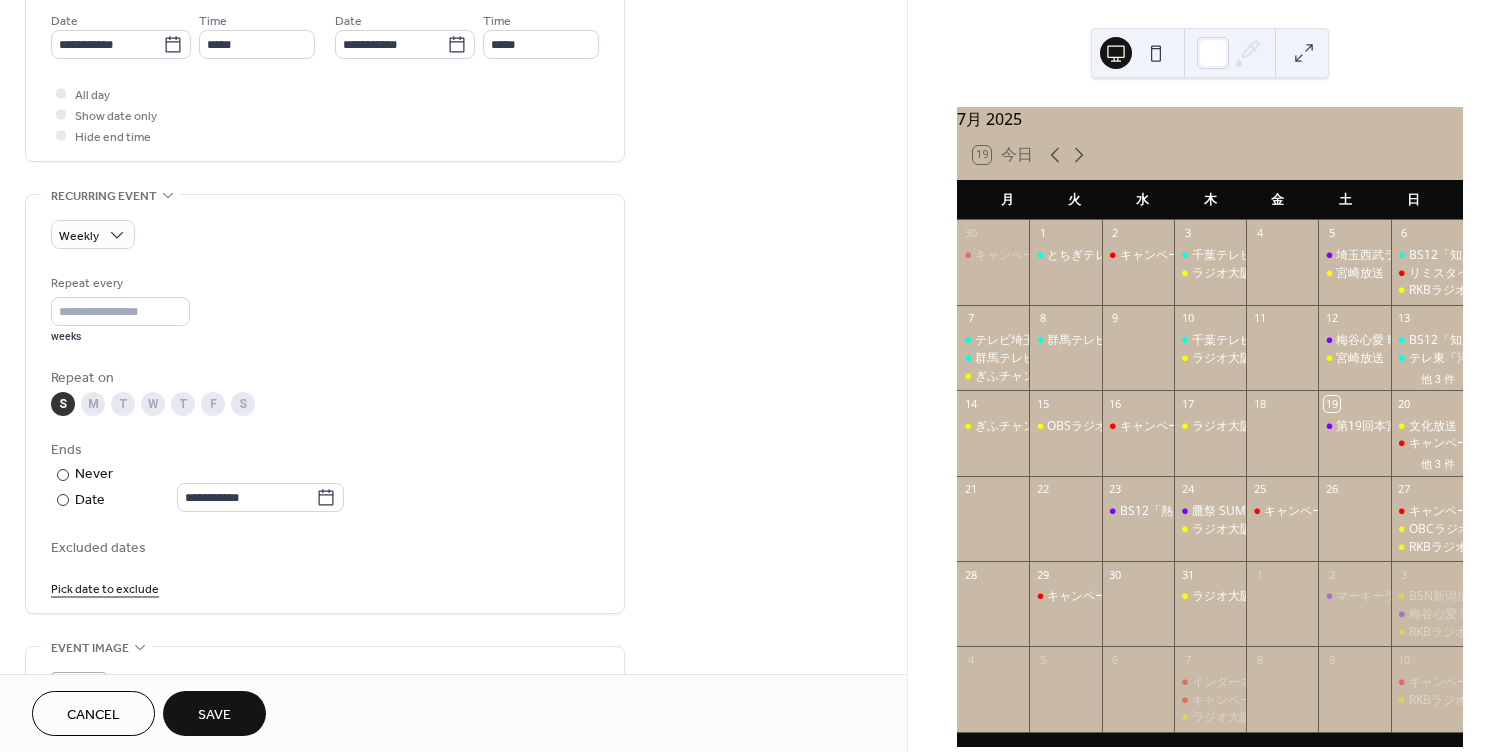 scroll, scrollTop: 1018, scrollLeft: 0, axis: vertical 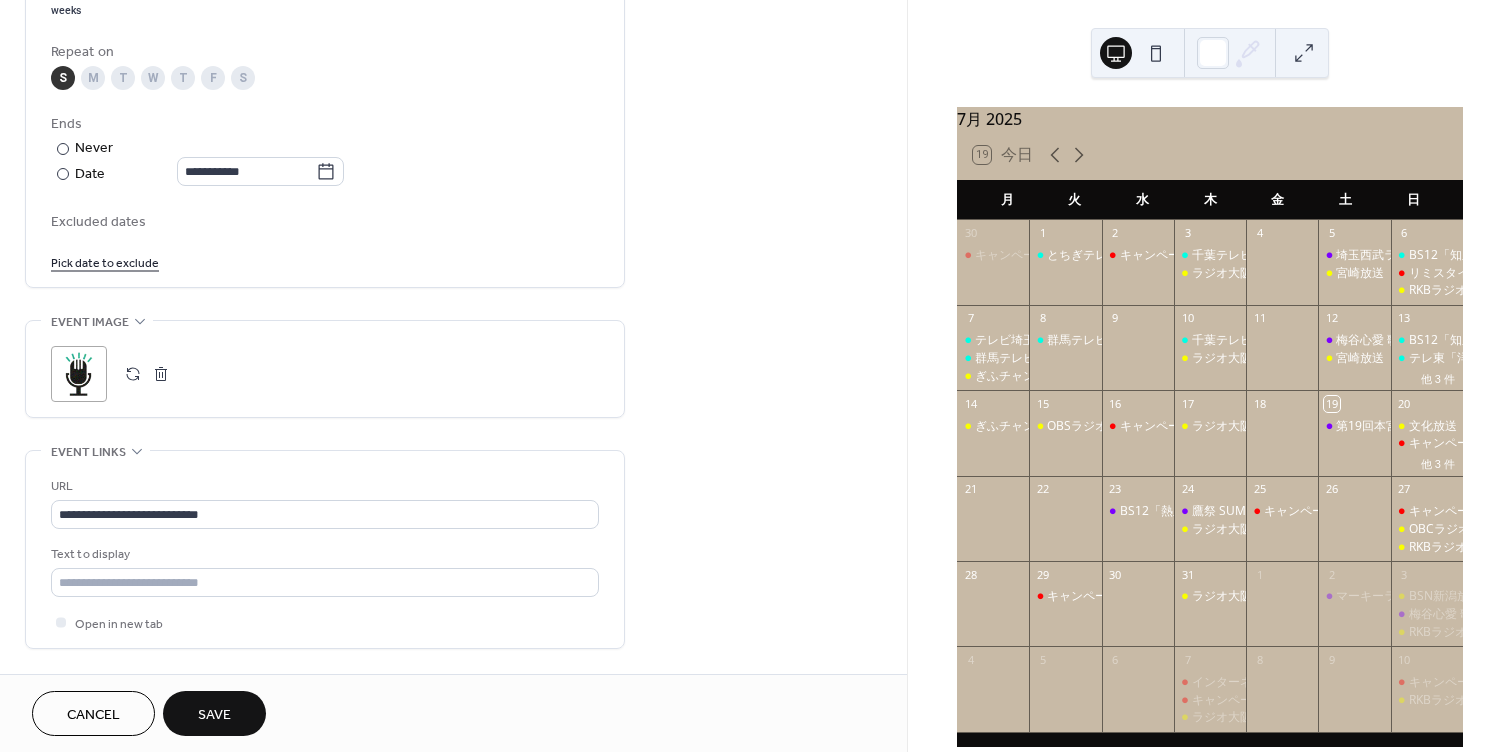 click on "Save" at bounding box center [214, 713] 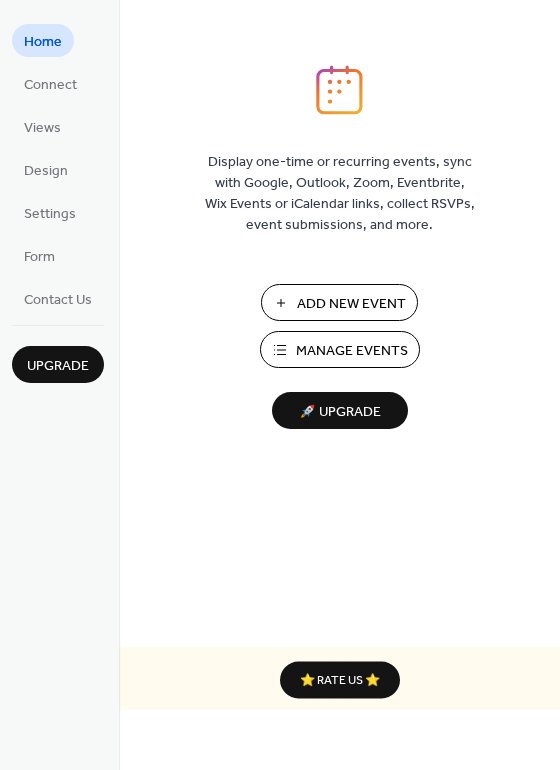 scroll, scrollTop: 0, scrollLeft: 0, axis: both 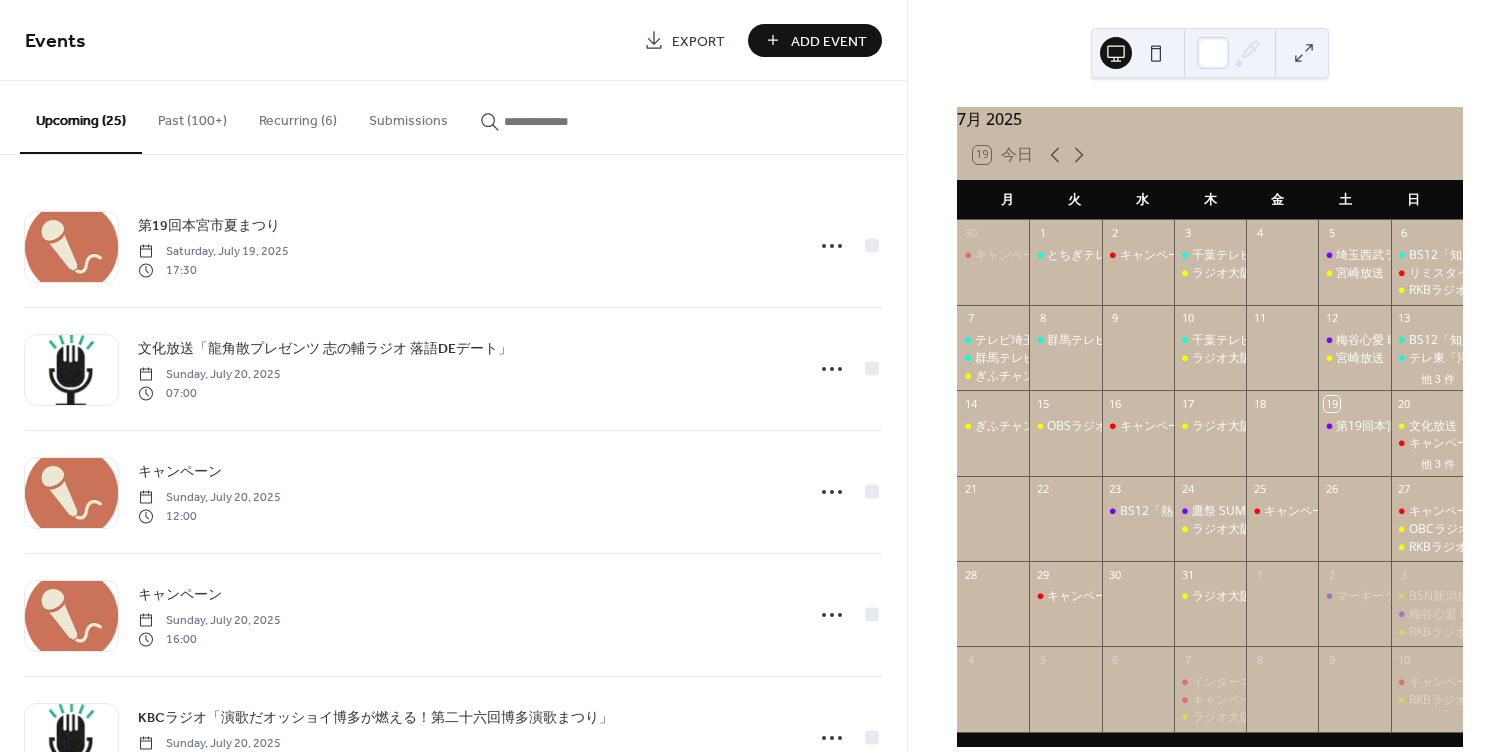click on "Recurring (6)" at bounding box center (298, 116) 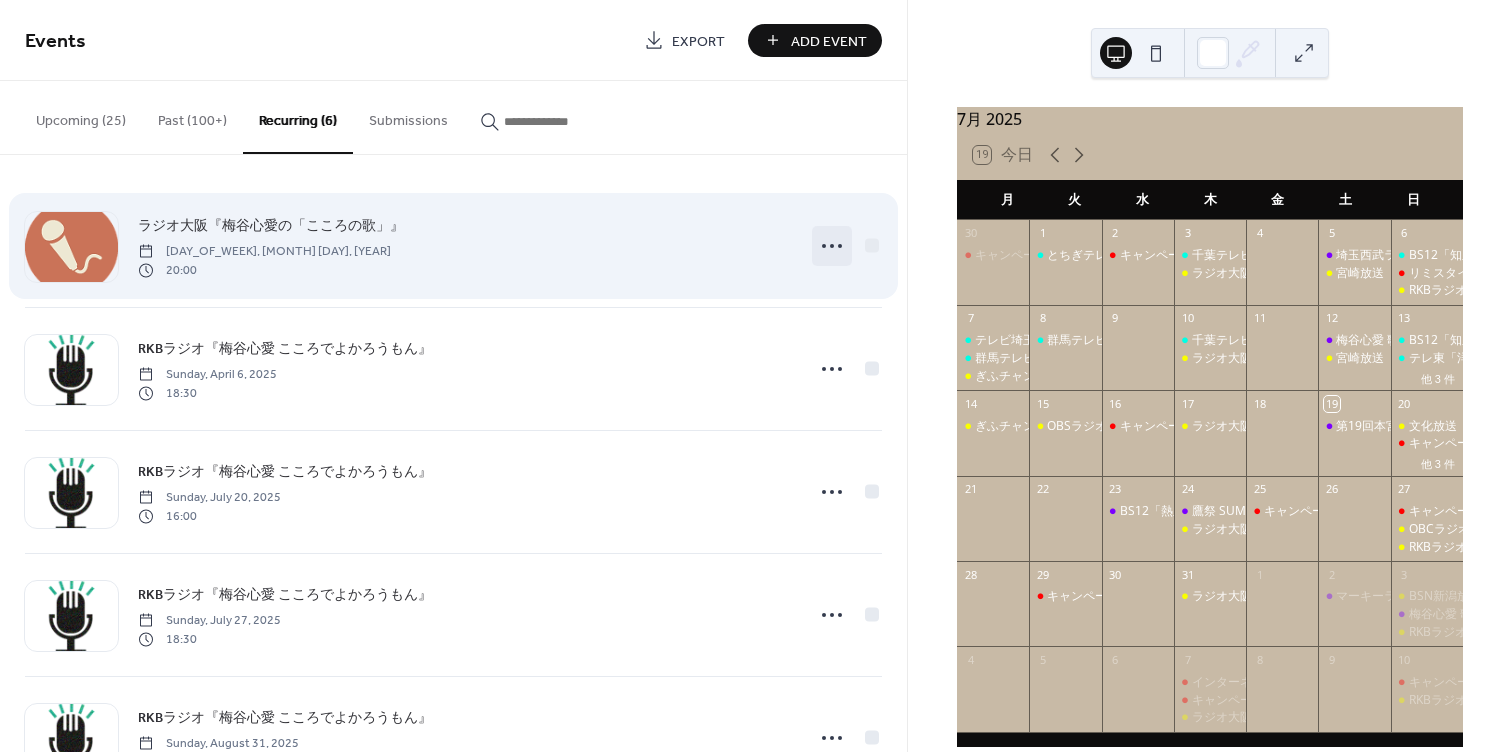 click 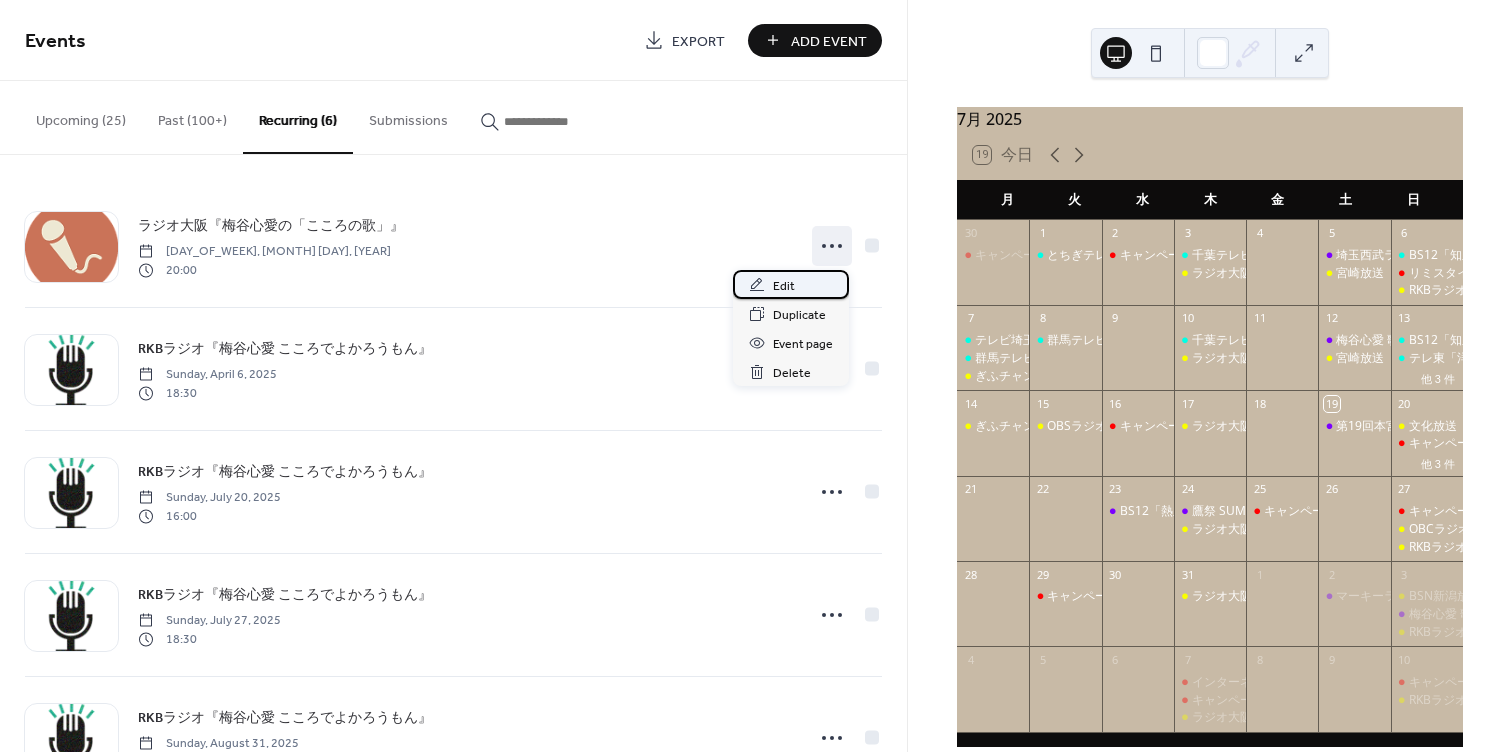 click on "Edit" at bounding box center [784, 286] 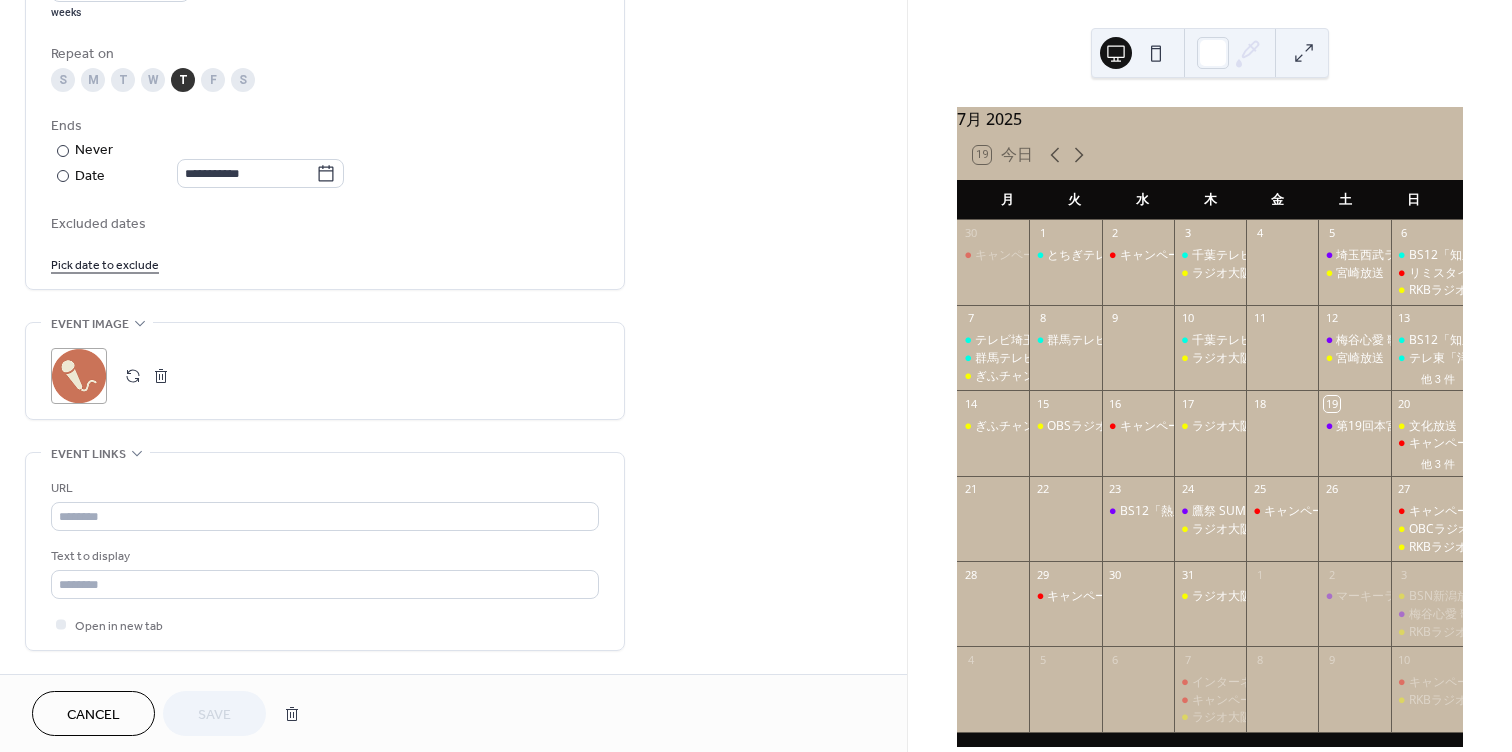 scroll, scrollTop: 1015, scrollLeft: 0, axis: vertical 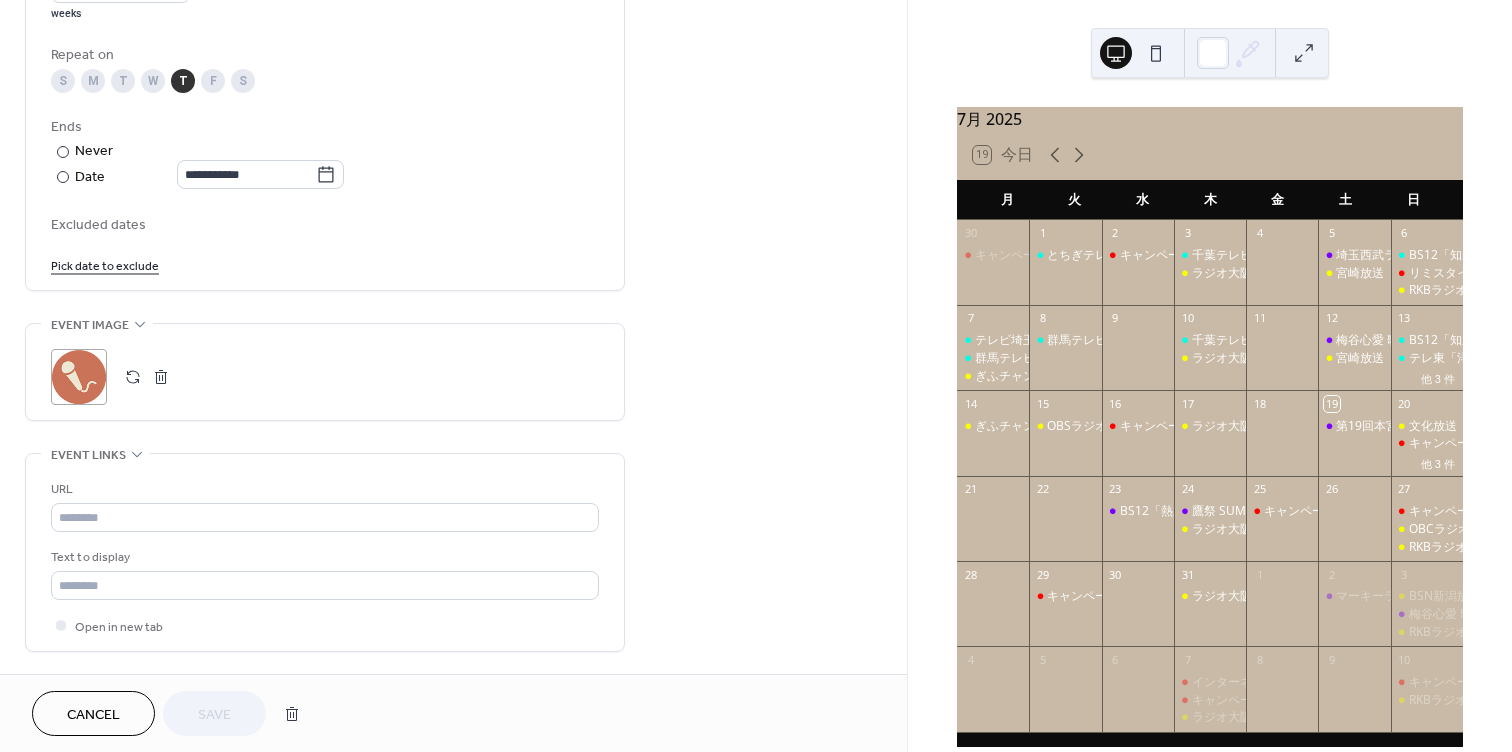 click on "Cancel" at bounding box center [93, 713] 